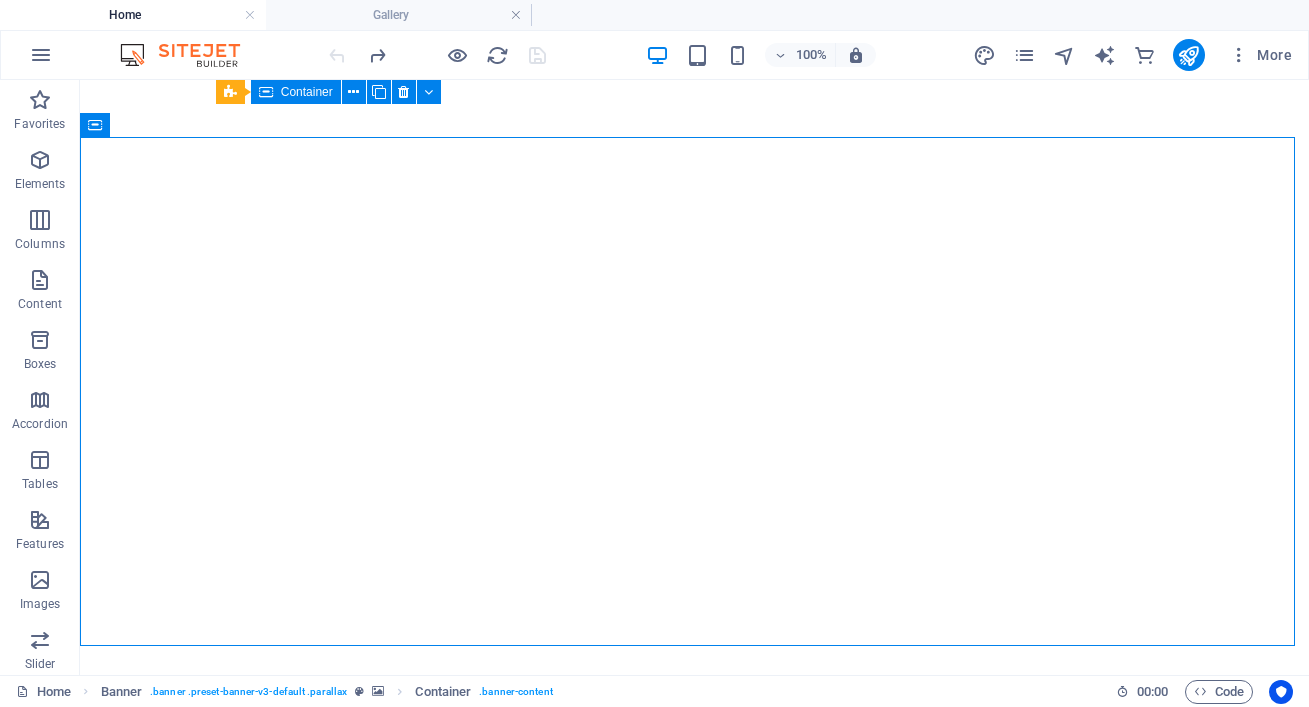 scroll, scrollTop: 0, scrollLeft: 0, axis: both 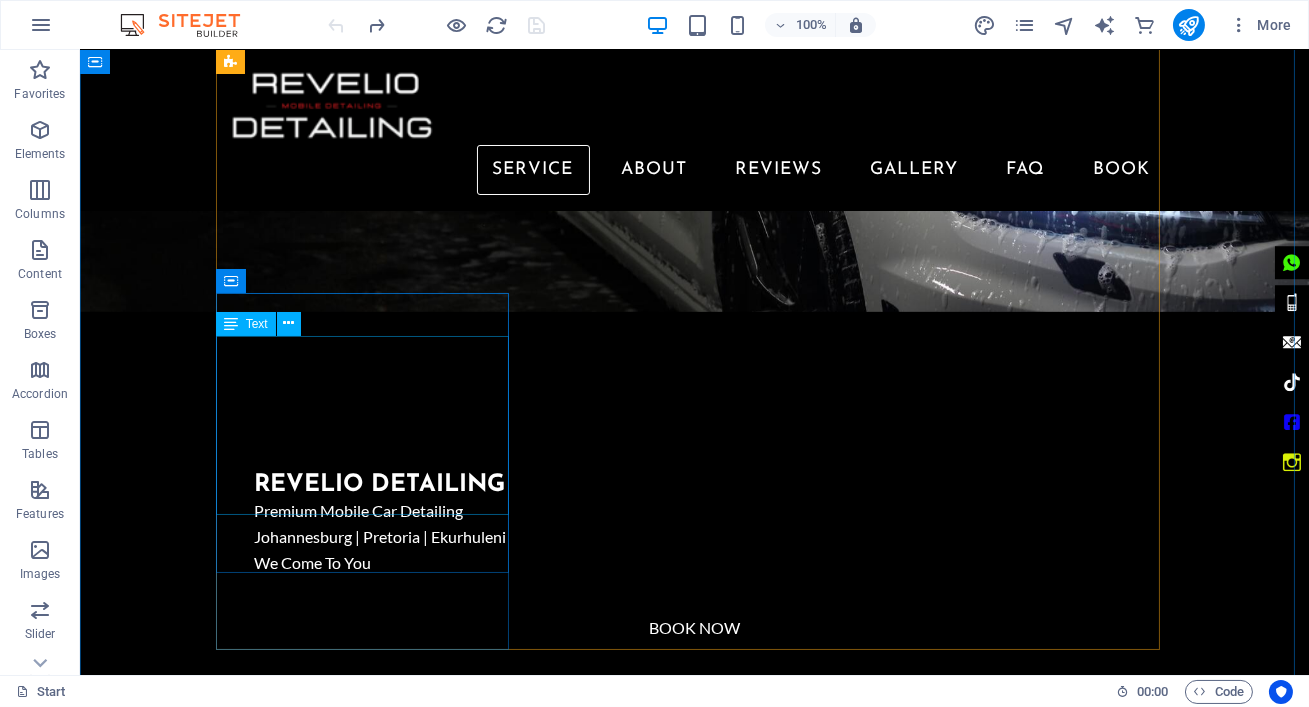 click on "Headlight Restoration in [CITY] – See Clearly, Drive Safely  Professional headlight restoration in [CITY] to remove haze, restore clarity, and improve nighttime visibility. Enhance your car’s safety and appearance through sanding, polishing, and sealing." at bounding box center [369, 2285] 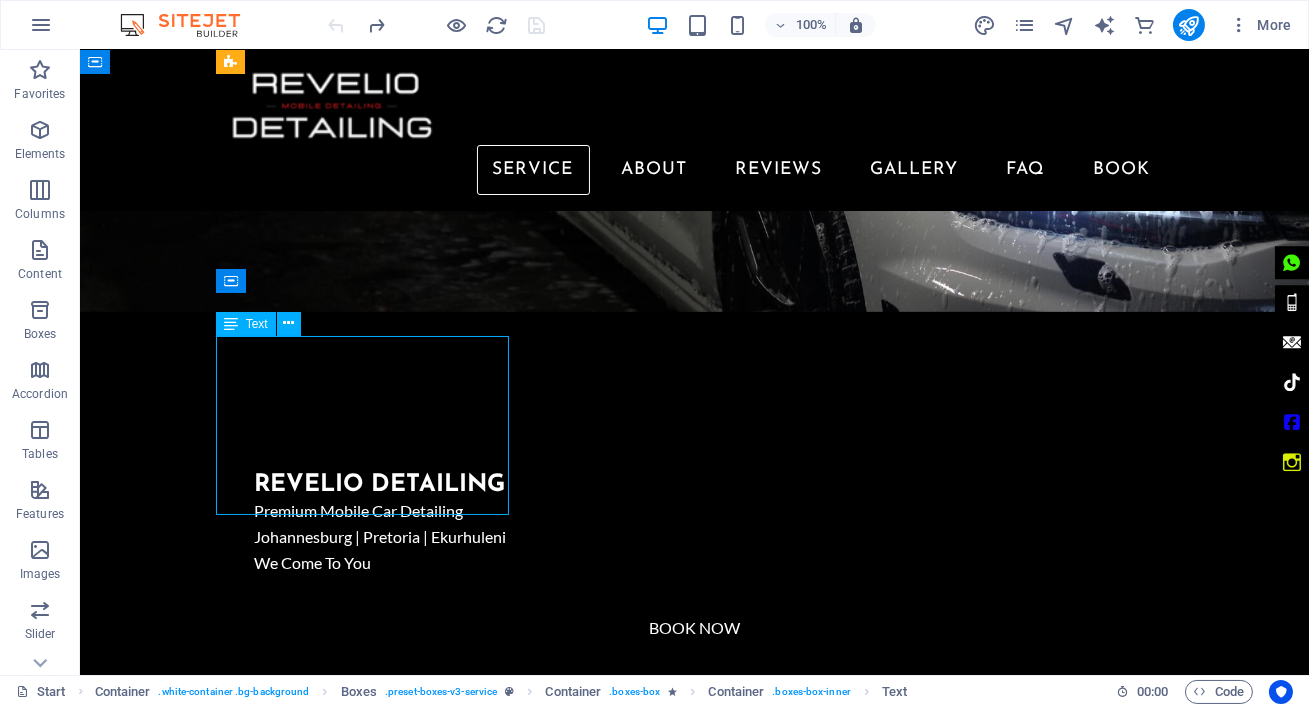 click on "Headlight Restoration in [CITY] – See Clearly, Drive Safely  Professional headlight restoration in [CITY] to remove haze, restore clarity, and improve nighttime visibility. Enhance your car’s safety and appearance through sanding, polishing, and sealing." at bounding box center (369, 2285) 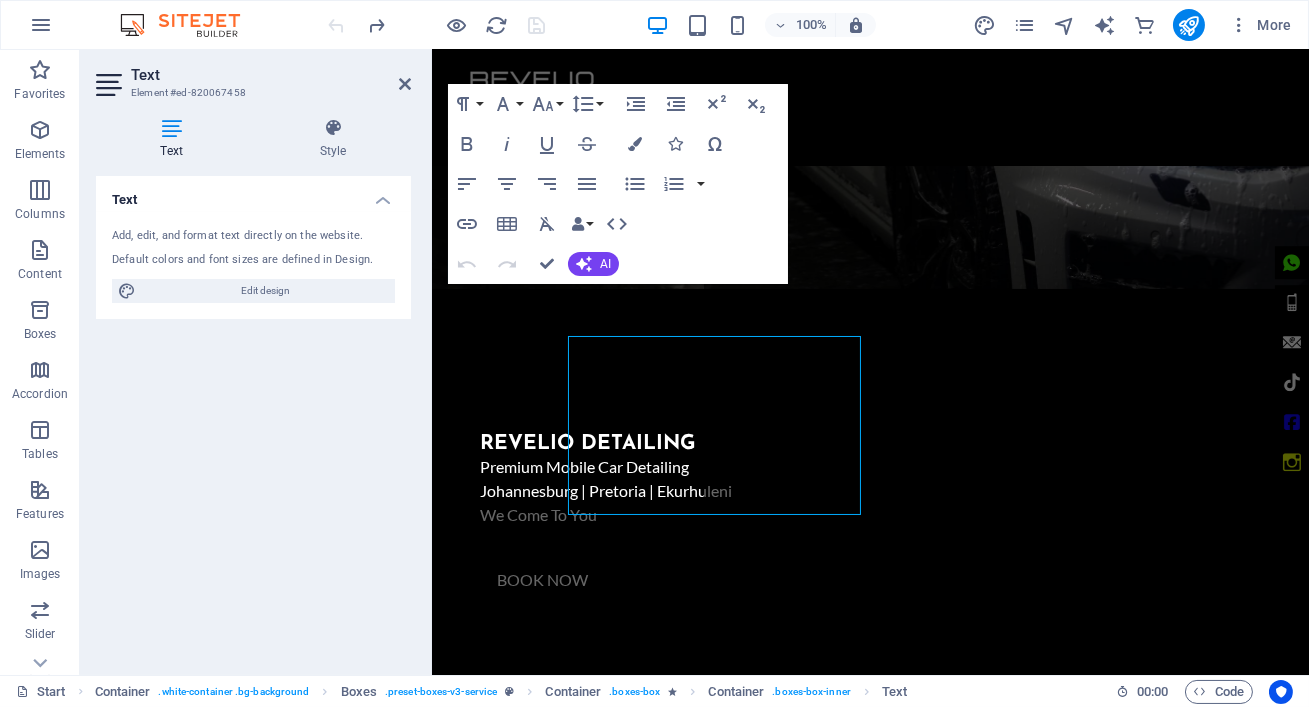 scroll, scrollTop: 1096, scrollLeft: 0, axis: vertical 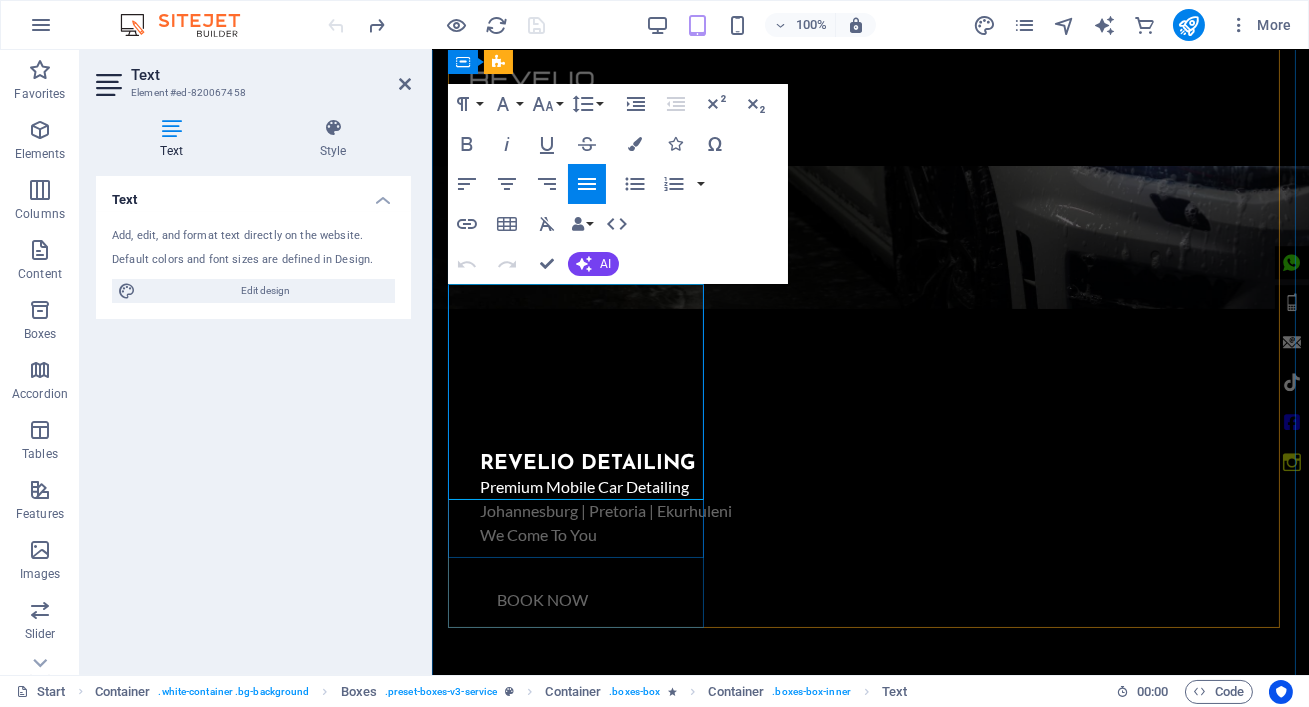 click on "Headlight Restoration in [CITY] – See Clearly, Drive Safely  Professional headlight restoration in [CITY] to remove haze, restore clarity, and improve nighttime visibility. Enhance your car’s safety and appearance through sanding, polishing, and sealing." at bounding box center [577, 2178] 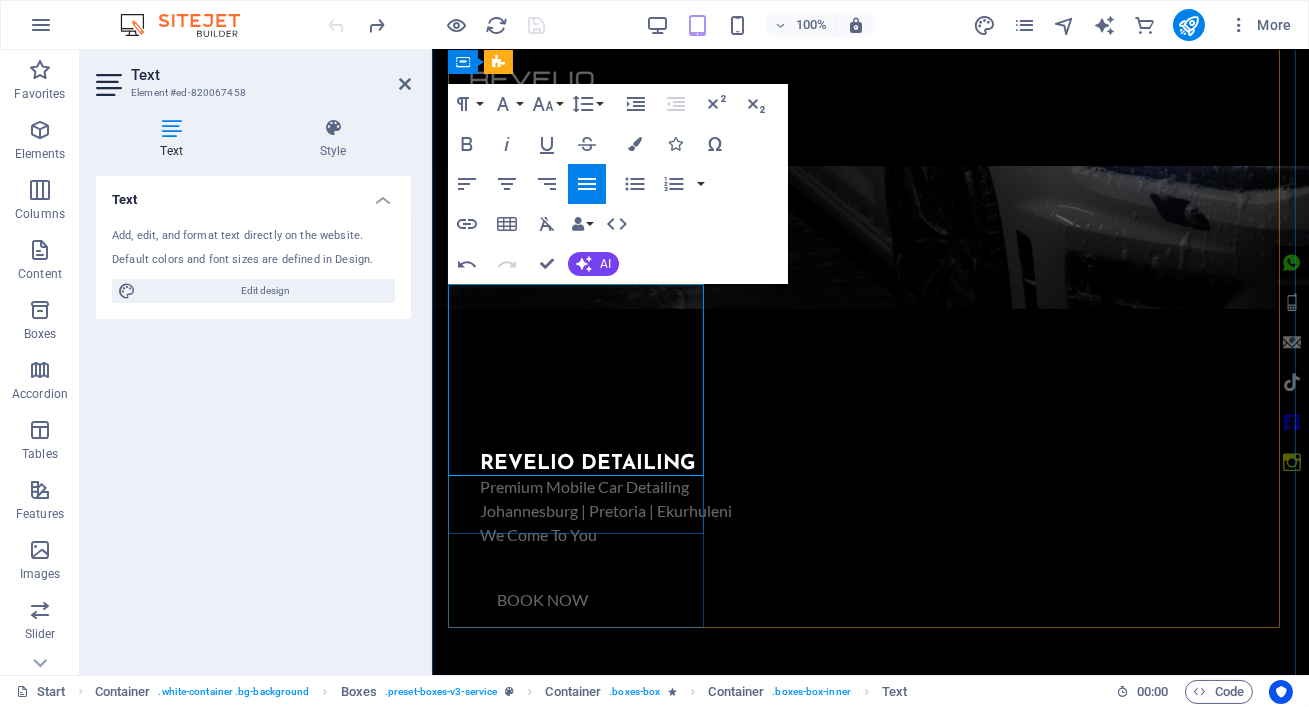 scroll, scrollTop: 3427, scrollLeft: 1, axis: both 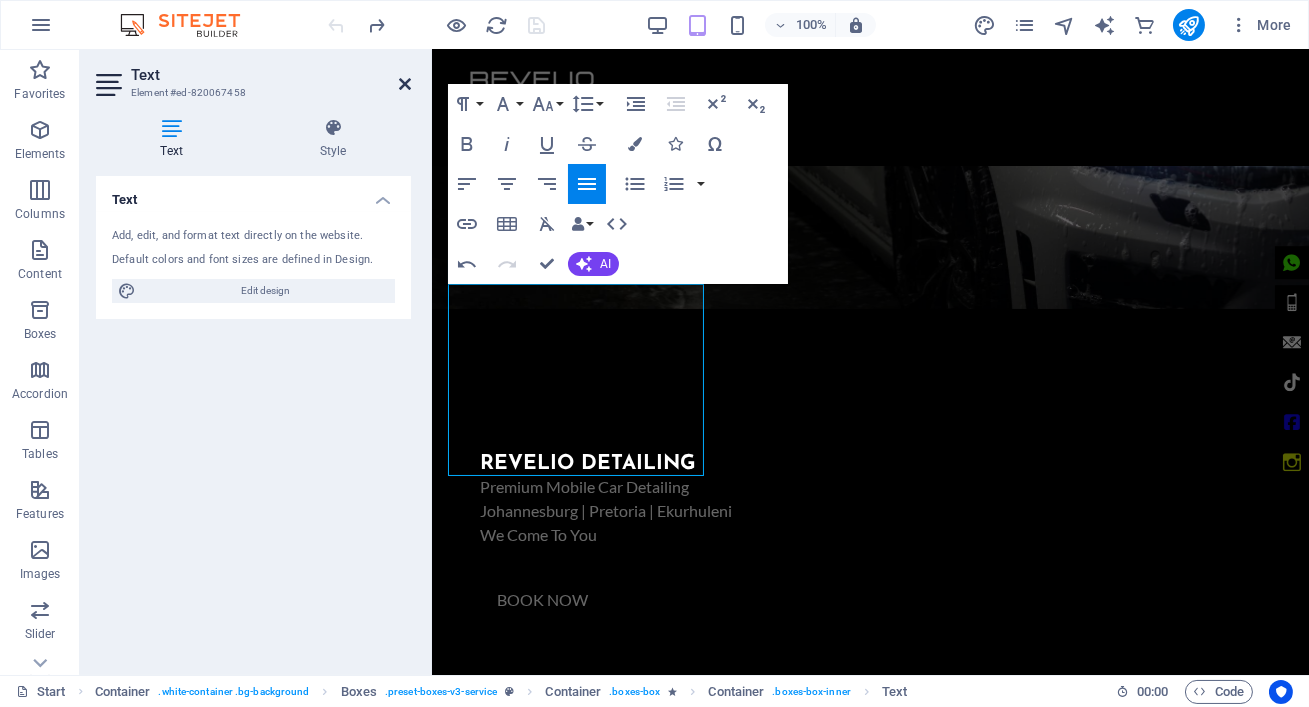 click at bounding box center [405, 84] 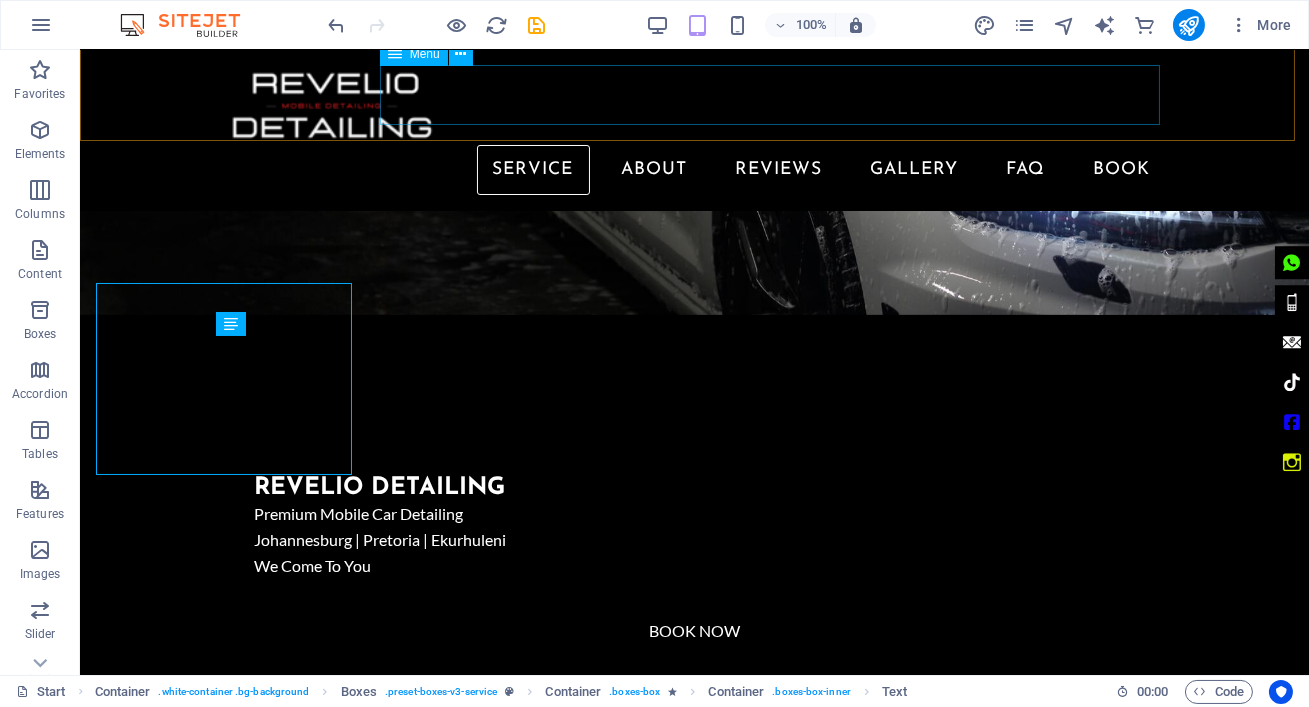 scroll, scrollTop: 1116, scrollLeft: 0, axis: vertical 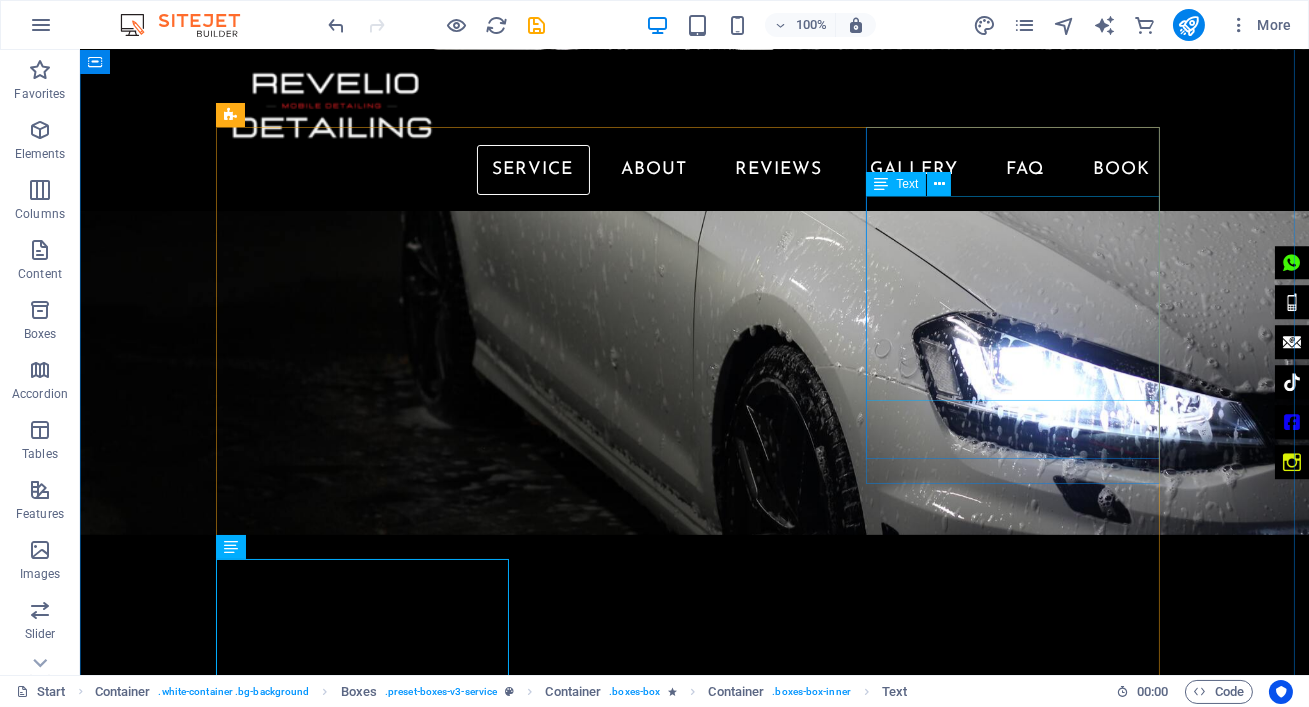 click on "Complete interior detailing: Steam clean (sanitizes dash/crevices), shampoo scrub (seats/carpets), leather conditioning, plus window/jamb cleaning and includes the trunk/boot as well. Prices (excl. VAT): Hatch R1,950 | Sedan R2,450 | SUV/4×4 R2,950 | Mini Bus R3,450. Leaves your cabin fresh & renewed." at bounding box center [369, 2200] 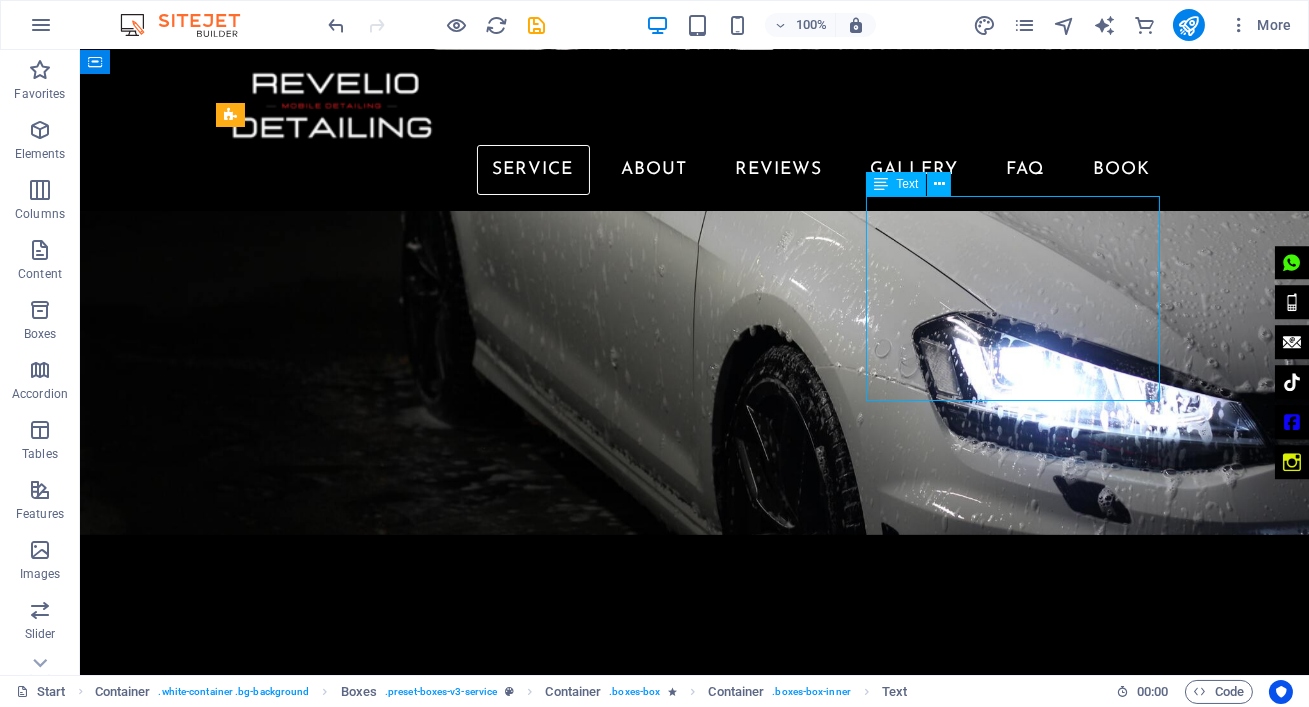 click on "Complete interior detailing: Steam clean (sanitizes dash/crevices), shampoo scrub (seats/carpets), leather conditioning, plus window/jamb cleaning and includes the trunk/boot as well. Prices (excl. VAT): Hatch R1,950 | Sedan R2,450 | SUV/4×4 R2,950 | Mini Bus R3,450. Leaves your cabin fresh & renewed." at bounding box center [369, 2200] 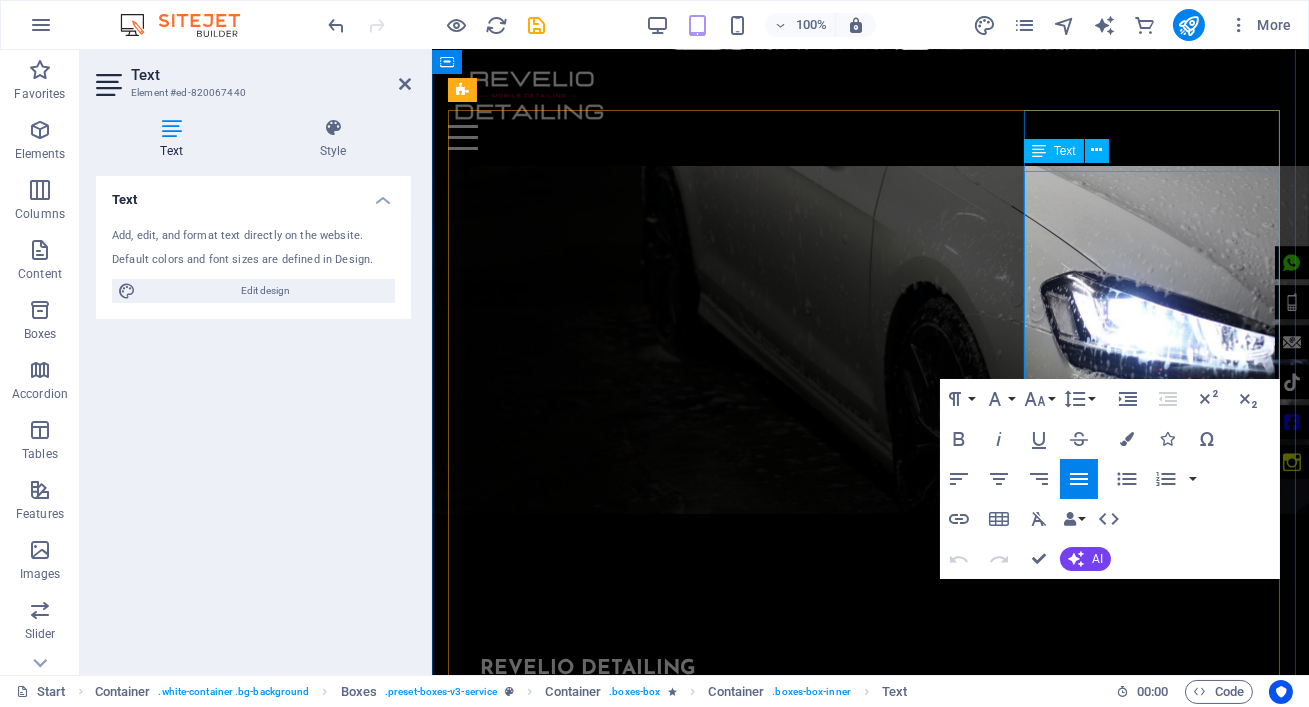 scroll, scrollTop: 873, scrollLeft: 0, axis: vertical 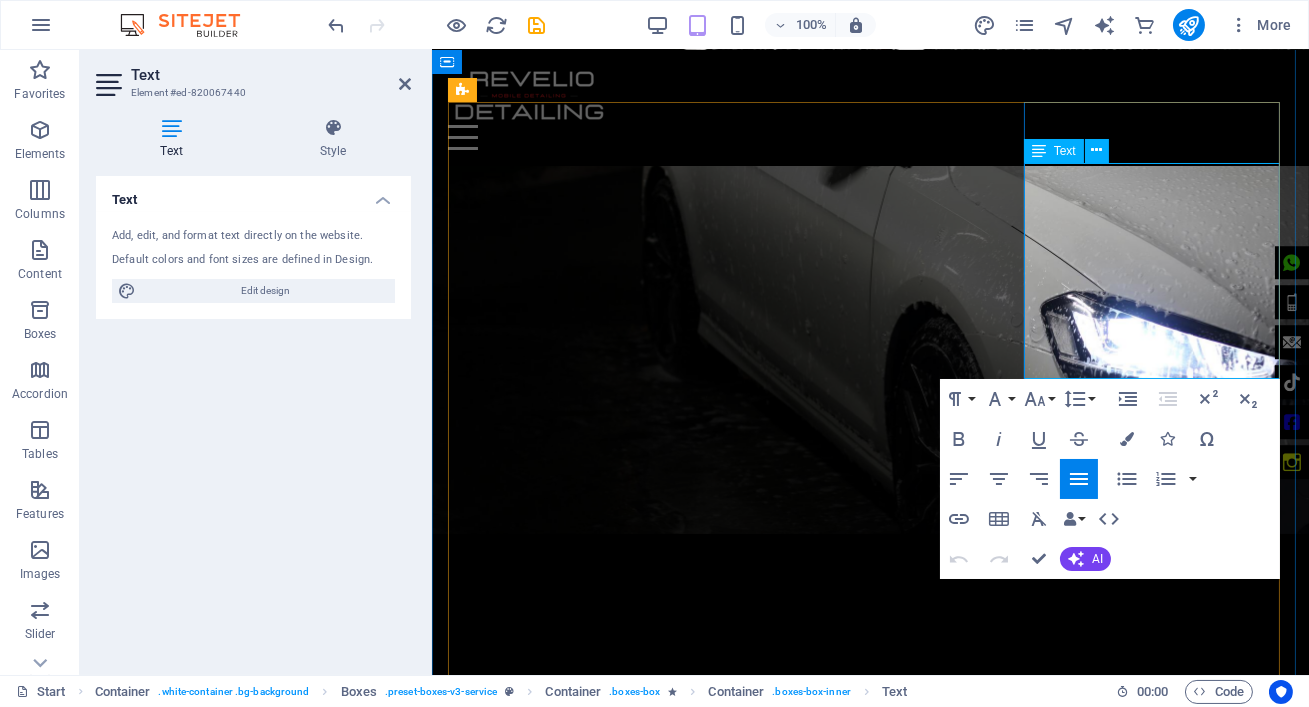 drag, startPoint x: 1191, startPoint y: 292, endPoint x: 1101, endPoint y: 175, distance: 147.61098 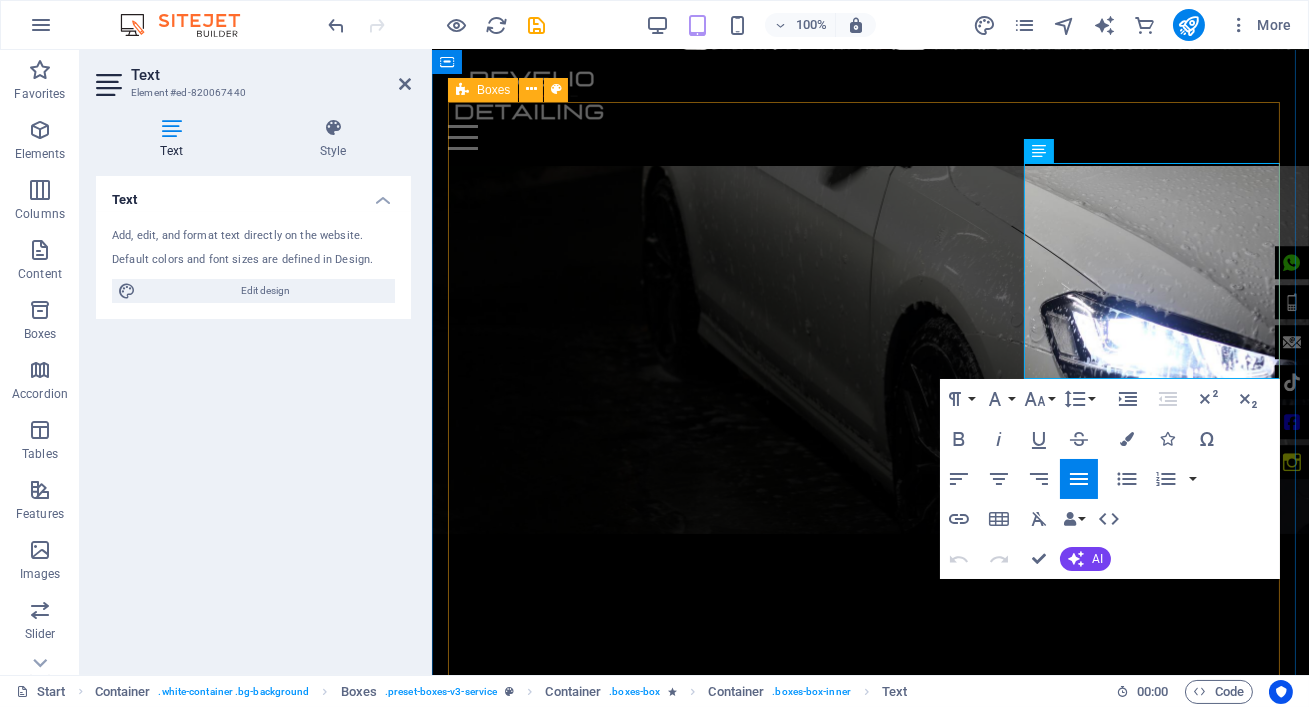 drag, startPoint x: 1190, startPoint y: 289, endPoint x: 1018, endPoint y: 171, distance: 208.58571 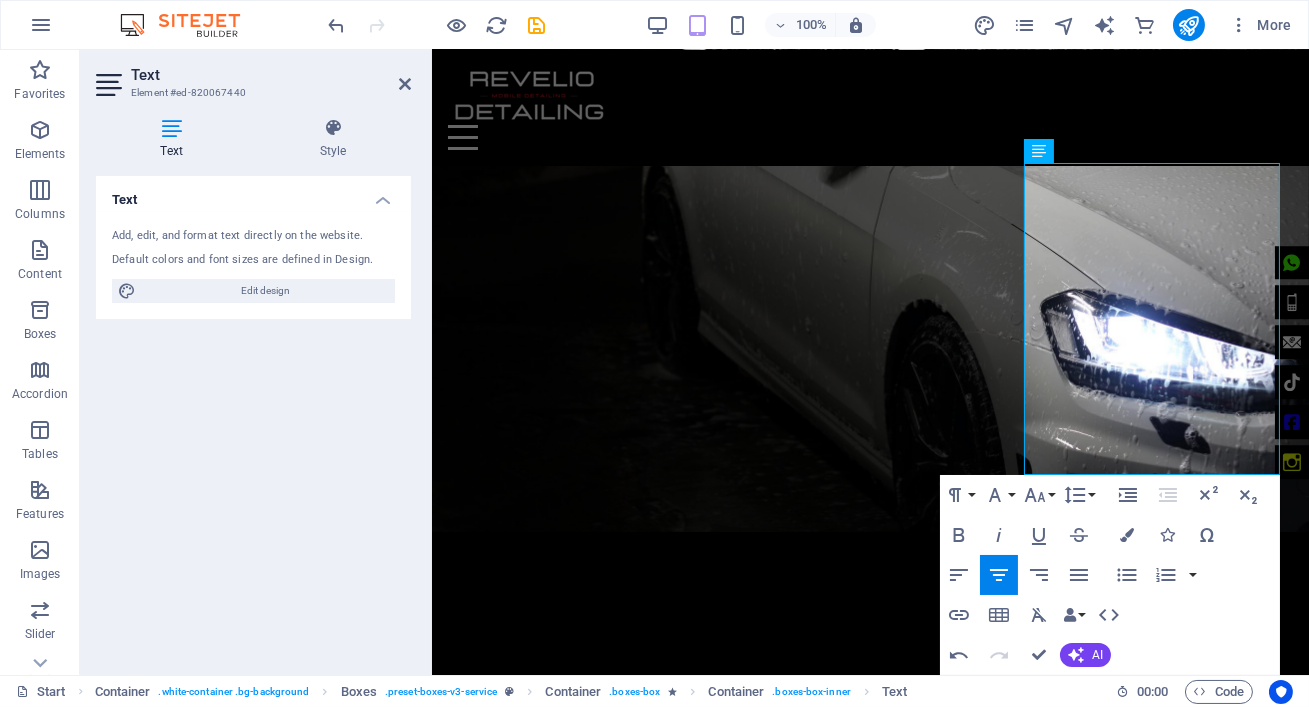 scroll, scrollTop: 3897, scrollLeft: 0, axis: vertical 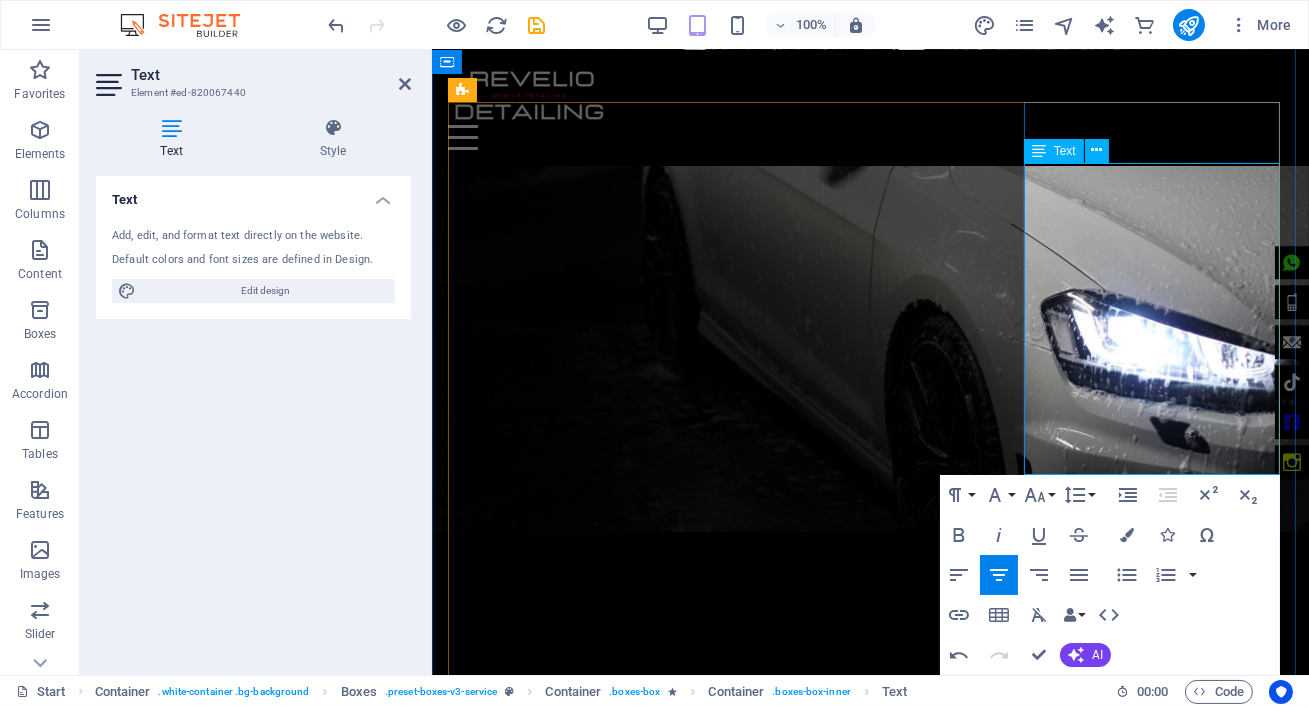 click on "Our interior detailing service ensures every nook and cranny of your vehicle is meticulously cleaned. From vacuuming and steam cleaning to leather conditioning, we pay attention to every detail to give you a fresh and pristine interior." at bounding box center (577, 2084) 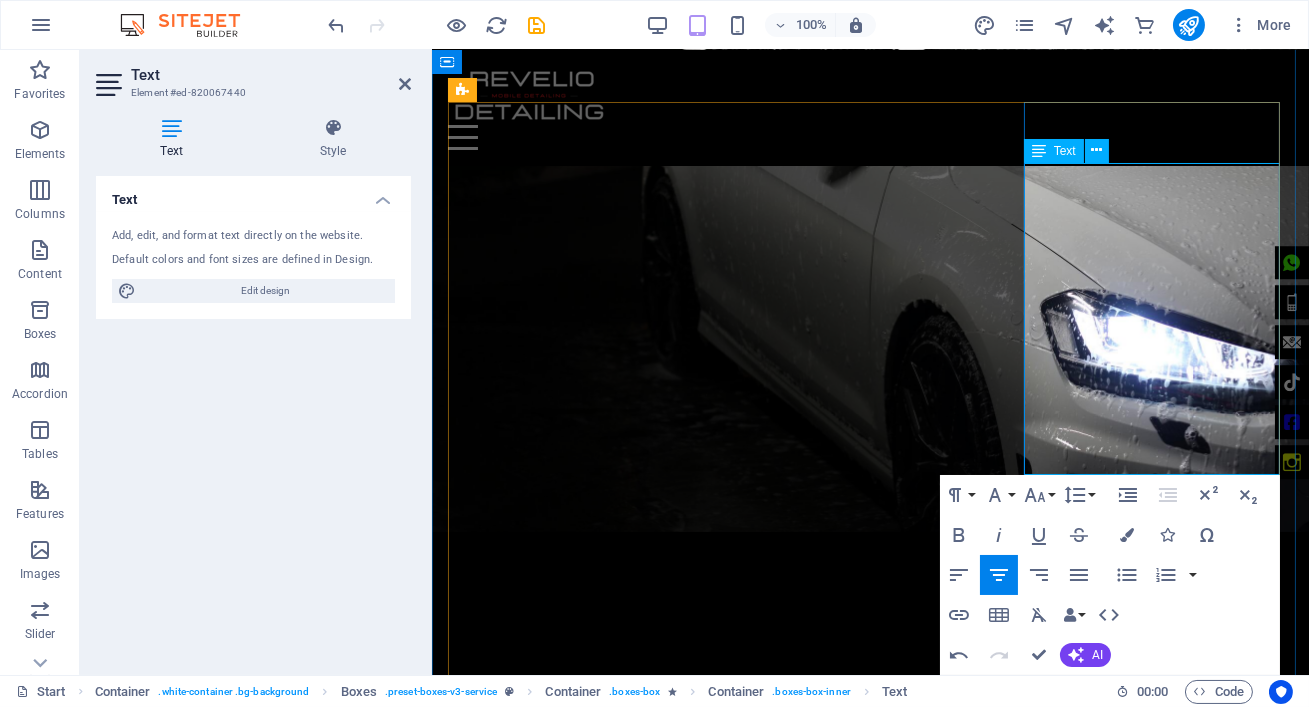 click at bounding box center (577, 1988) 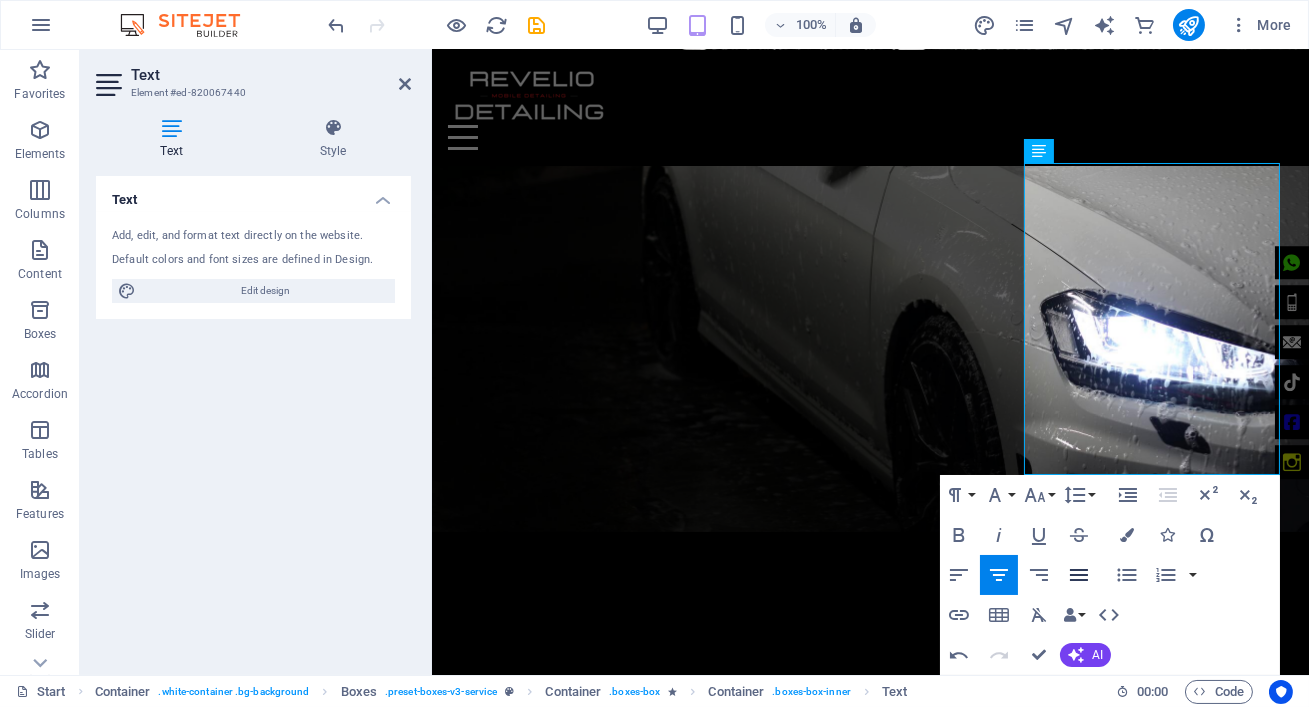 click 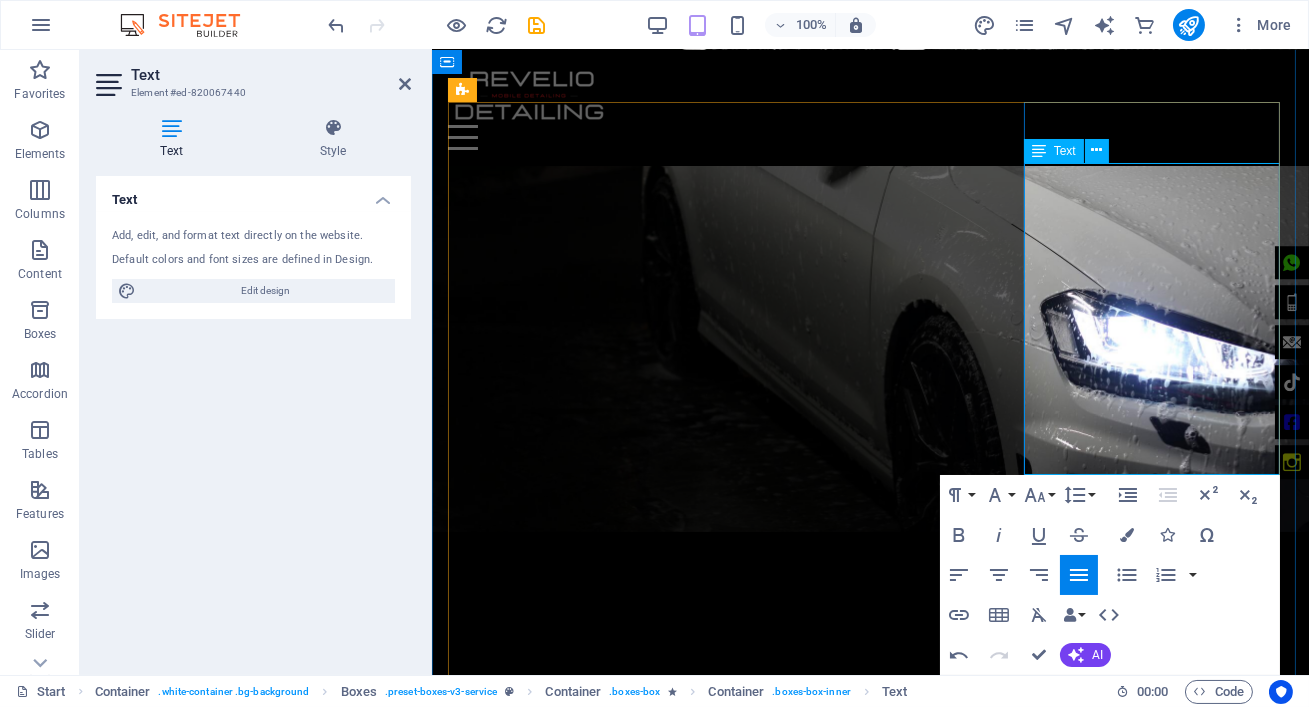 click on "Our interior detailing service ensures every nook and cranny of your vehicle is meticulously cleaned. From vacuuming and steam cleaning to leather conditioning, we pay attention to every detail to give you a fresh and pristine interior." at bounding box center [577, 2084] 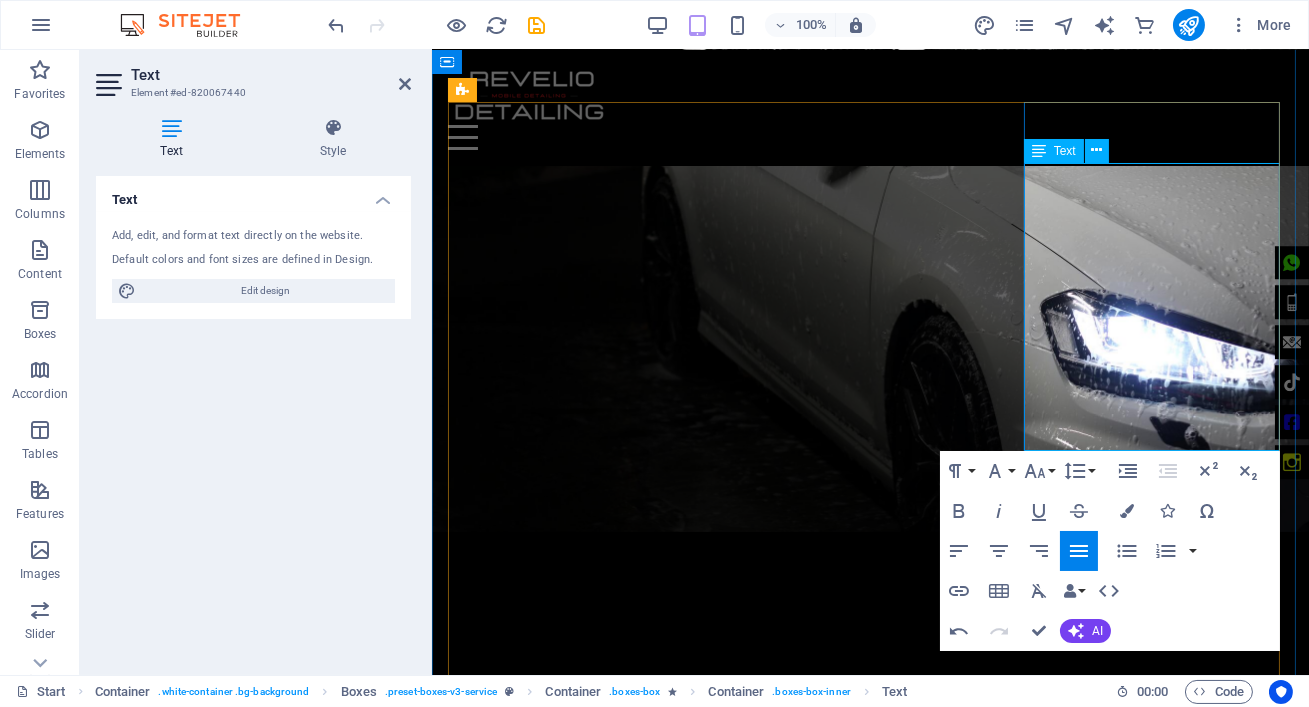 click on "Prices (excl. VAT): Hatch R1,950 | Sedan R2,450 | SUV/4×4 R2,950 | Mini Bus R3,450. Leaves your cabin fresh & renewed." at bounding box center [577, 2216] 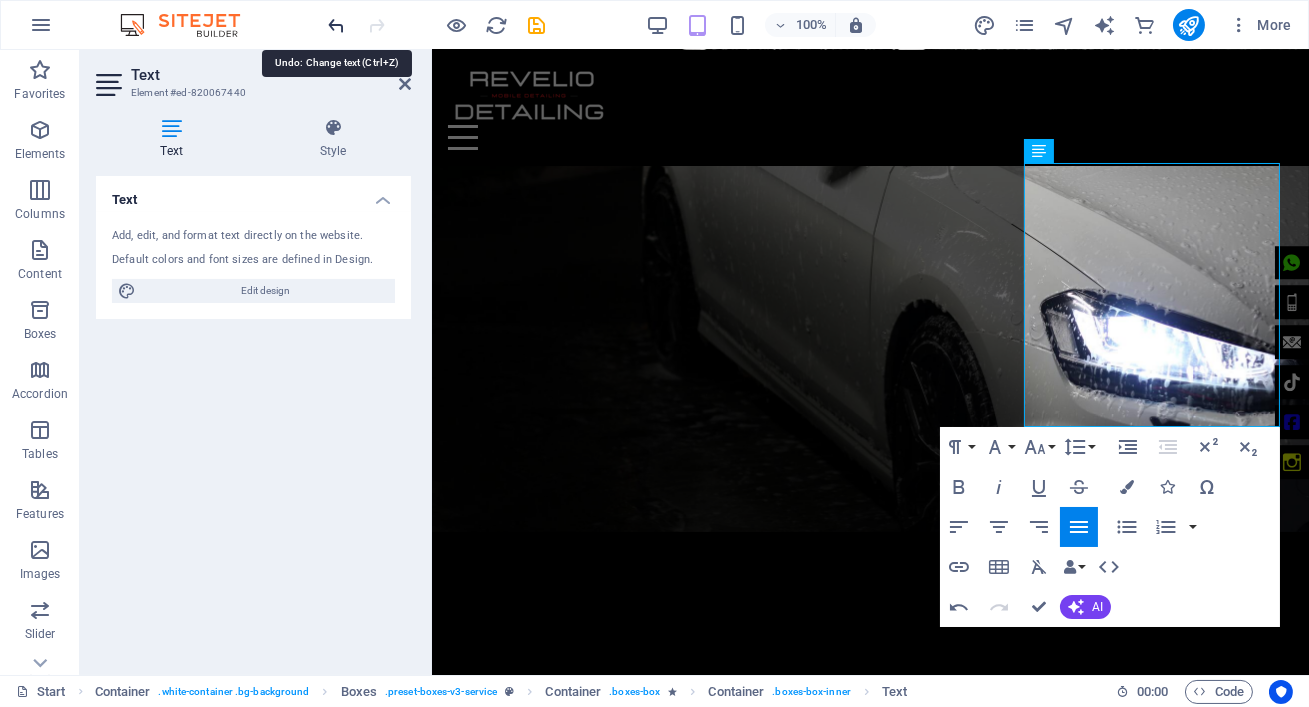 click at bounding box center (337, 25) 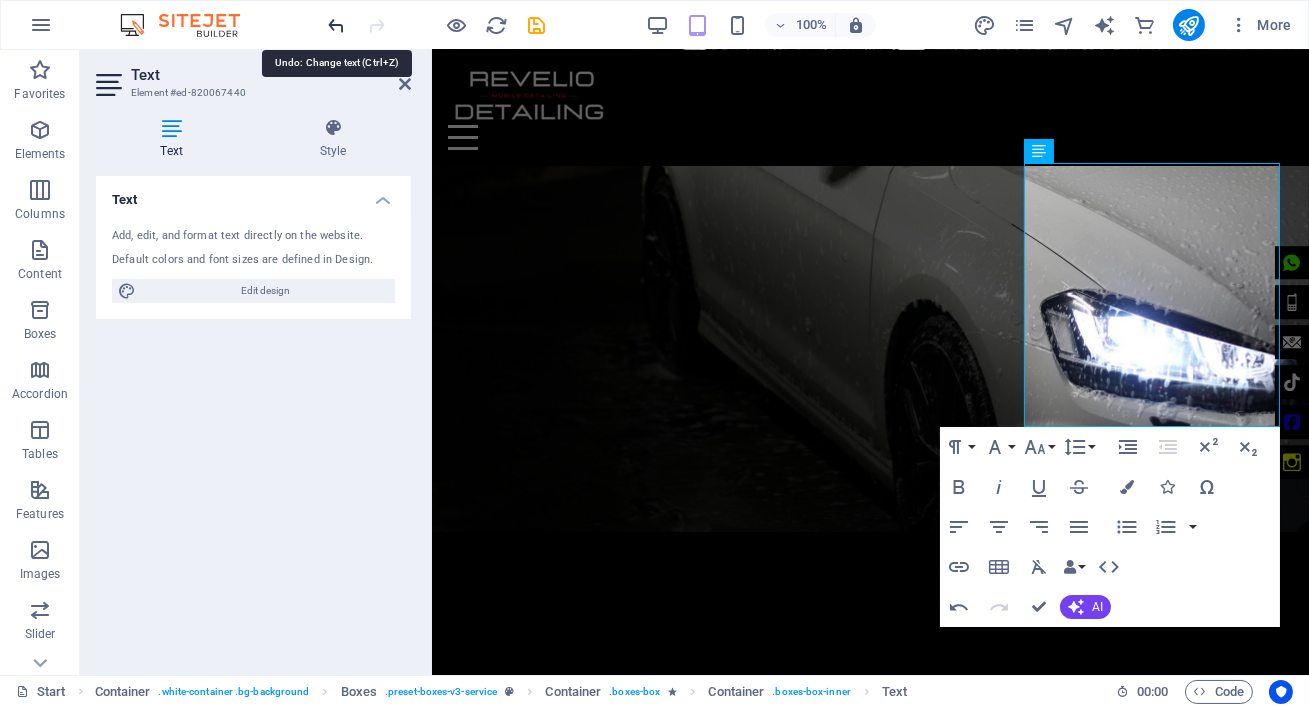 click at bounding box center [337, 25] 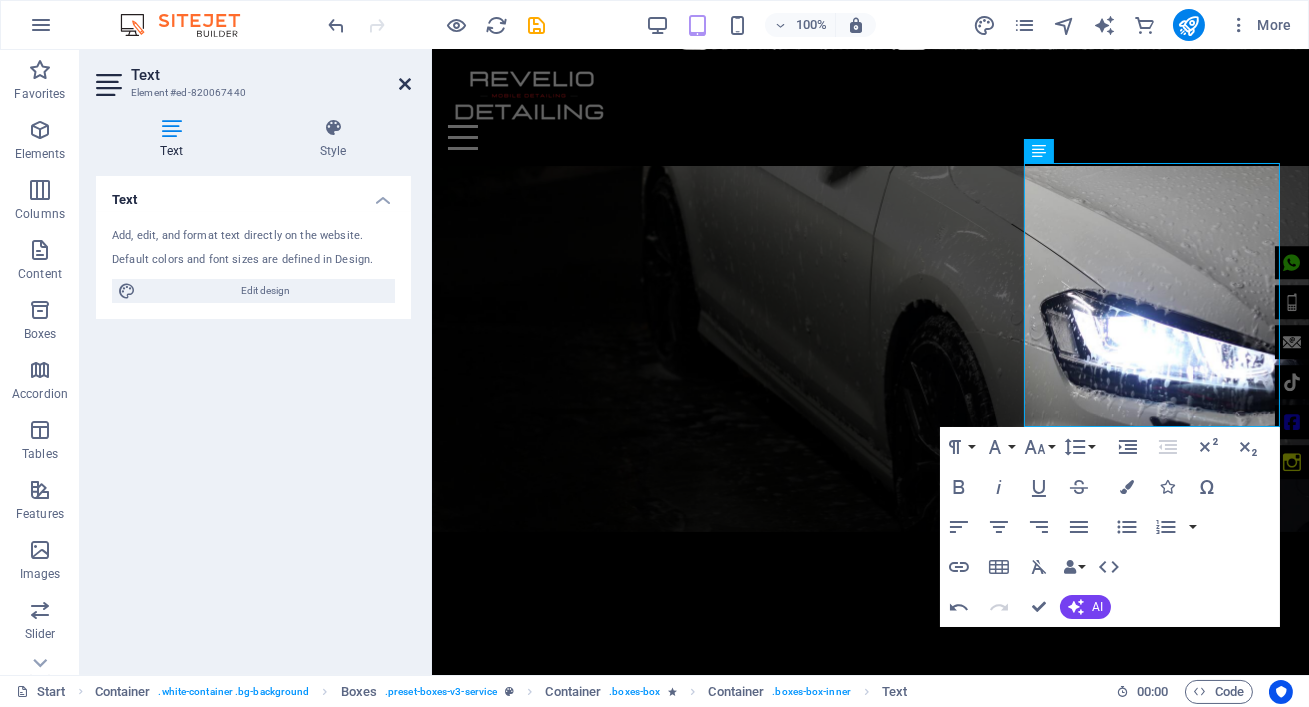 click at bounding box center [405, 84] 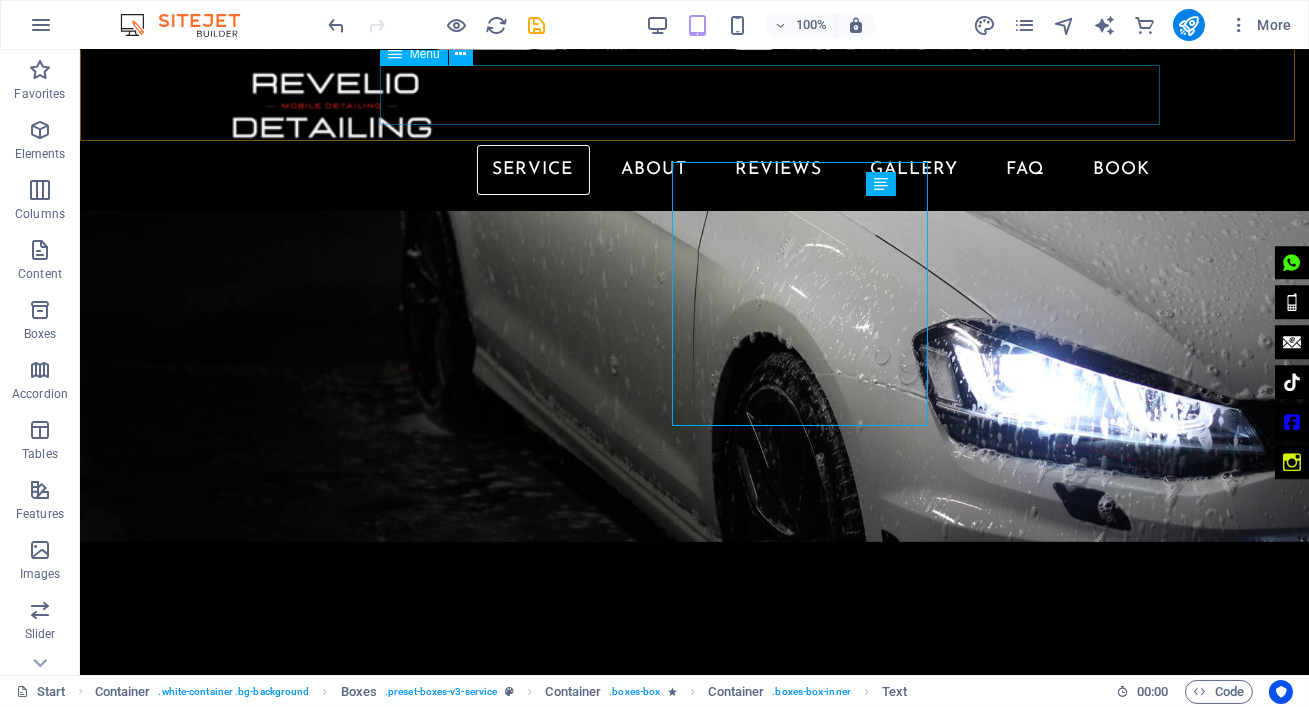 scroll, scrollTop: 893, scrollLeft: 0, axis: vertical 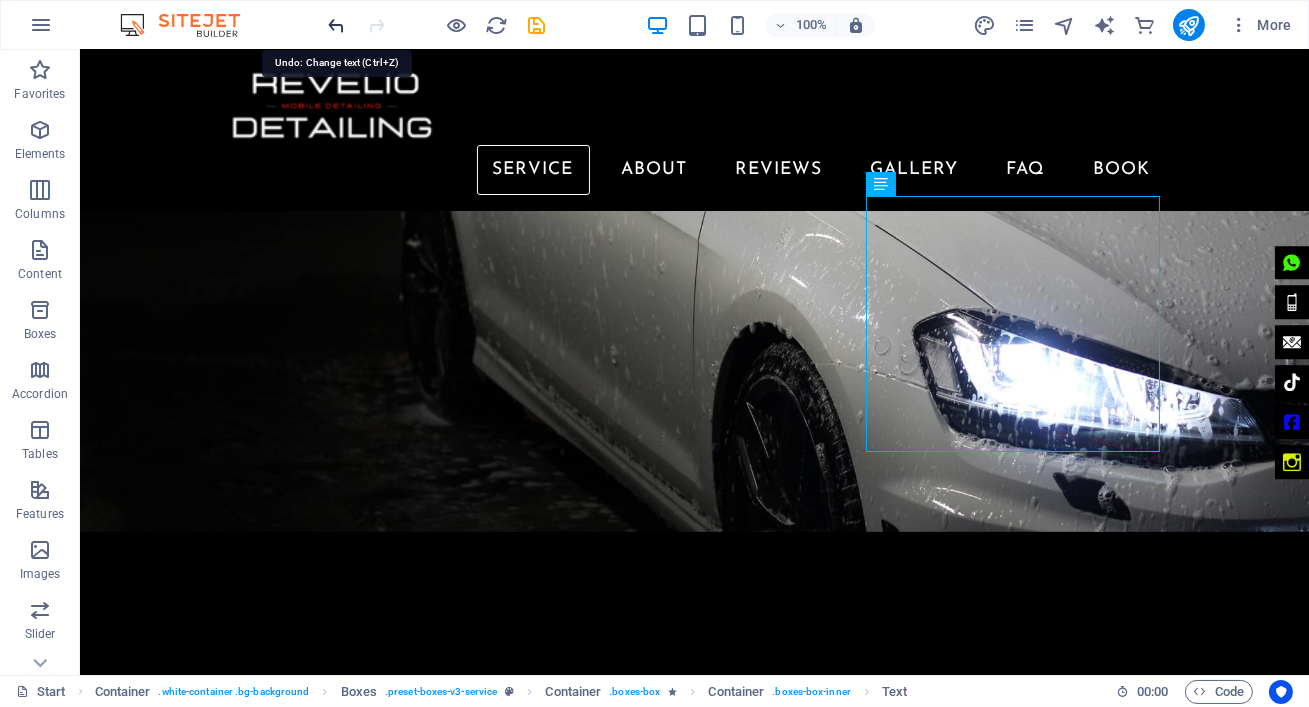 click at bounding box center [337, 25] 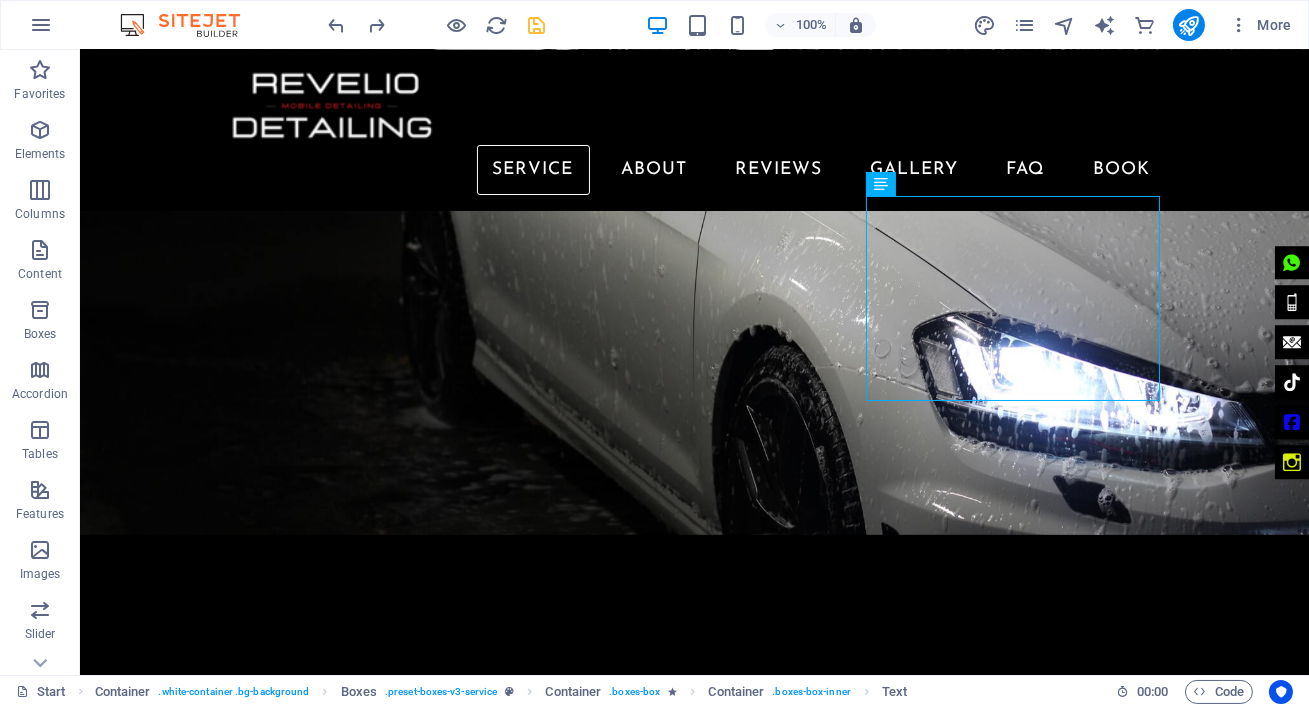 click at bounding box center [537, 25] 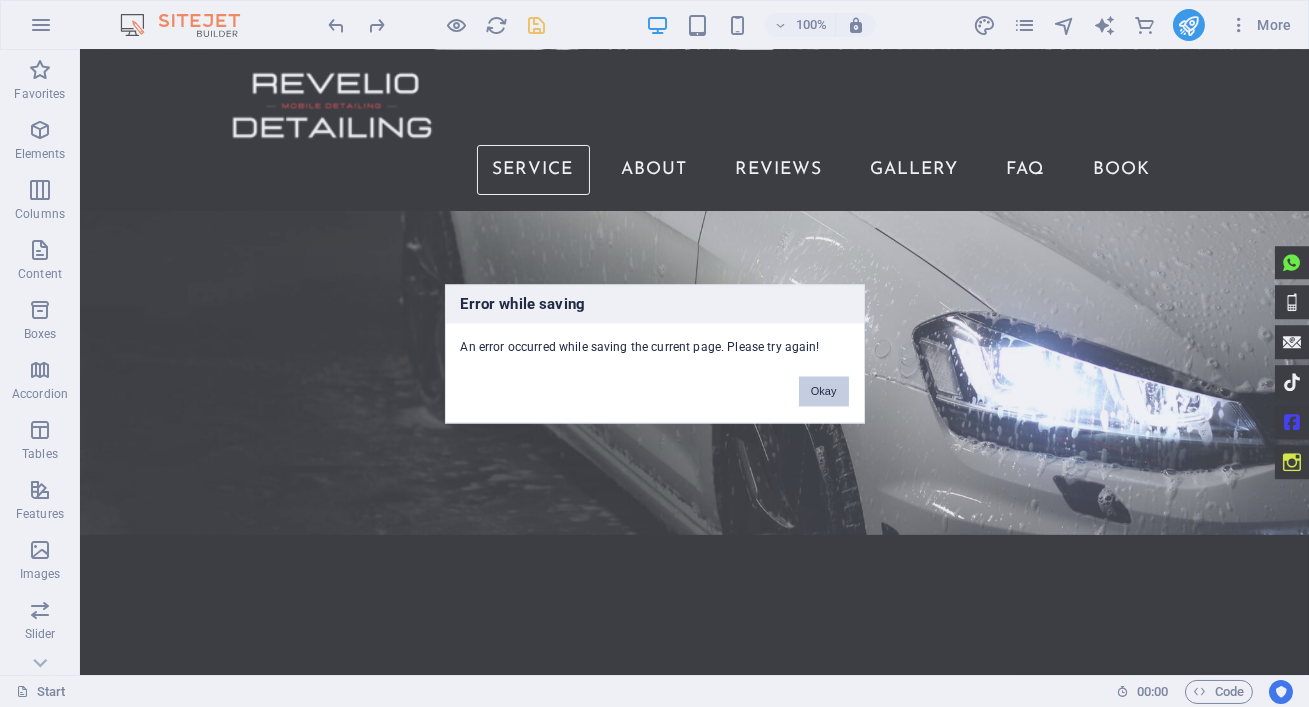 drag, startPoint x: 805, startPoint y: 388, endPoint x: 334, endPoint y: 85, distance: 560.0446 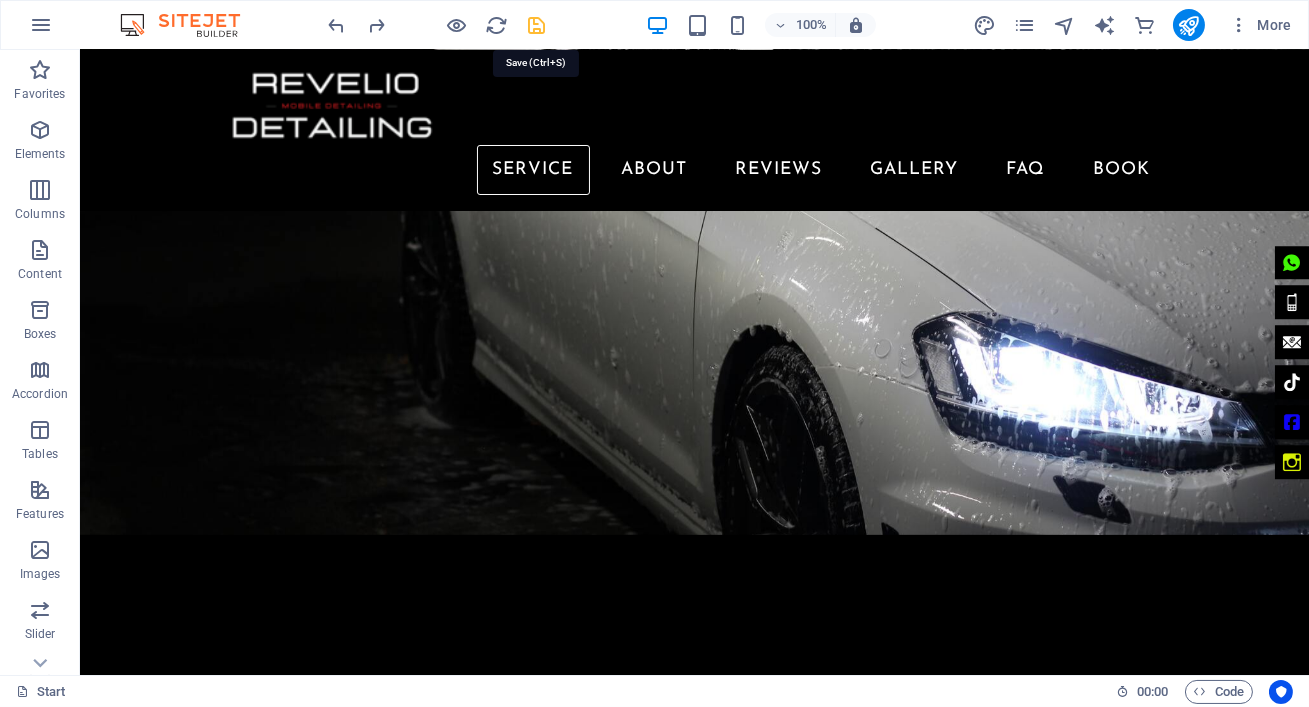 click at bounding box center [537, 25] 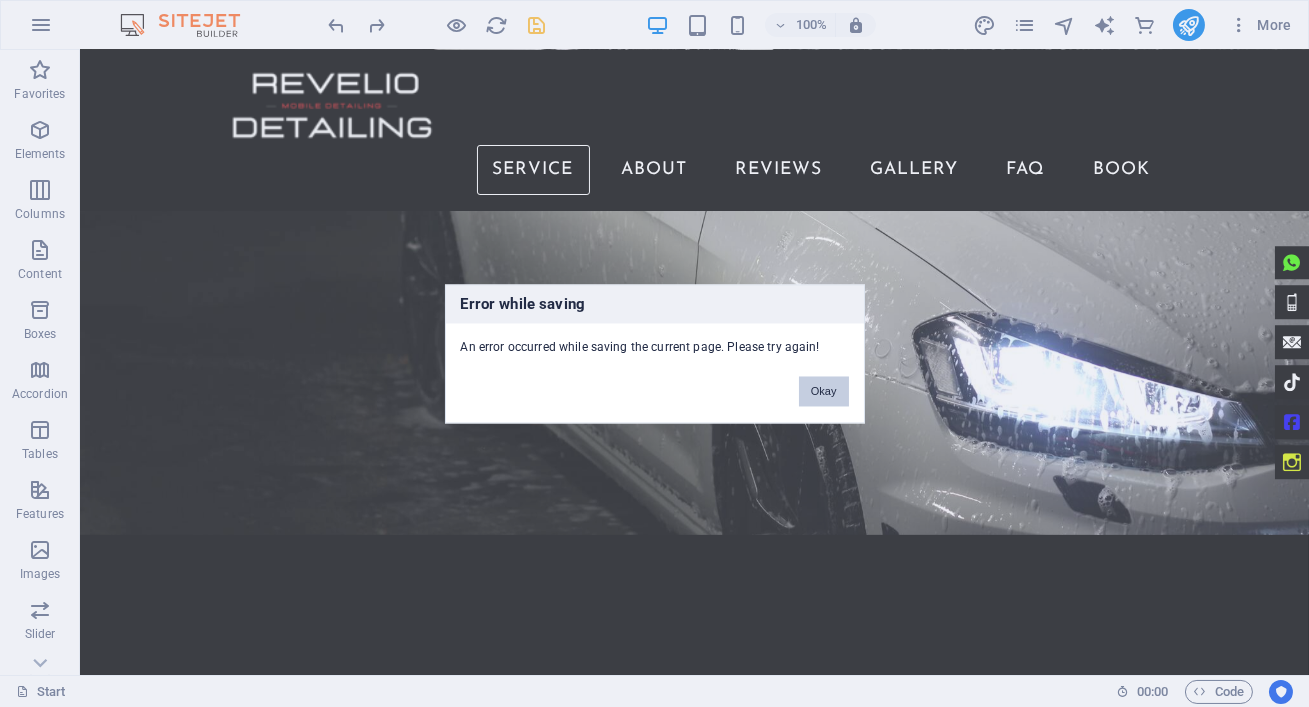 click on "Okay" at bounding box center [824, 391] 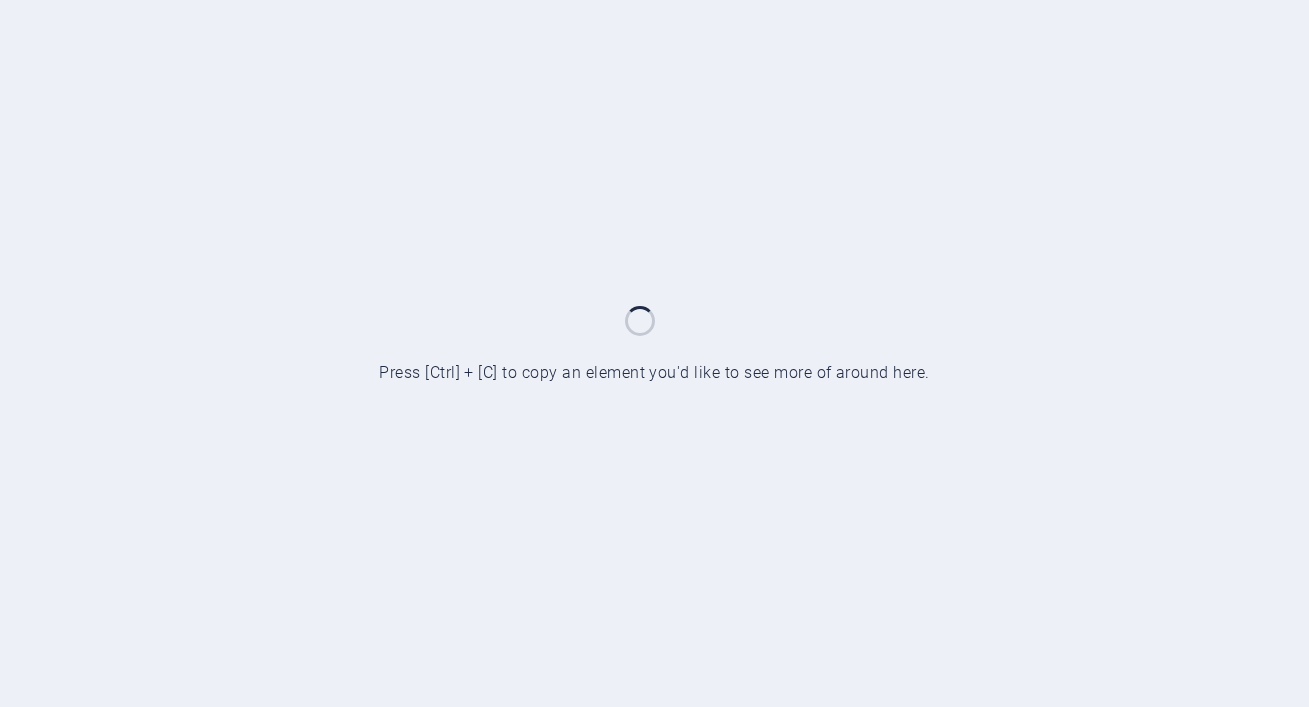 scroll, scrollTop: 0, scrollLeft: 0, axis: both 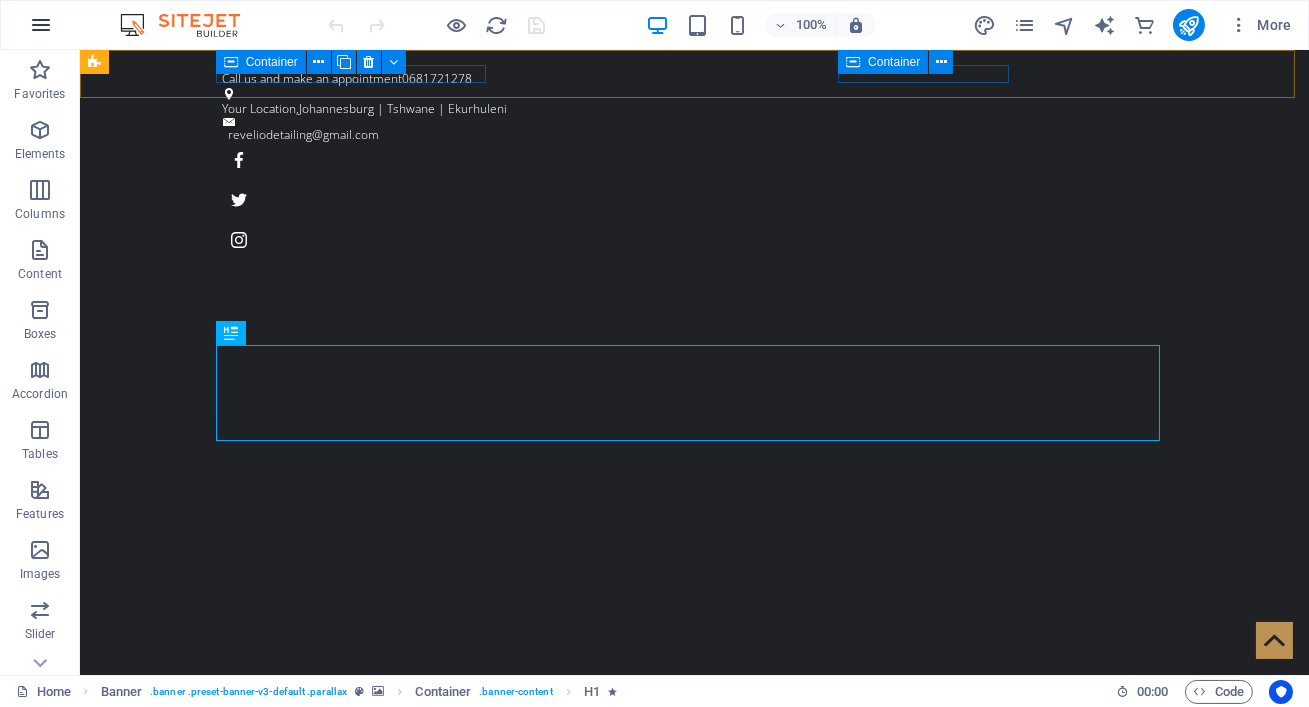 click at bounding box center (41, 25) 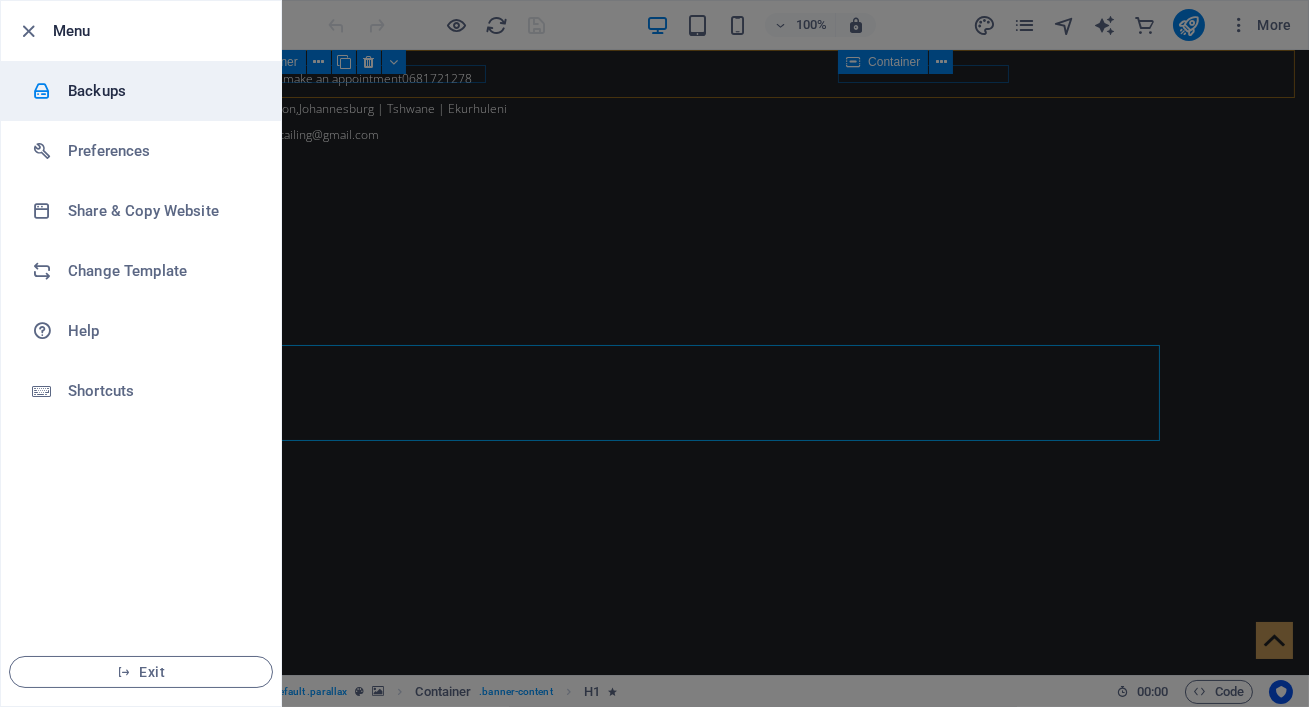 click on "Backups" at bounding box center [141, 91] 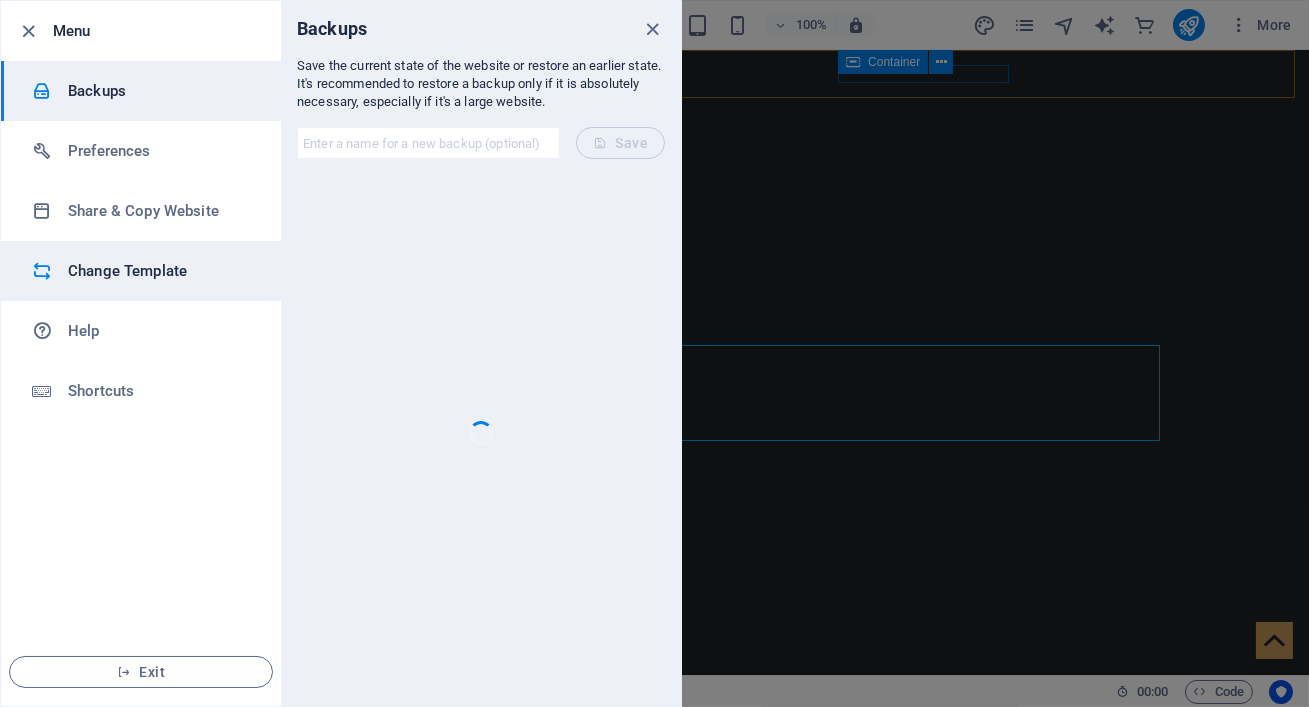 click on "Change Template" at bounding box center (141, 271) 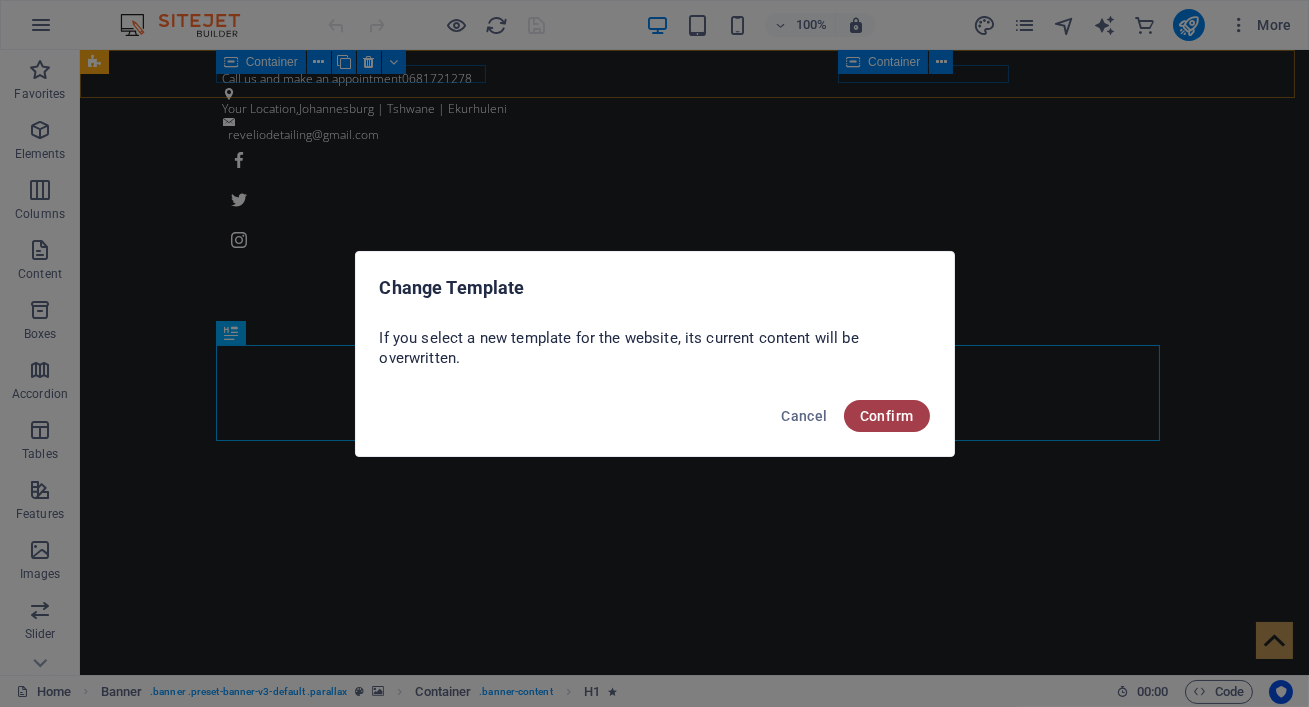 click on "Confirm" at bounding box center [887, 416] 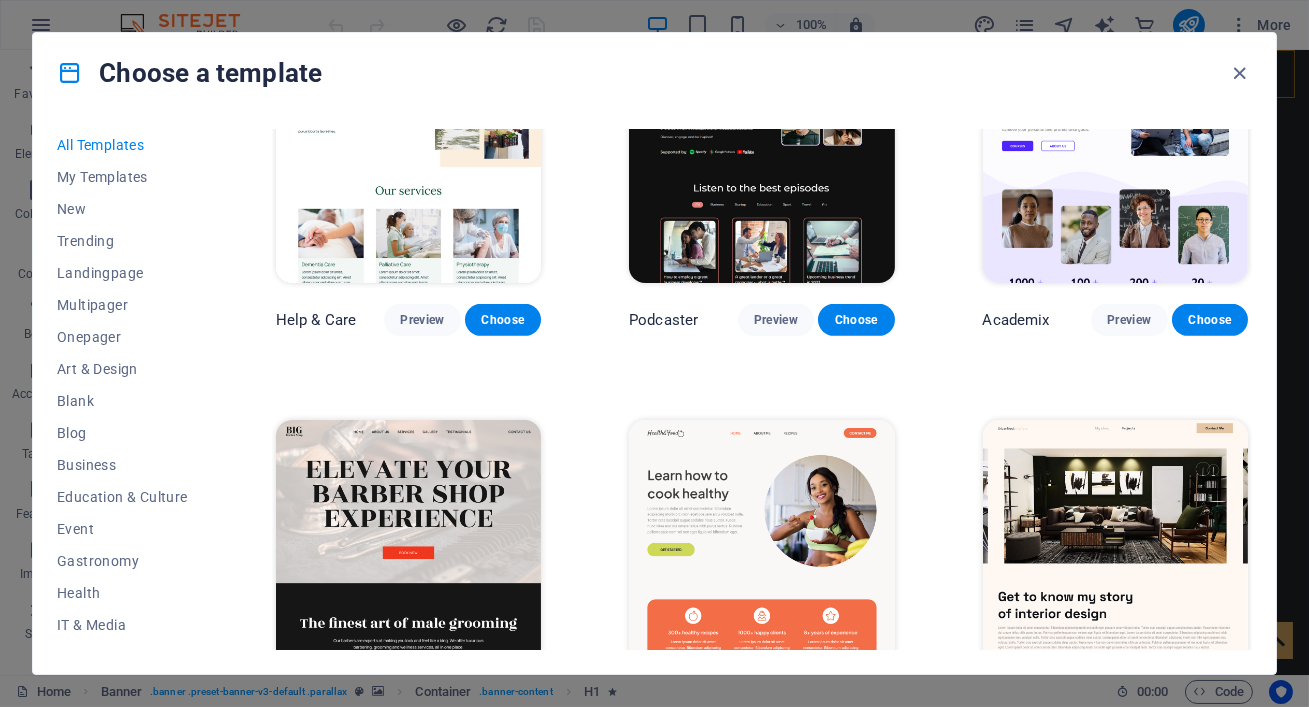 scroll, scrollTop: 2014, scrollLeft: 0, axis: vertical 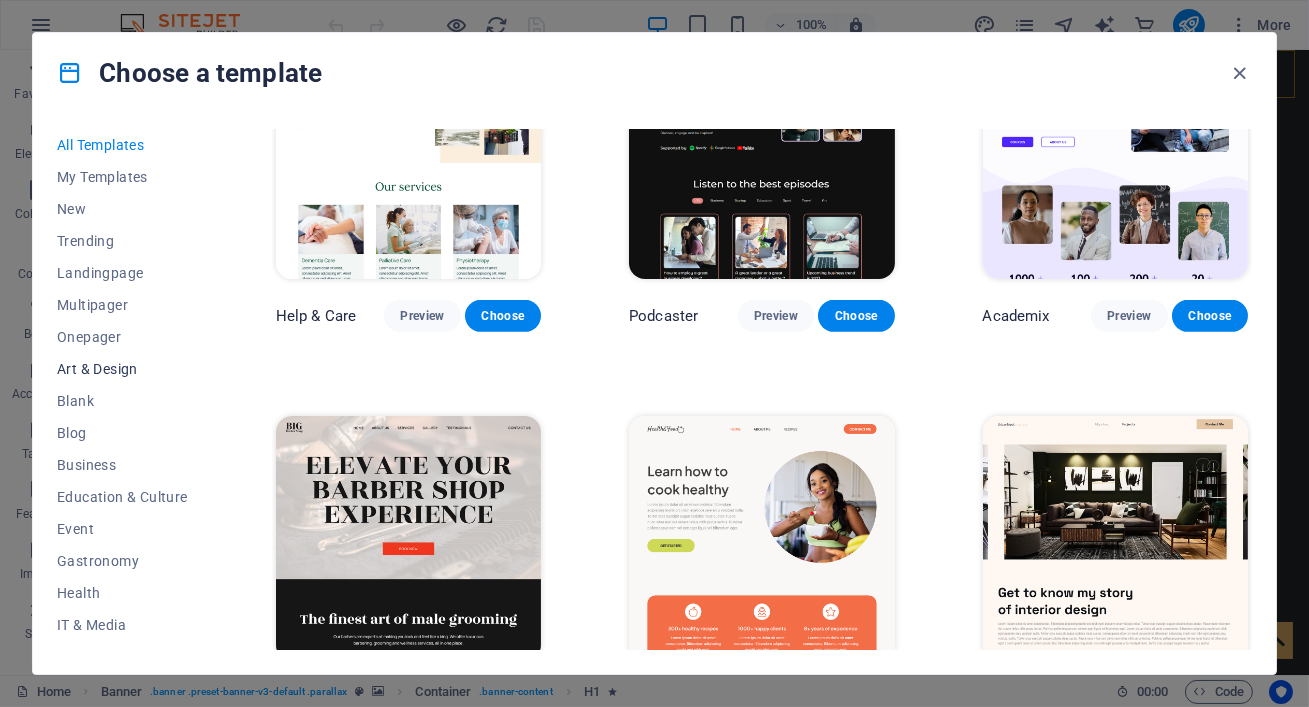 click on "Art & Design" at bounding box center [122, 369] 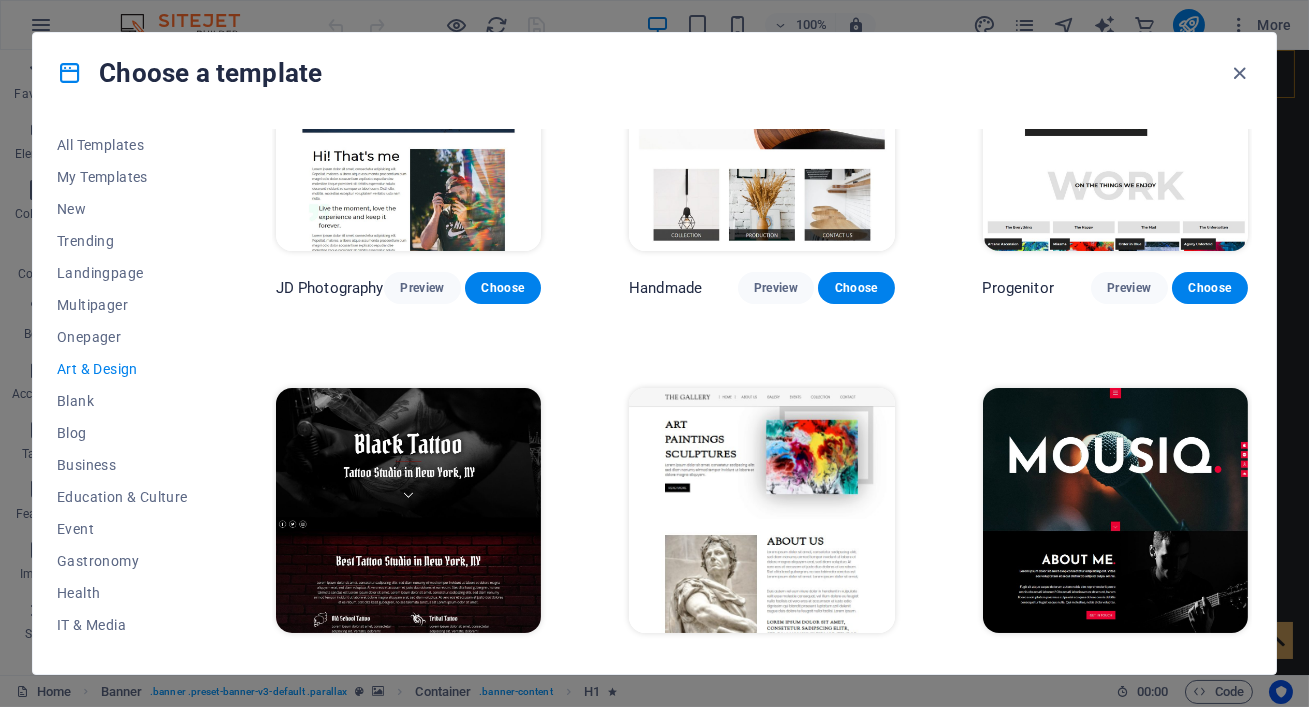 scroll, scrollTop: 0, scrollLeft: 0, axis: both 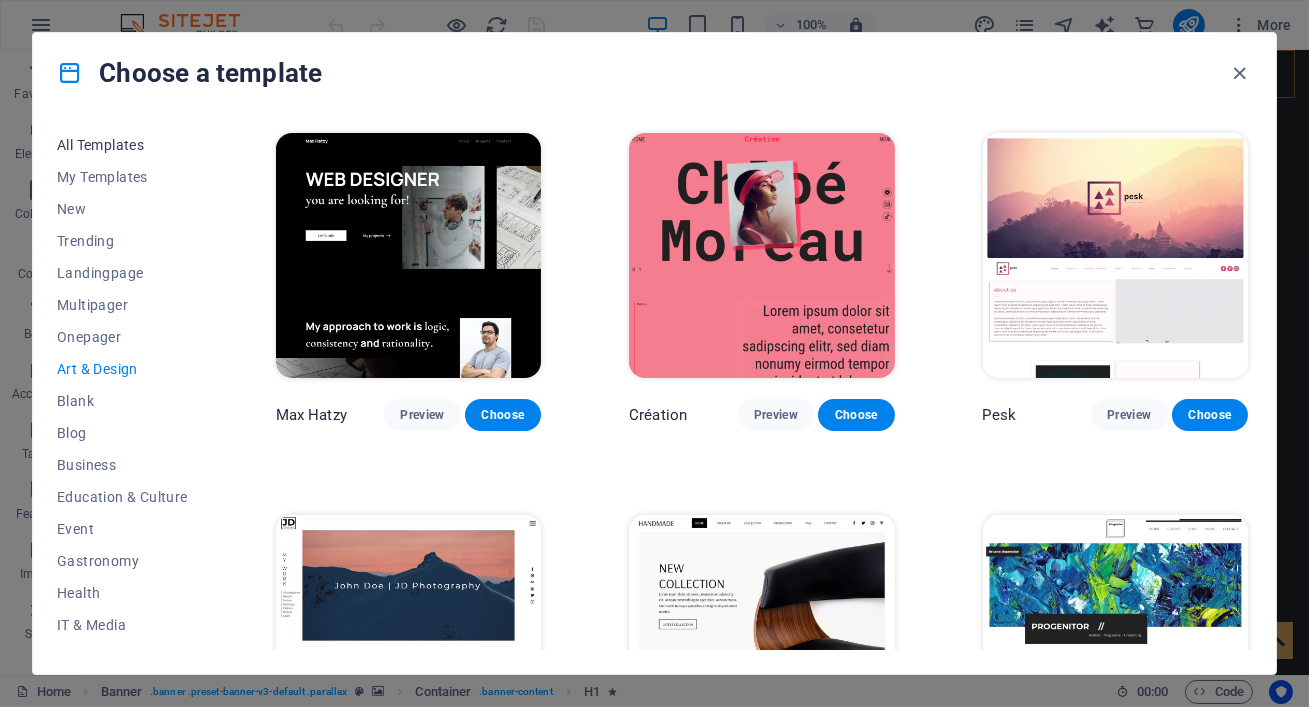 click on "All Templates" at bounding box center (122, 145) 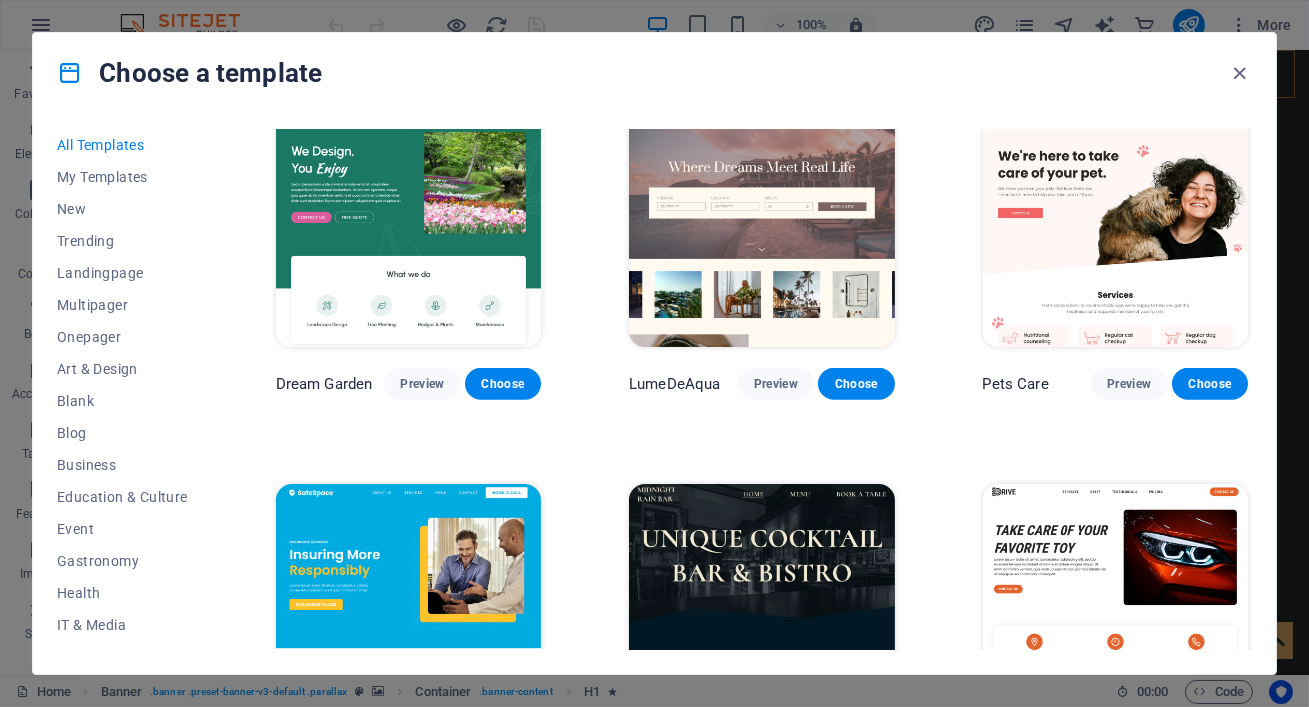 scroll, scrollTop: 3866, scrollLeft: 0, axis: vertical 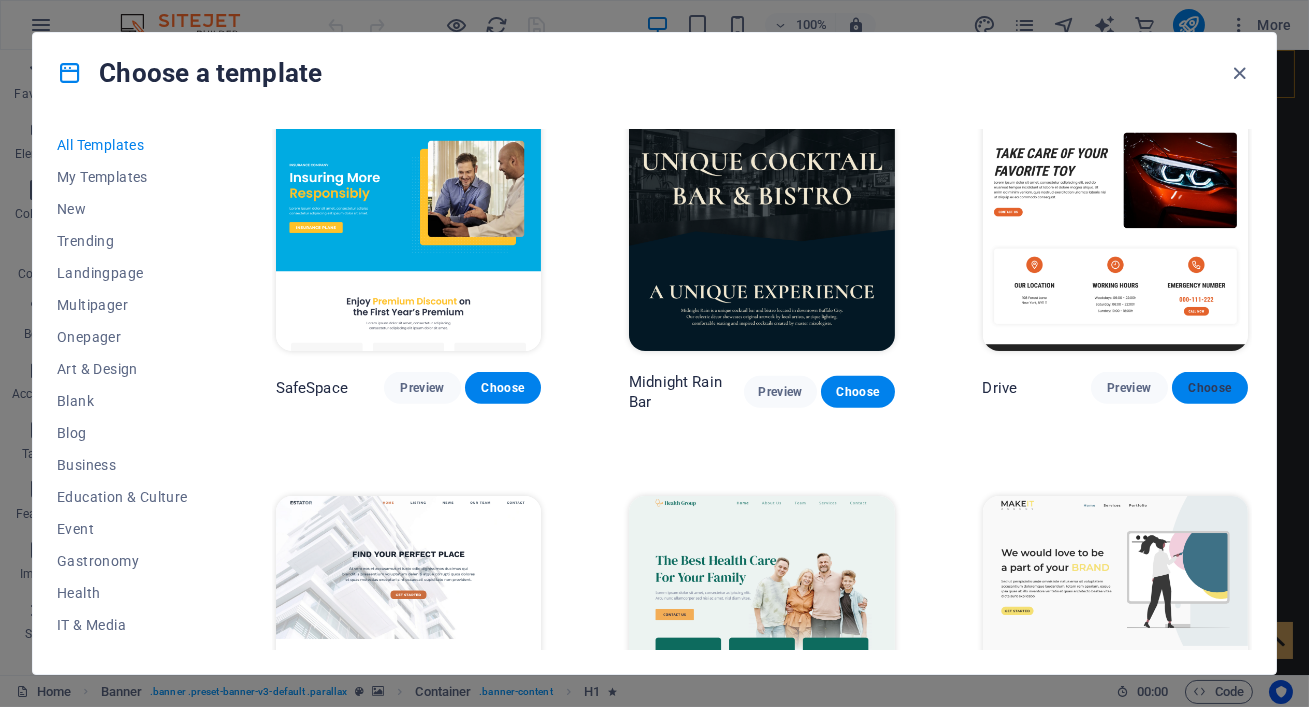 click on "Choose" at bounding box center [1210, 388] 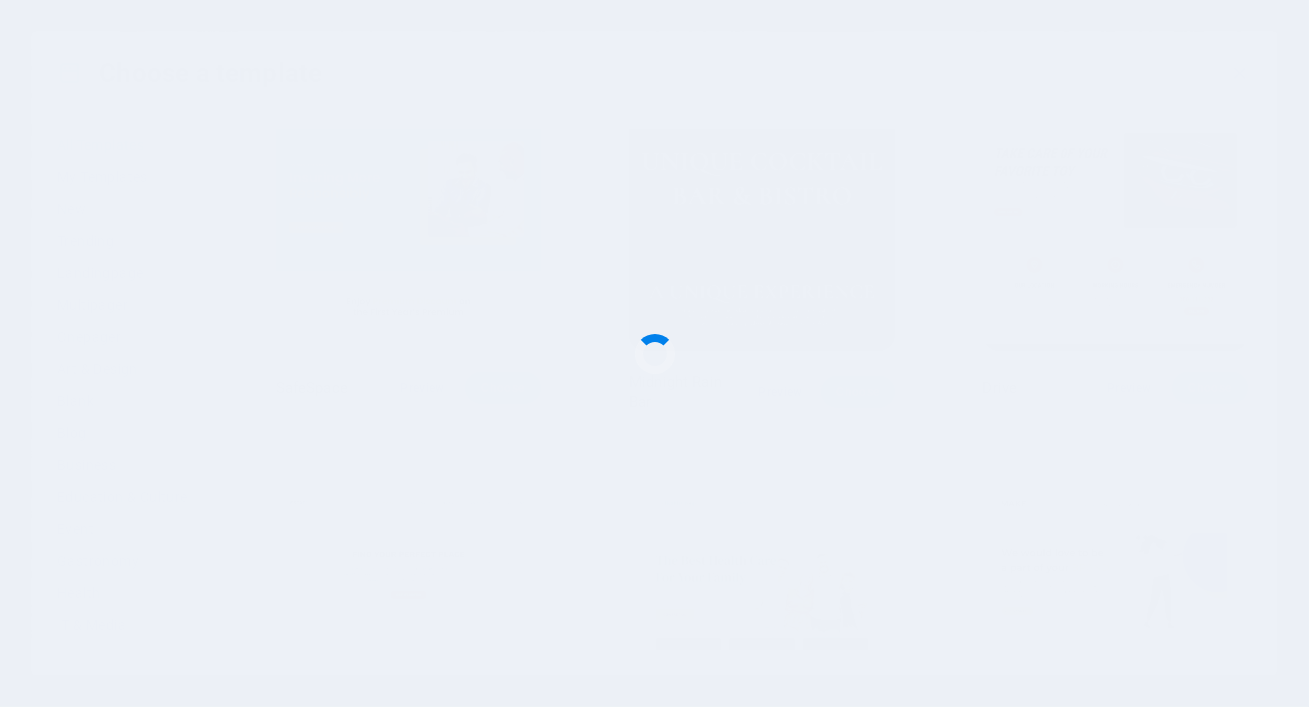 click at bounding box center [654, 353] 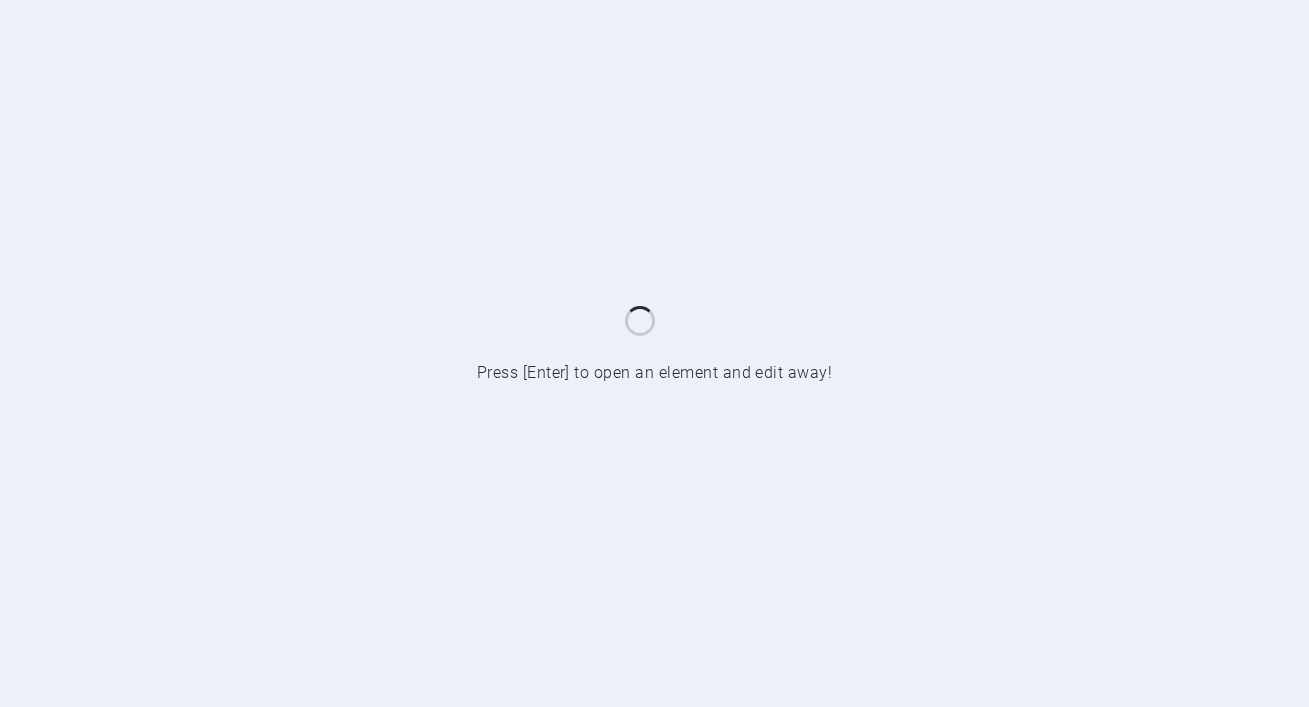 scroll, scrollTop: 0, scrollLeft: 0, axis: both 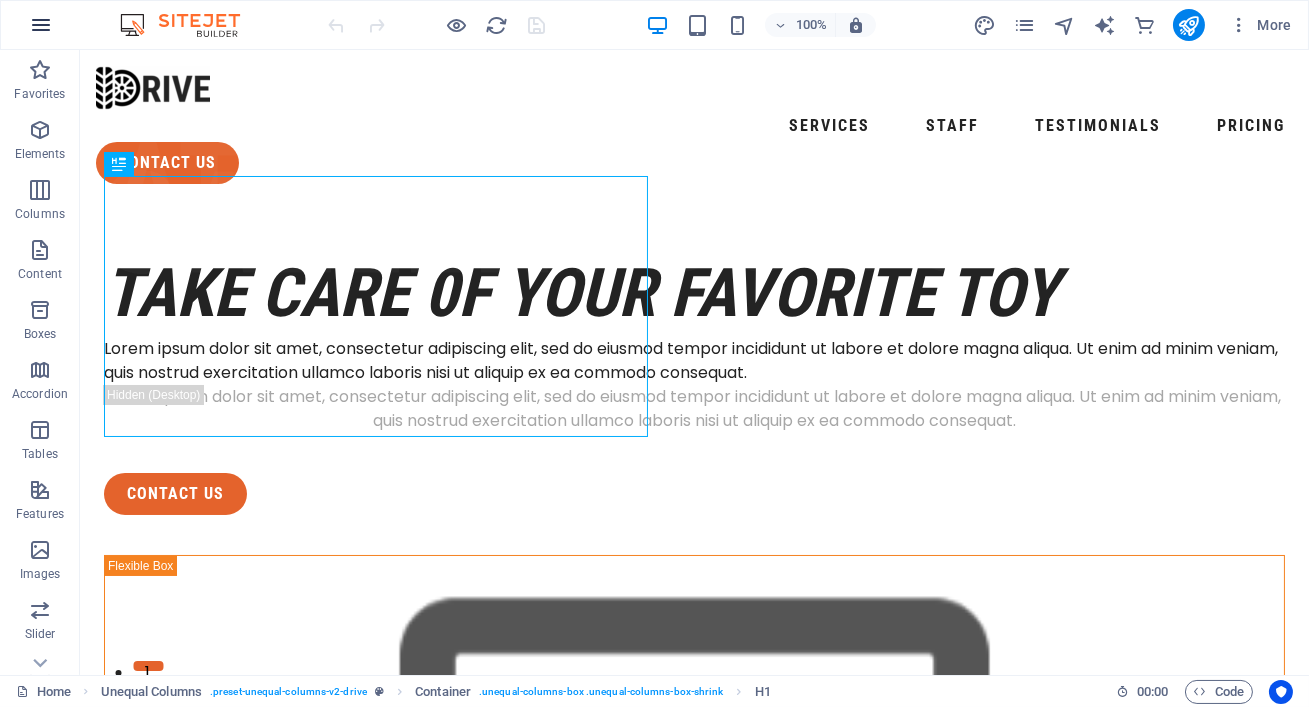 click at bounding box center (41, 25) 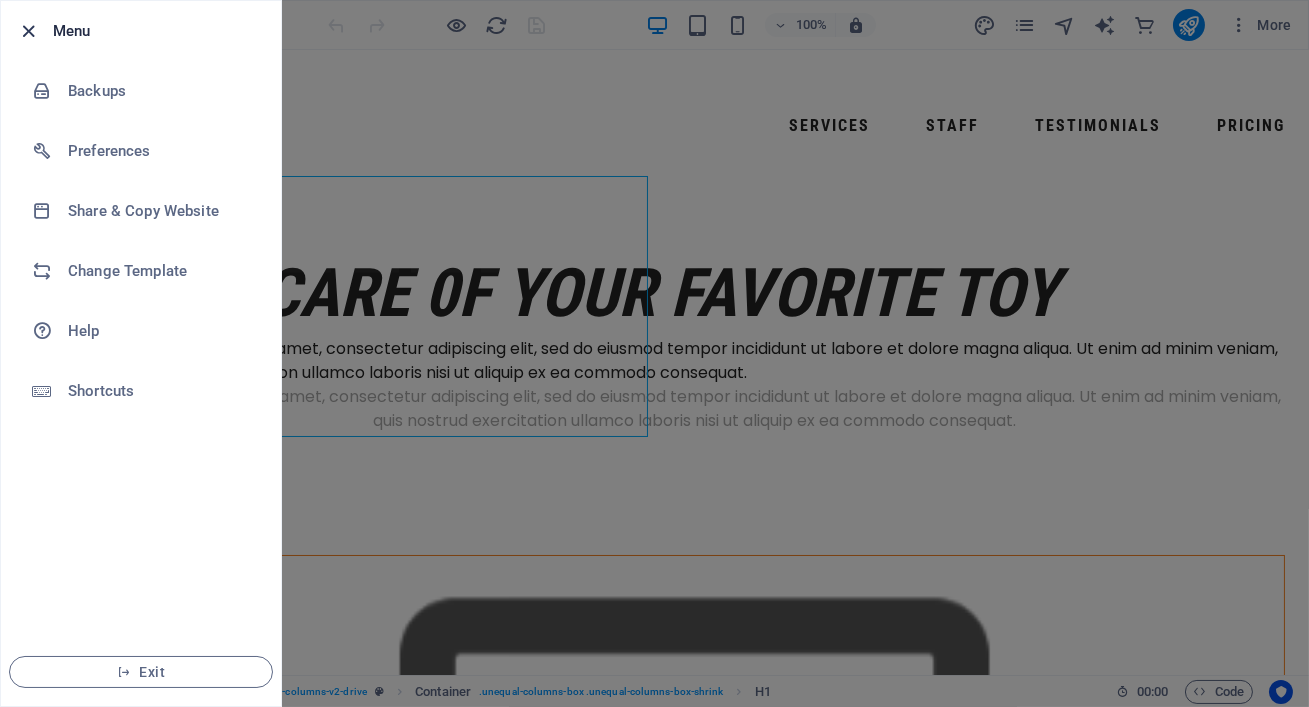 click at bounding box center [29, 31] 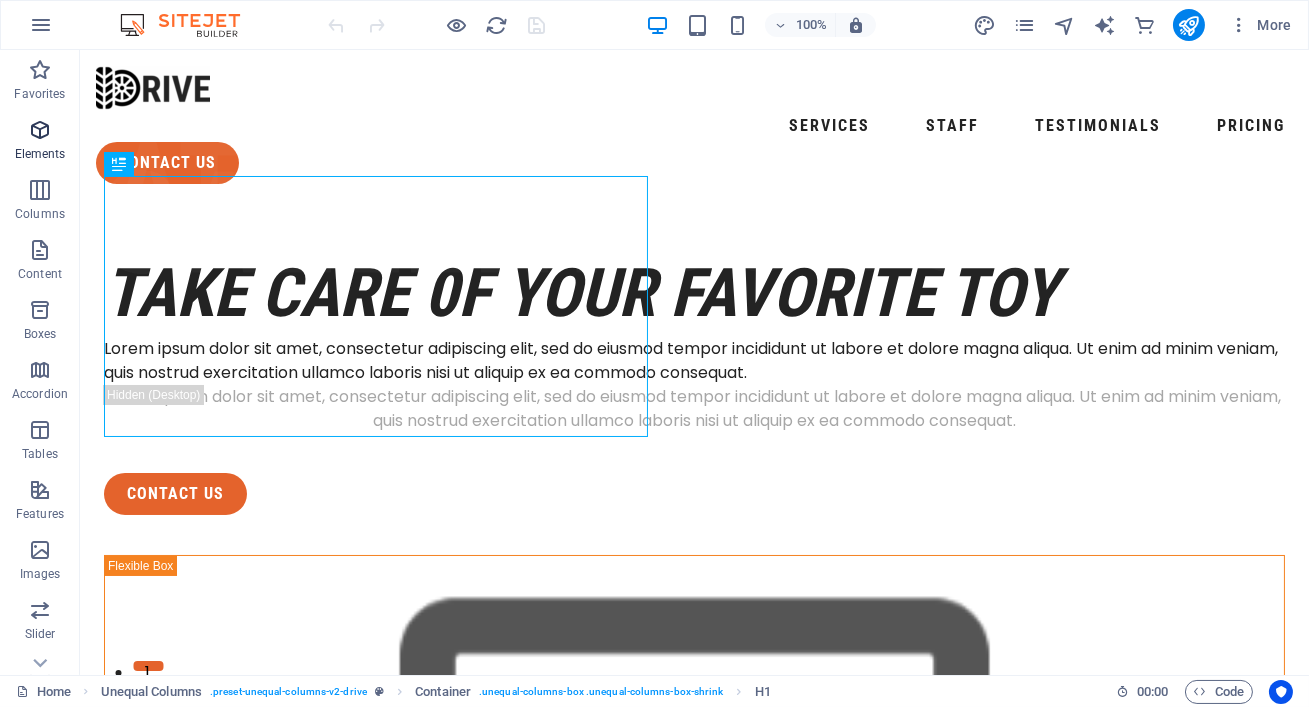 click at bounding box center [40, 130] 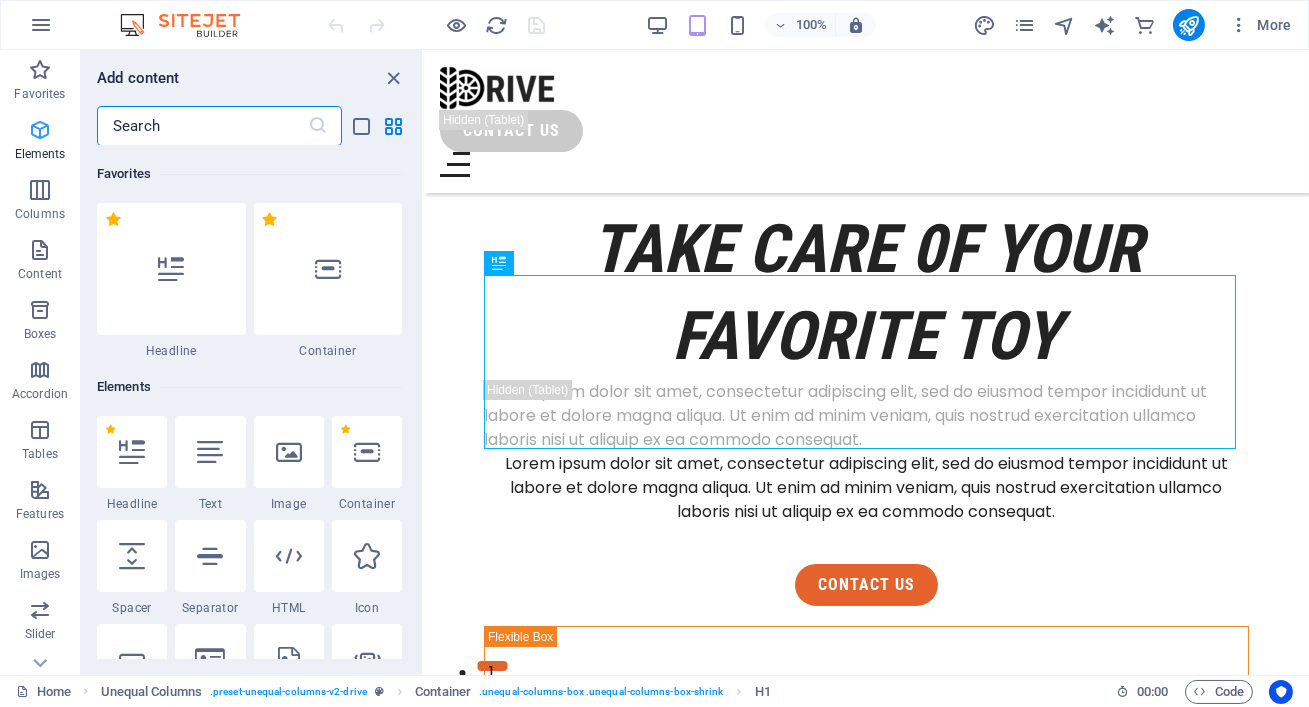 scroll, scrollTop: 476, scrollLeft: 0, axis: vertical 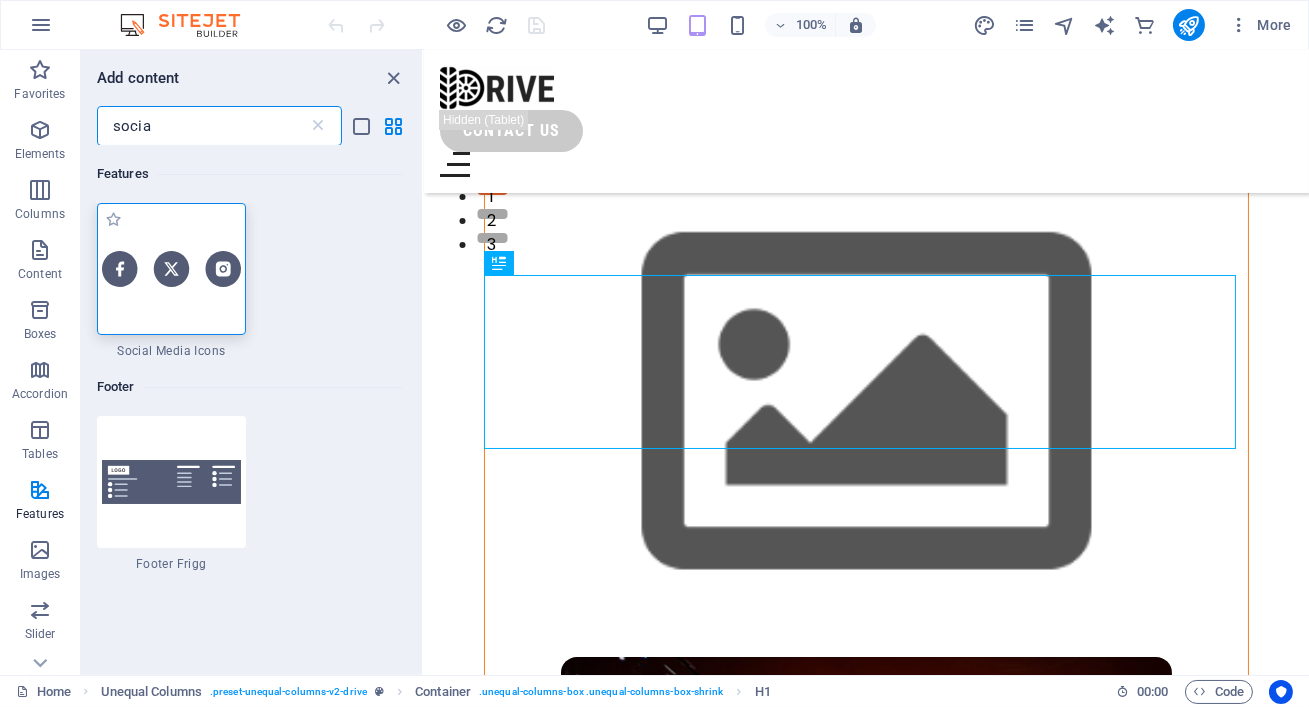 type on "socia" 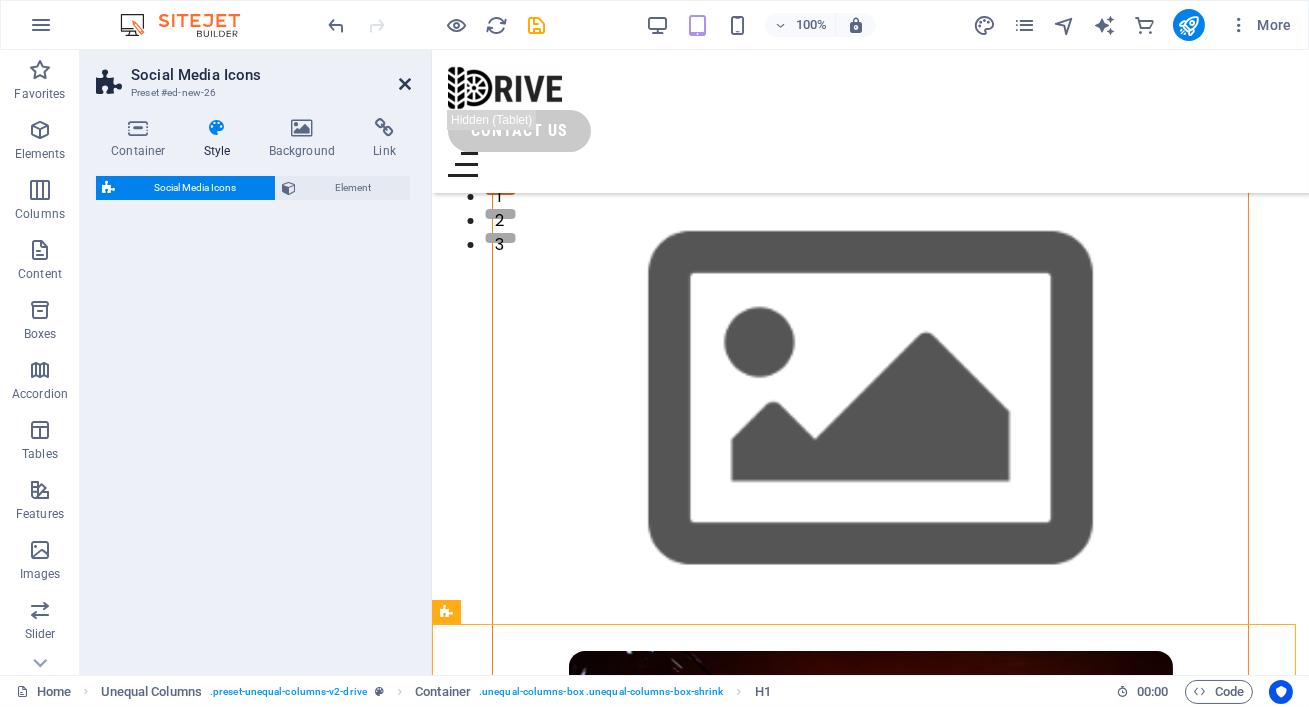 click at bounding box center (405, 84) 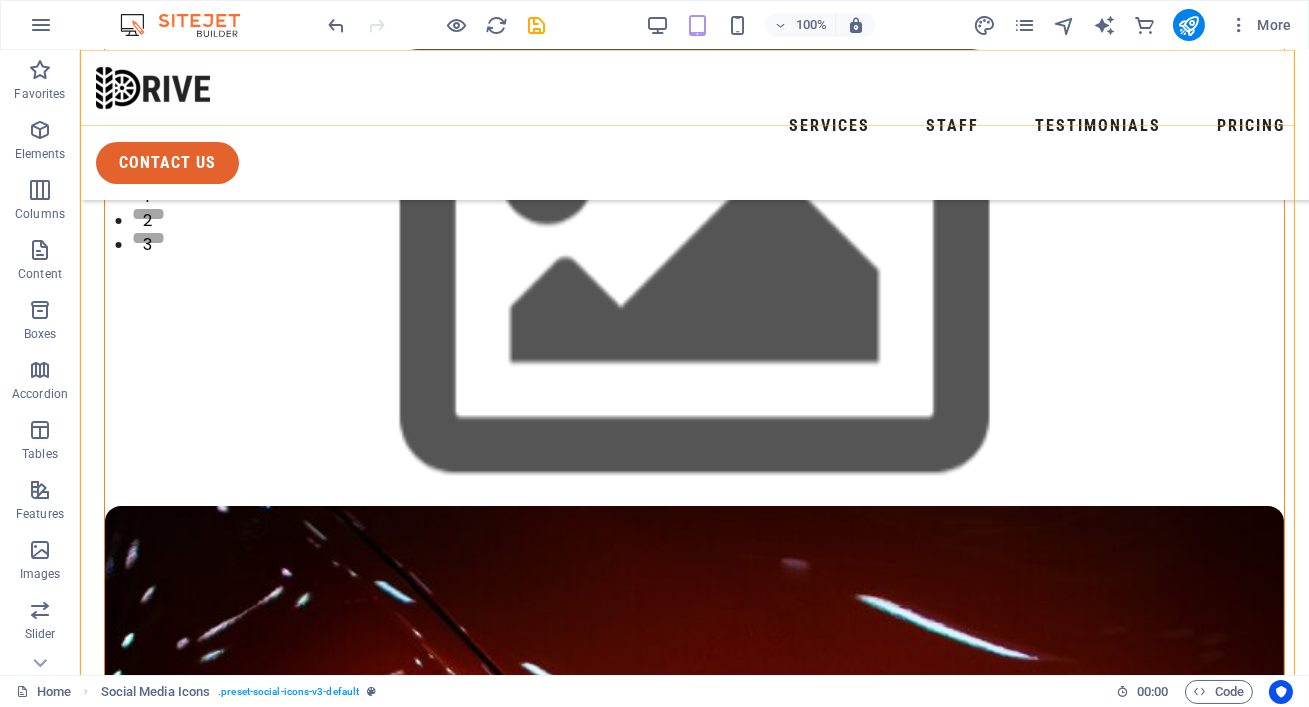 scroll, scrollTop: 2100, scrollLeft: 0, axis: vertical 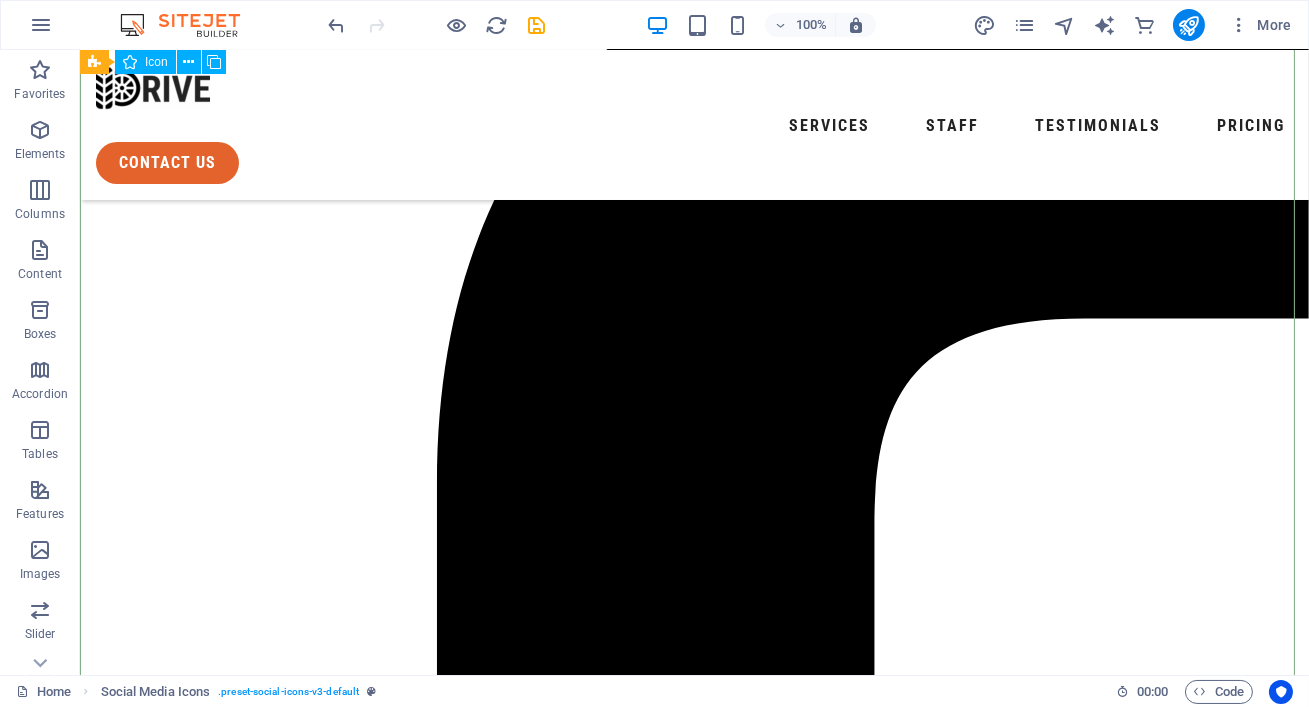 click at bounding box center [694, 1118] 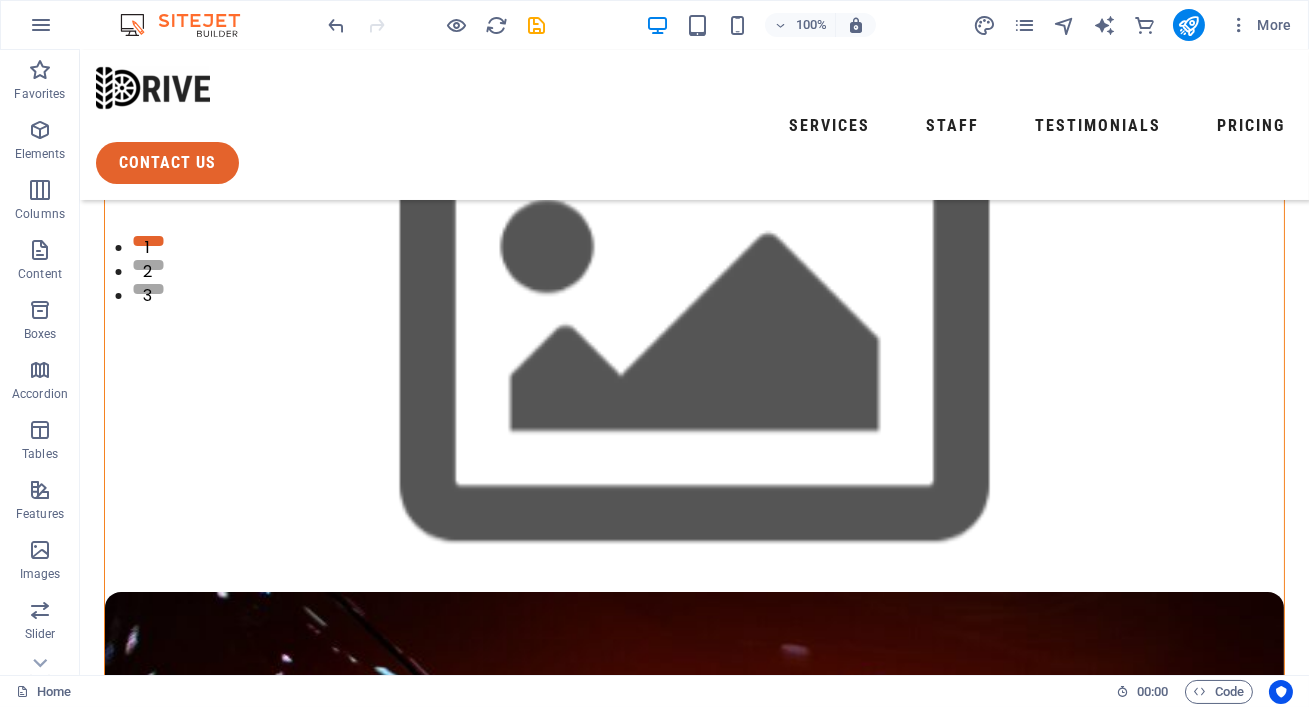 scroll, scrollTop: 323, scrollLeft: 0, axis: vertical 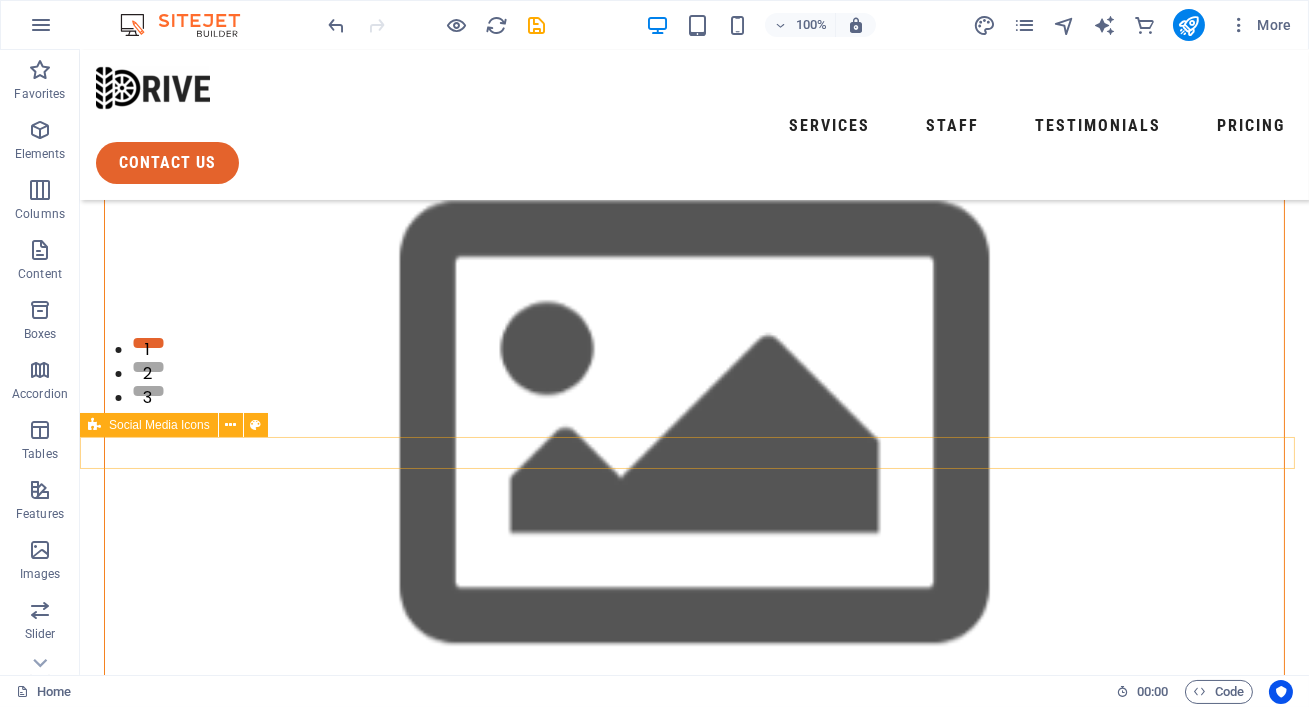 click on "Social Media Icons" at bounding box center (159, 425) 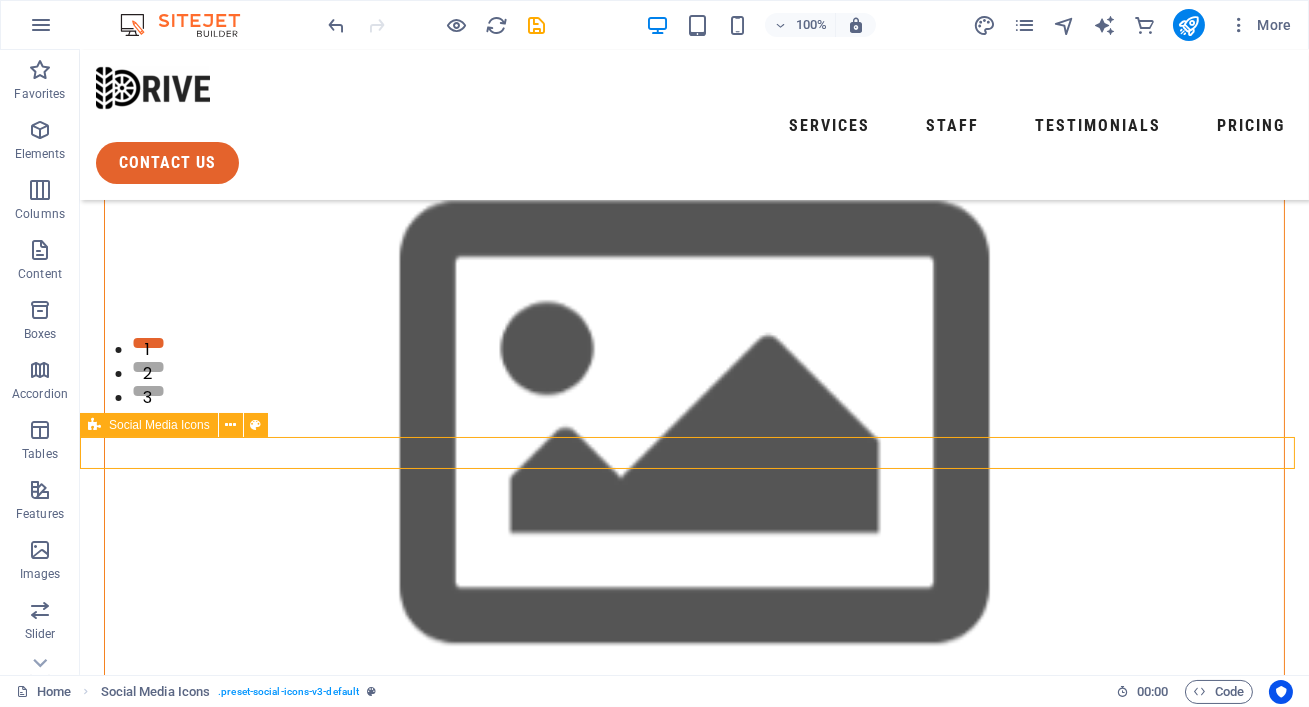 click on "Social Media Icons" at bounding box center [159, 425] 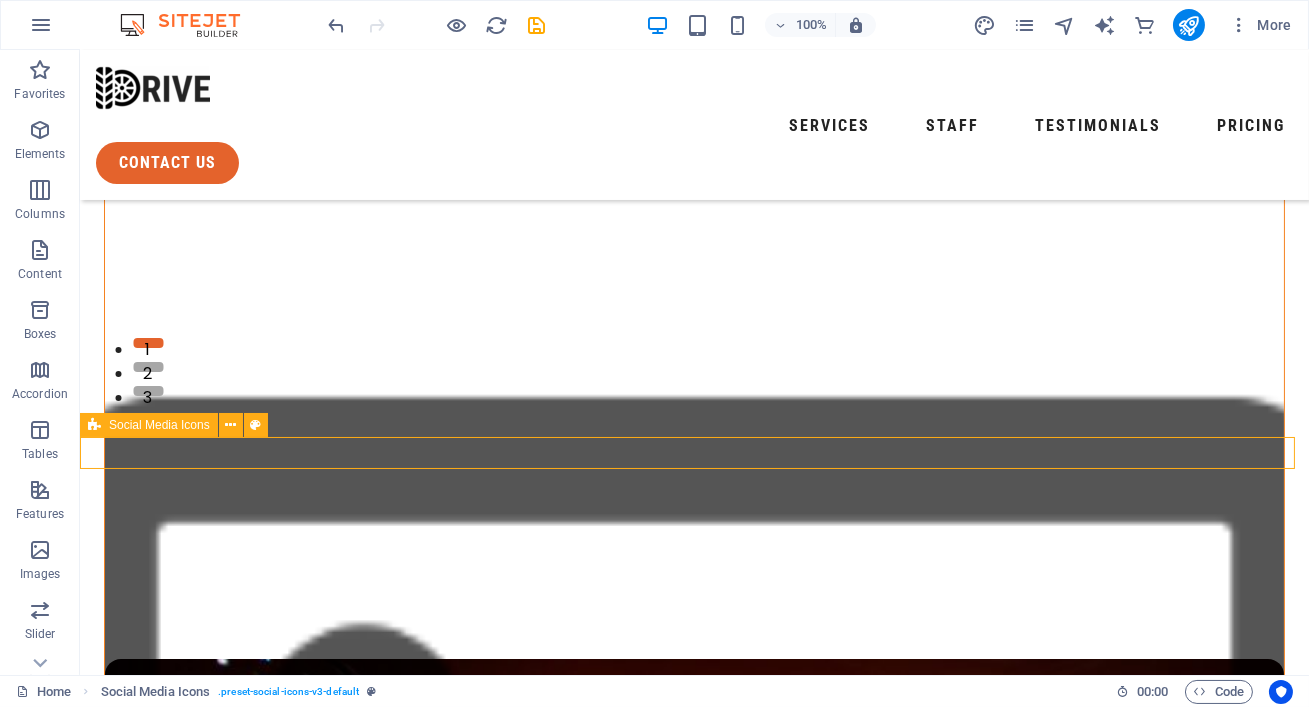 scroll, scrollTop: 831, scrollLeft: 0, axis: vertical 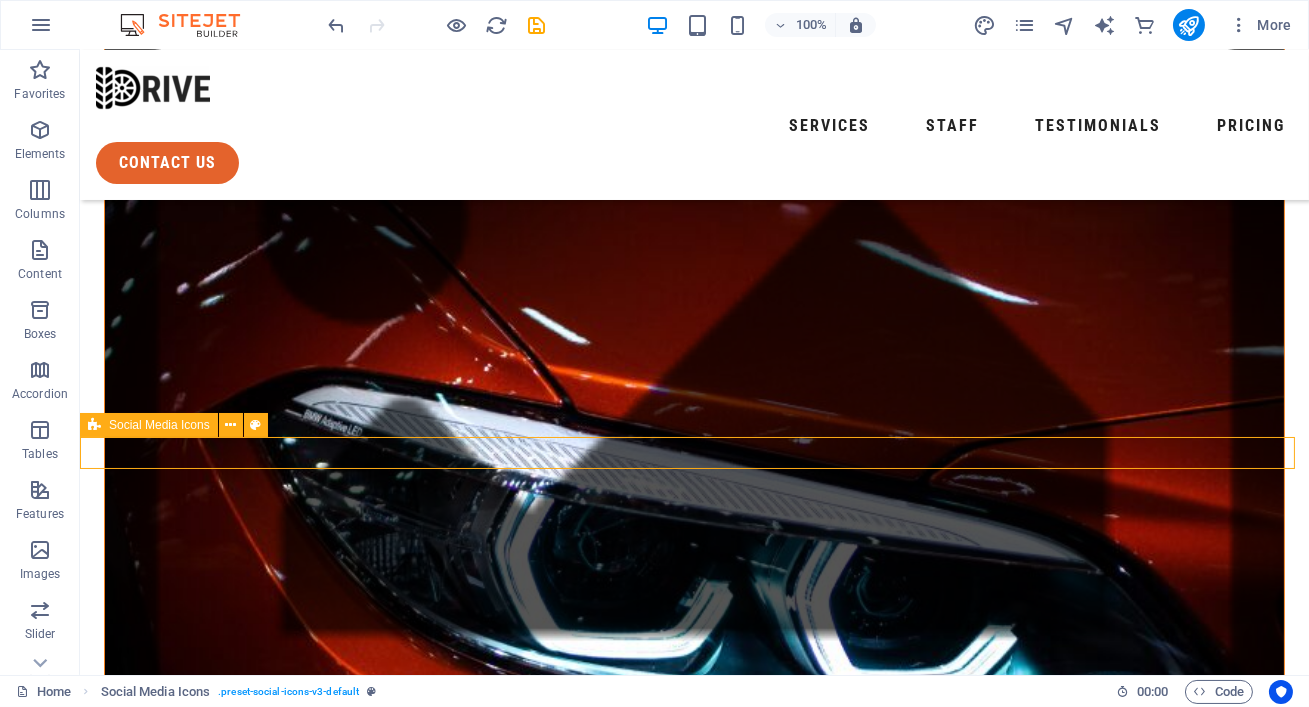 select on "rem" 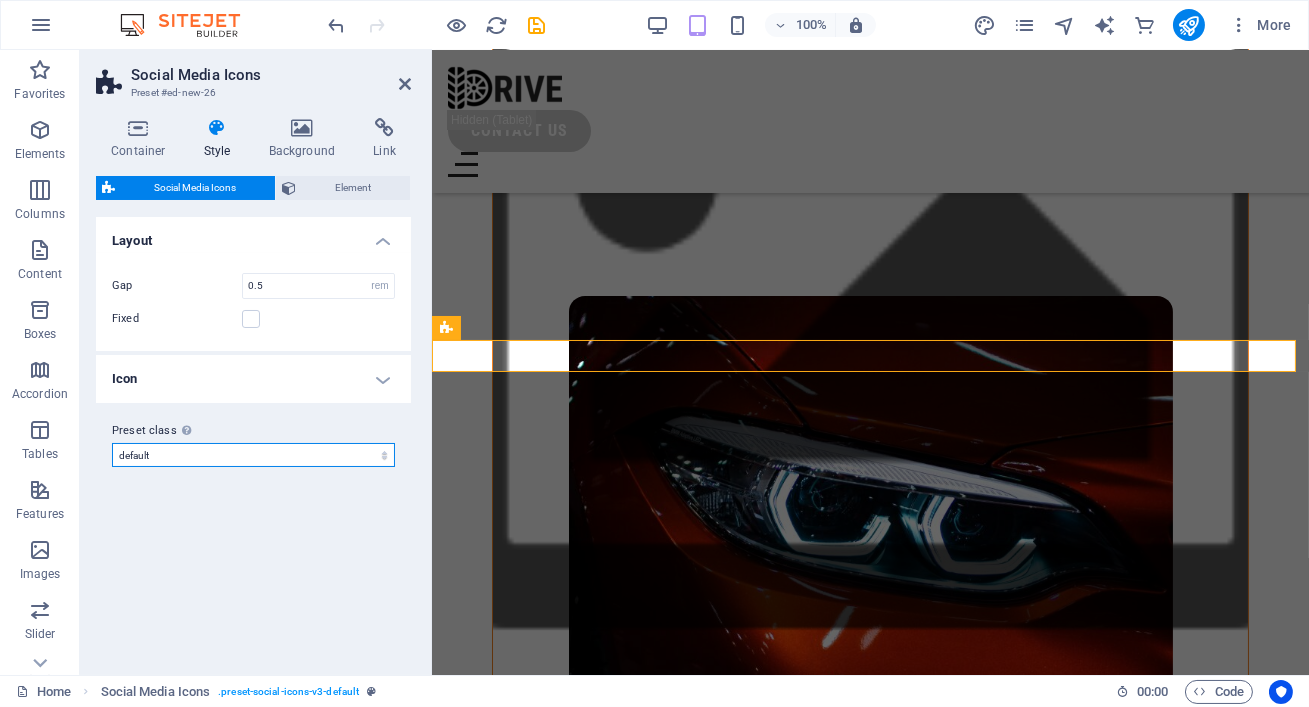 click on "drive default Add preset class" at bounding box center (253, 455) 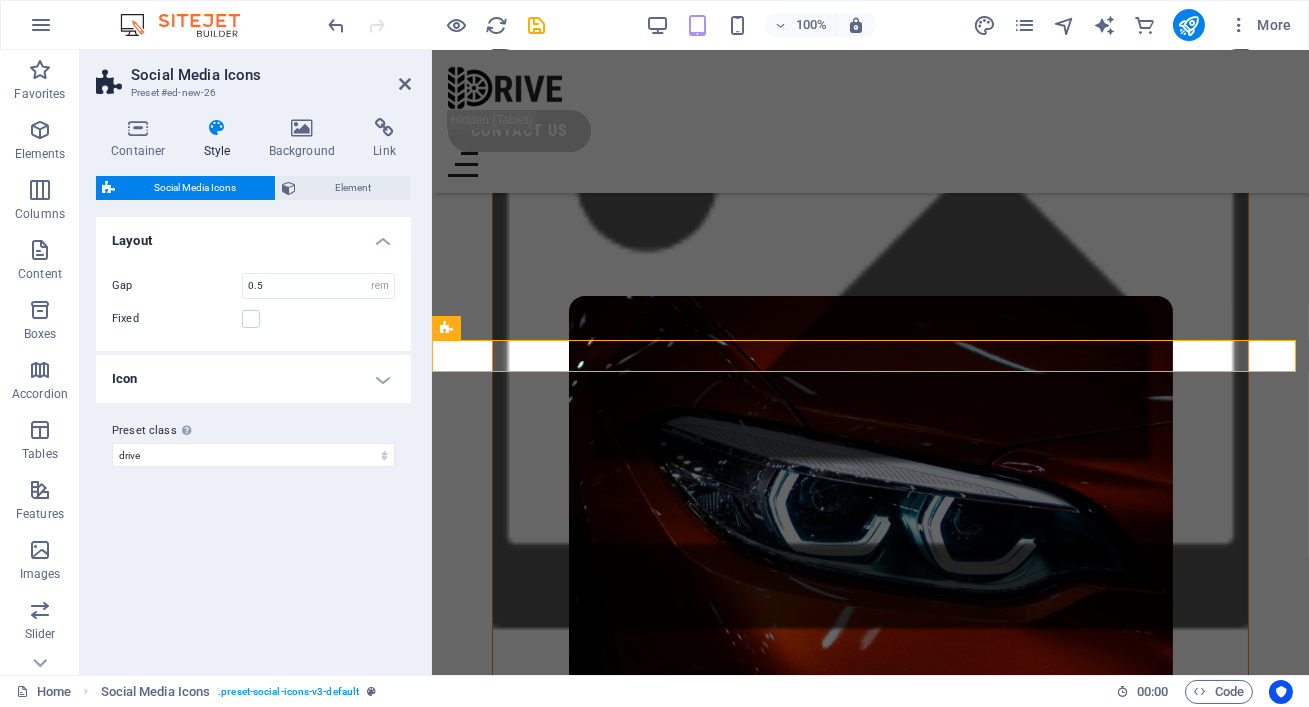 click on "Icon" at bounding box center [253, 379] 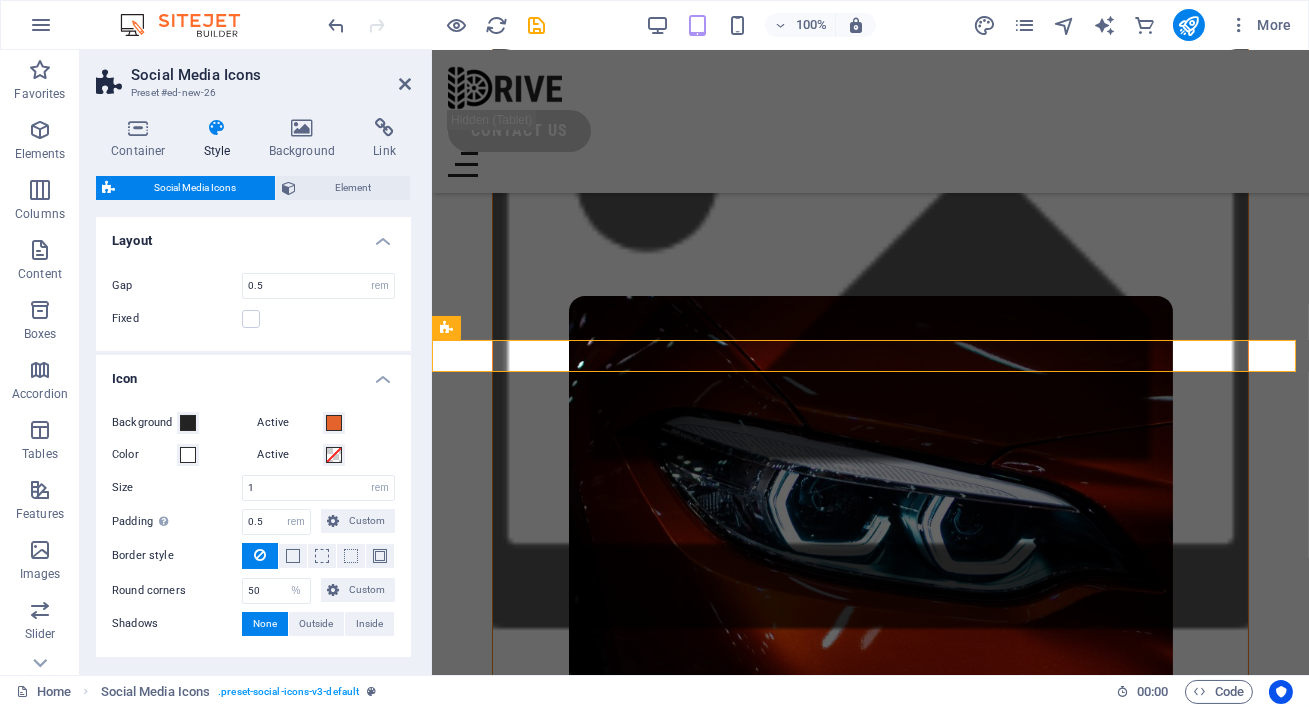 click on "Icon" at bounding box center [253, 373] 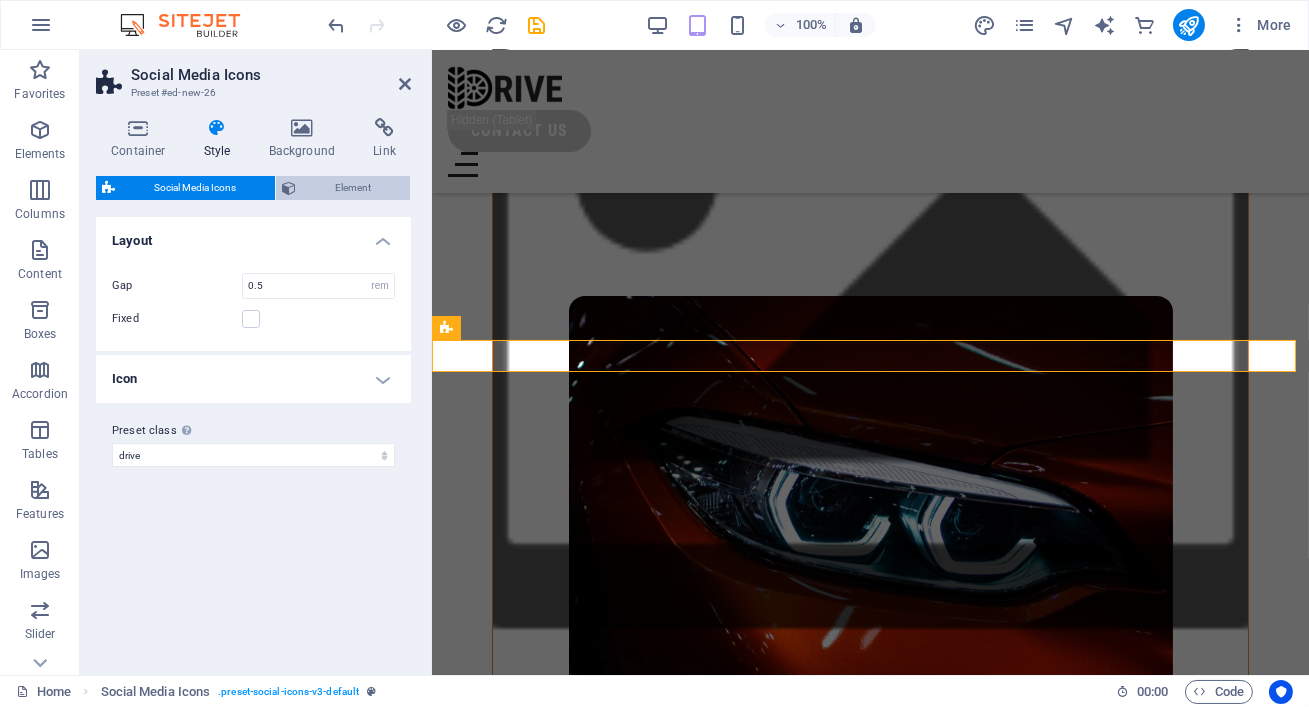 click on "Element" at bounding box center (353, 188) 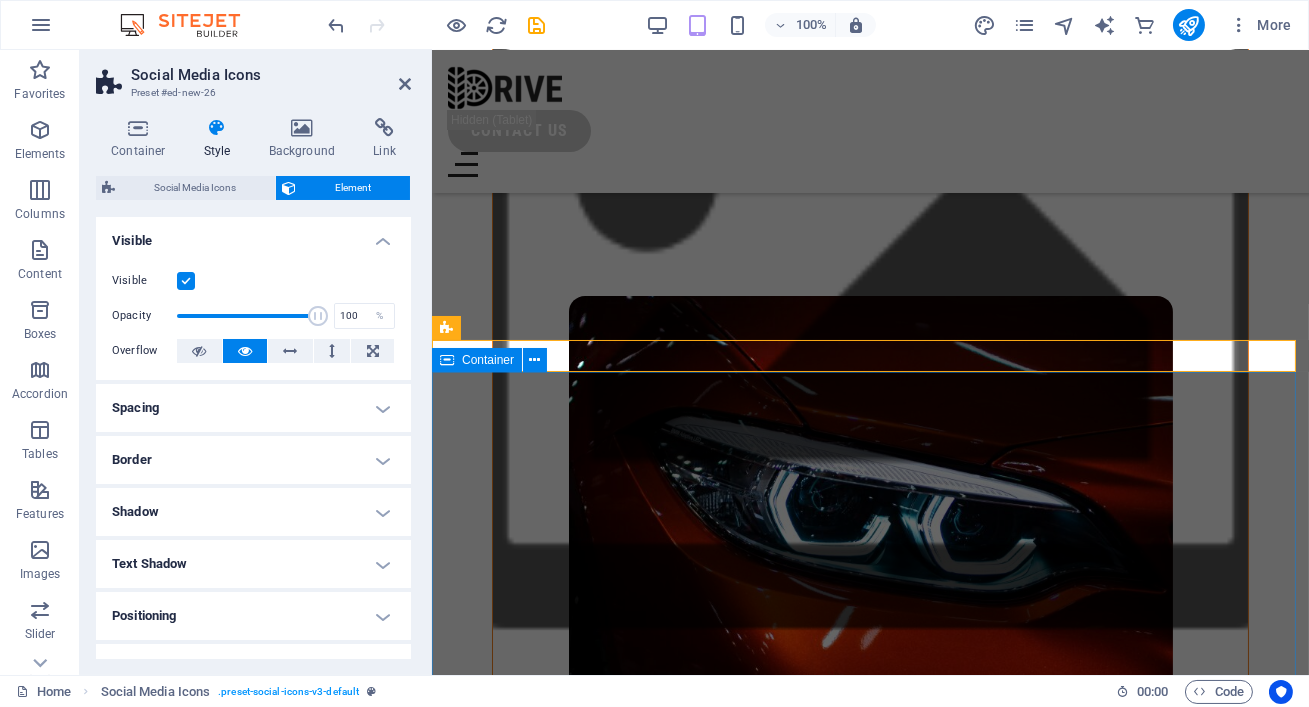 click on "Container" at bounding box center (496, 360) 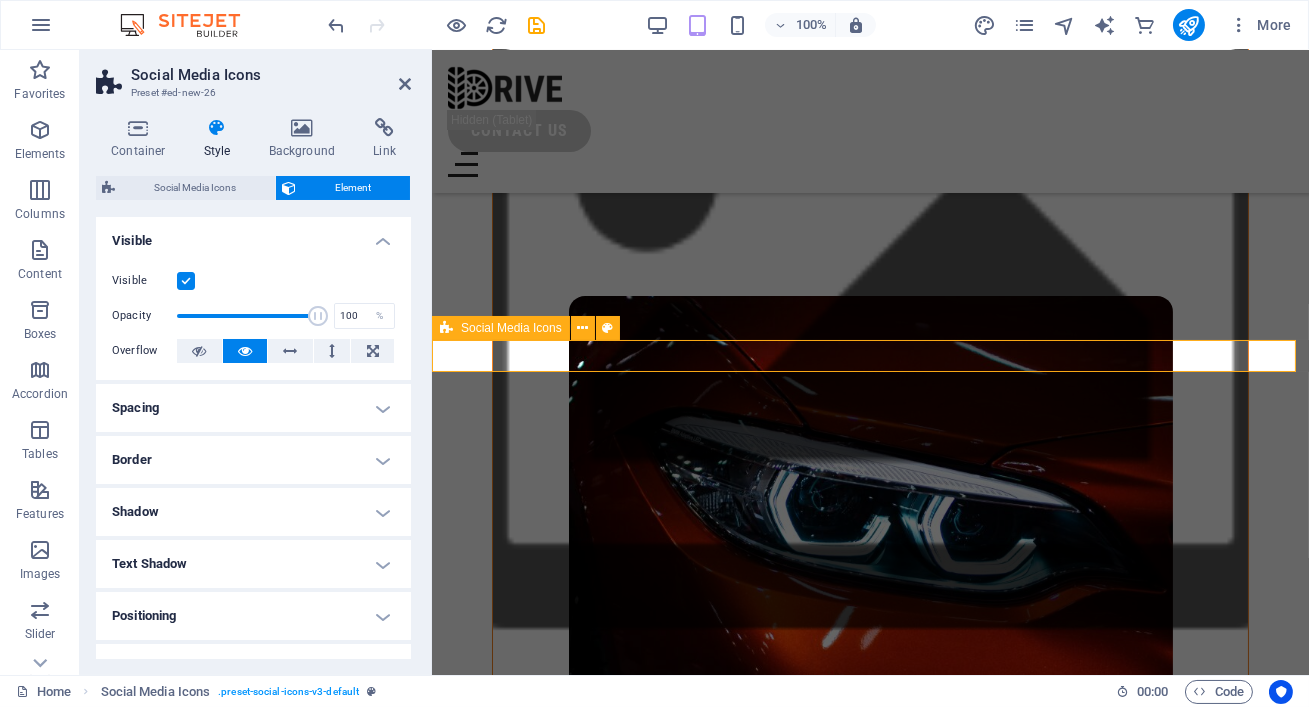 click on "Social Media Icons" at bounding box center (501, 328) 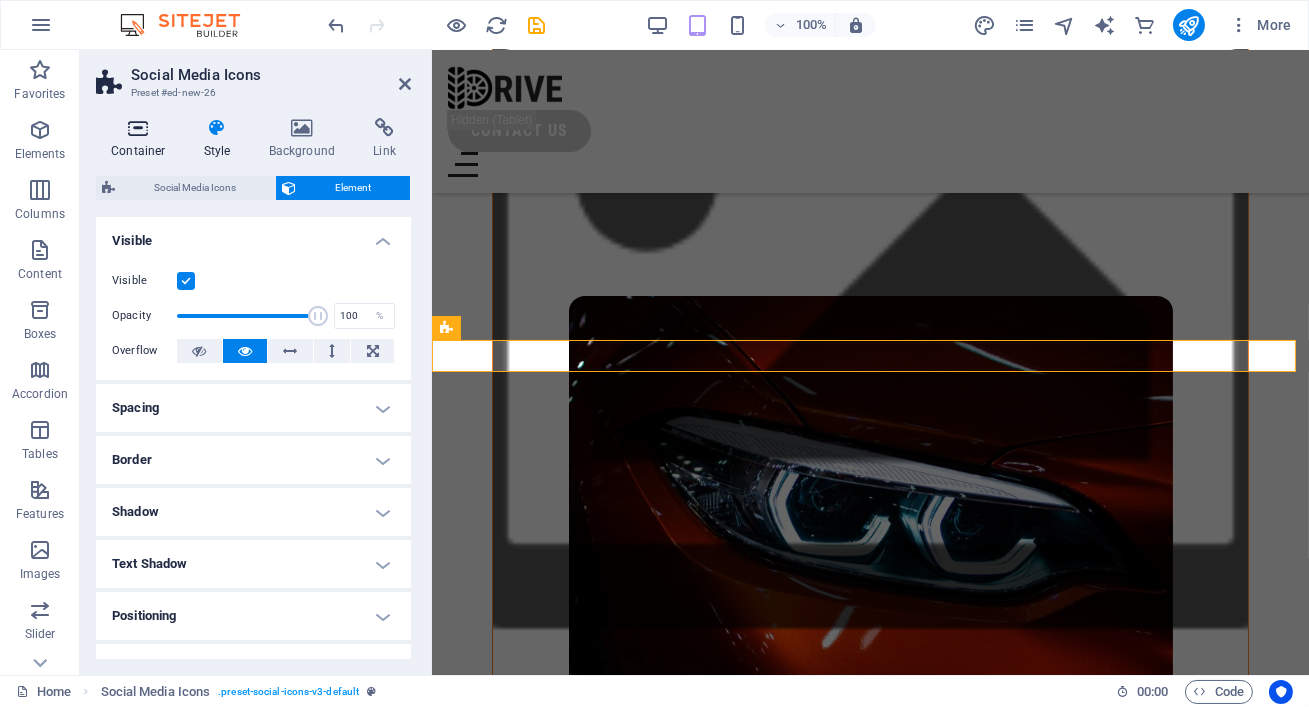 click on "Container" at bounding box center [142, 139] 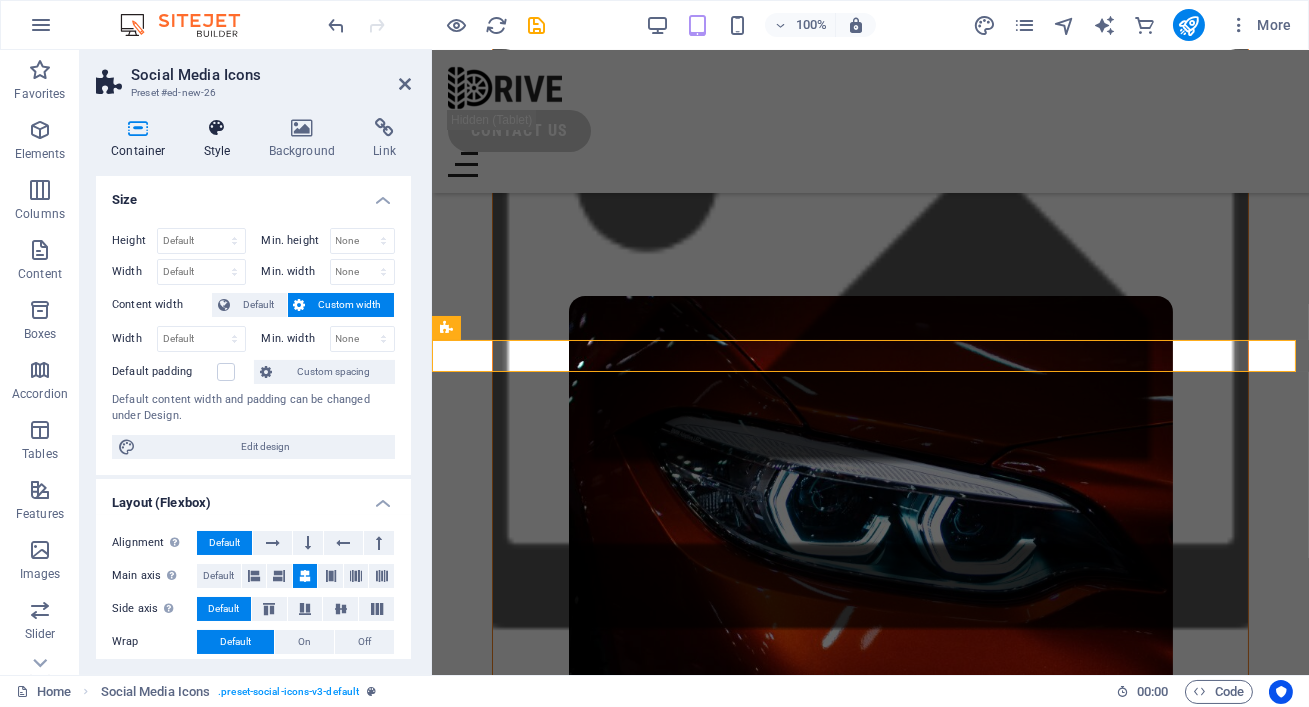 click at bounding box center (217, 128) 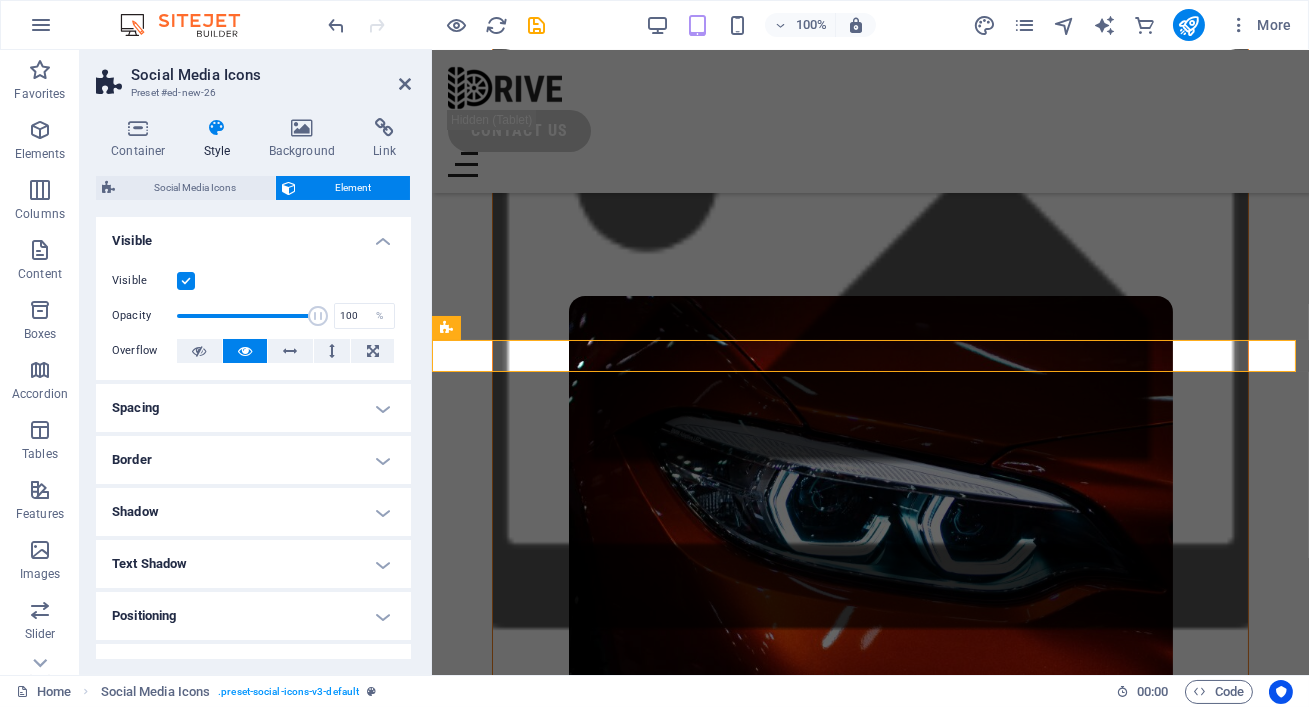 click on "Spacing" at bounding box center [253, 408] 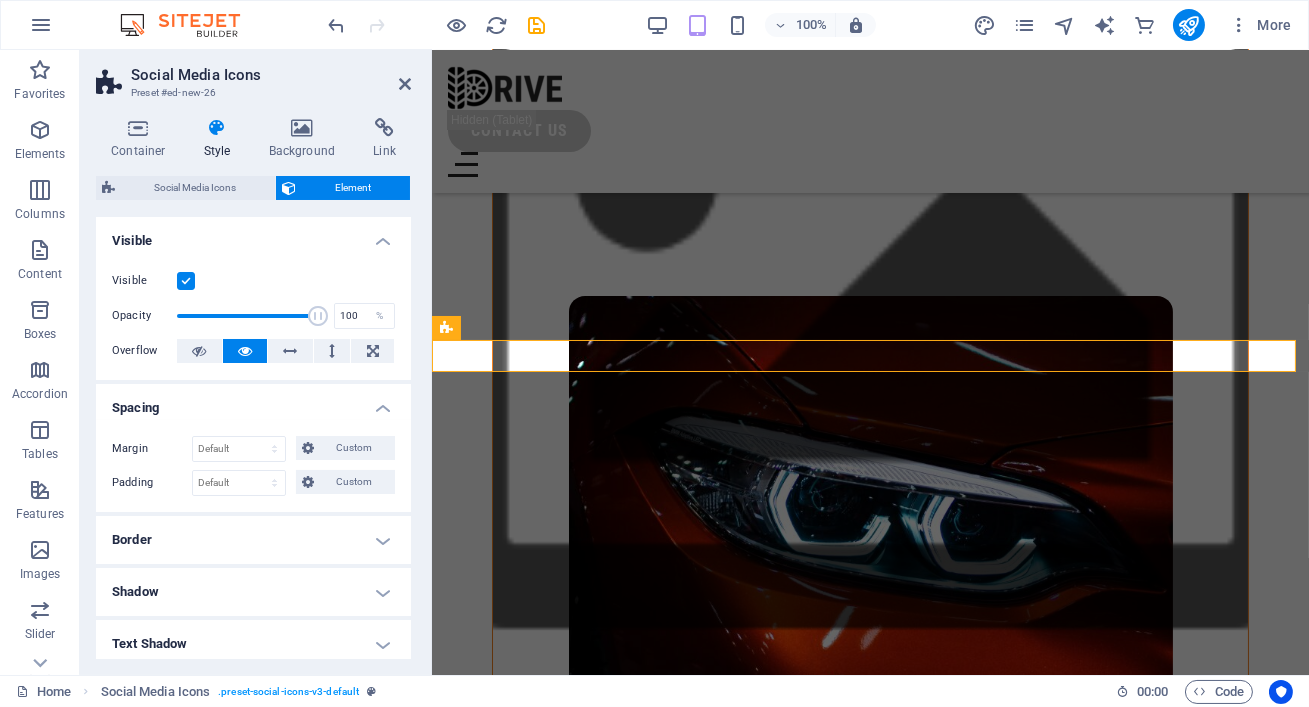 click on "Spacing" at bounding box center (253, 402) 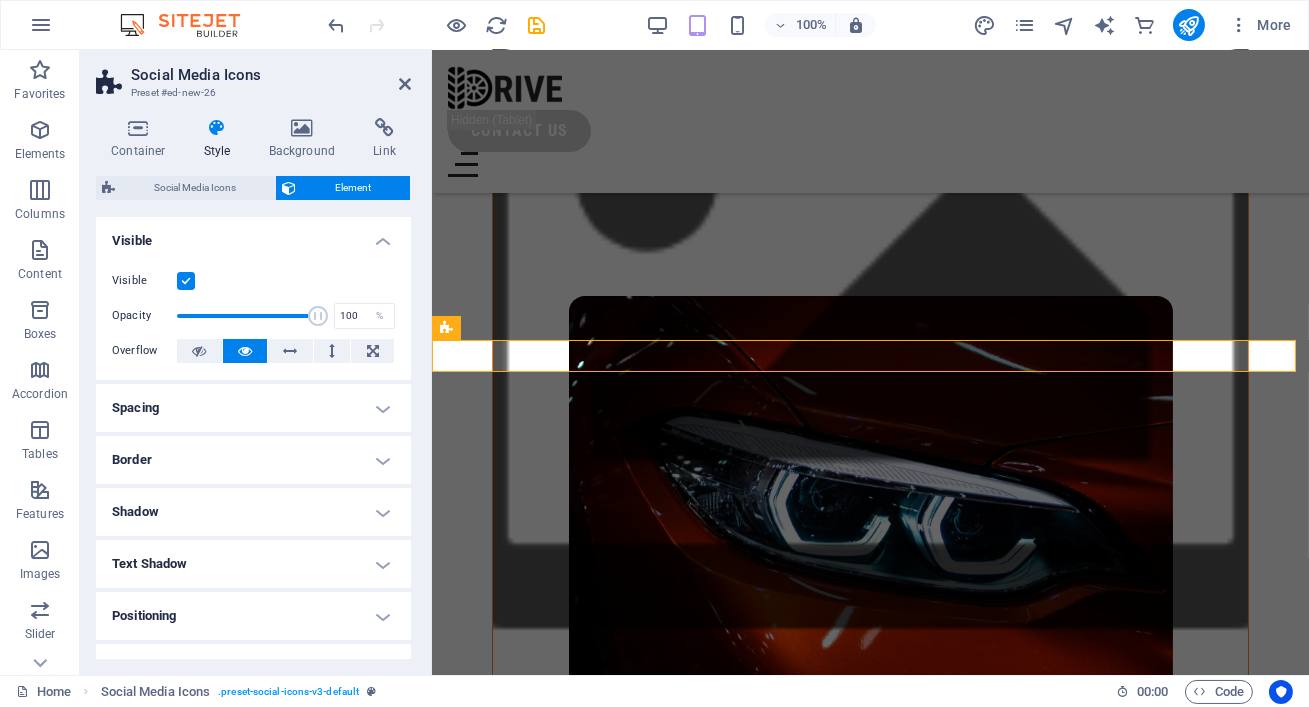 click on "Visible Opacity 100 % Overflow" at bounding box center (253, 316) 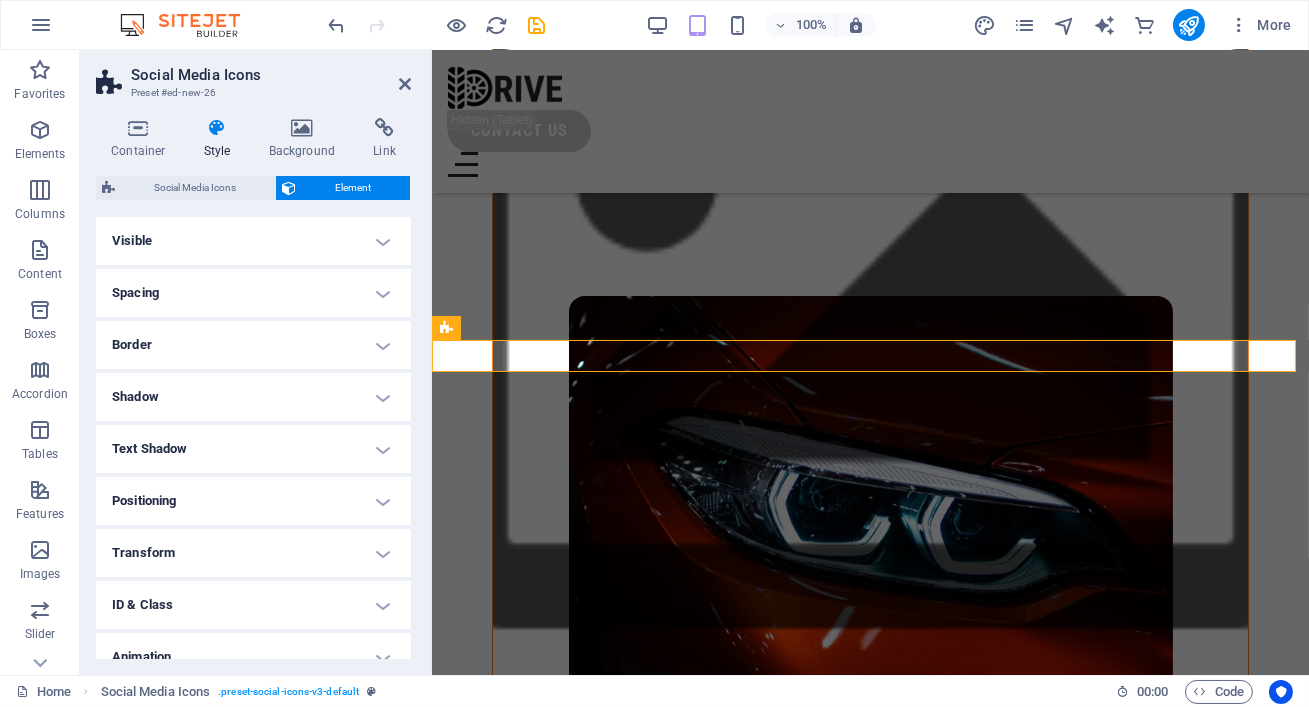 click on "Positioning" at bounding box center [253, 501] 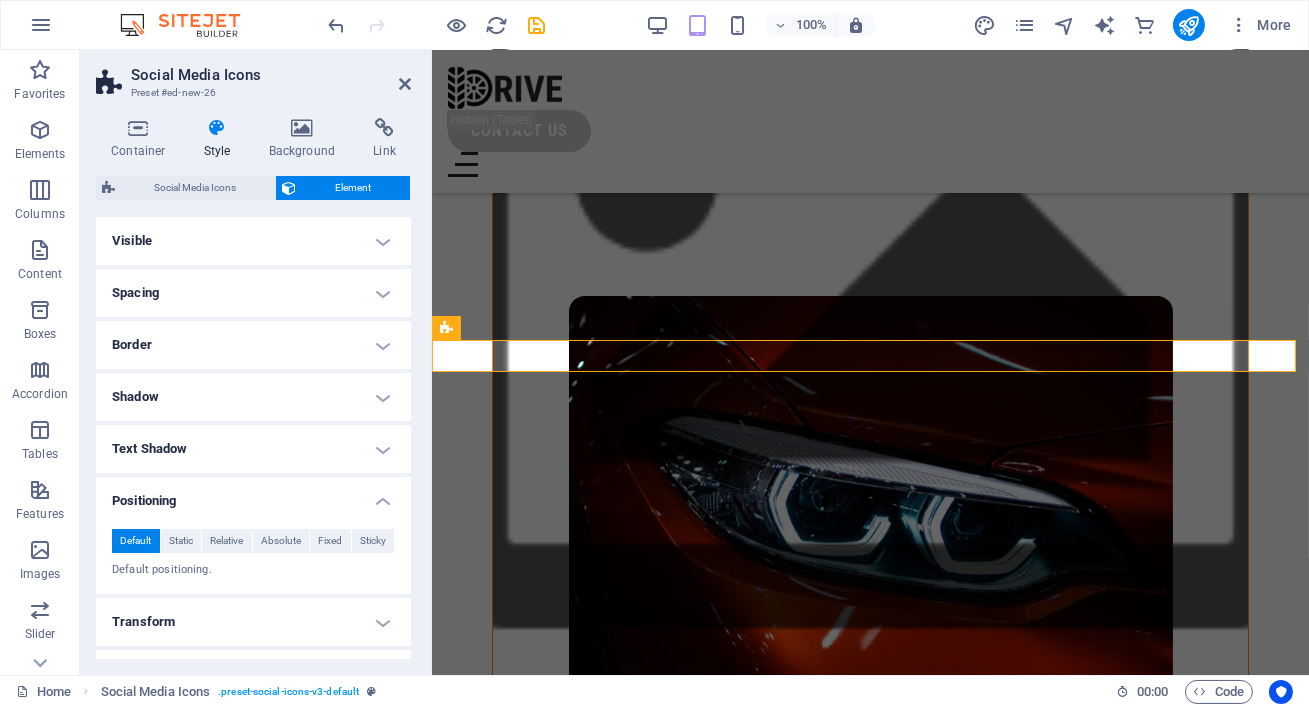 click on "Positioning" at bounding box center (253, 495) 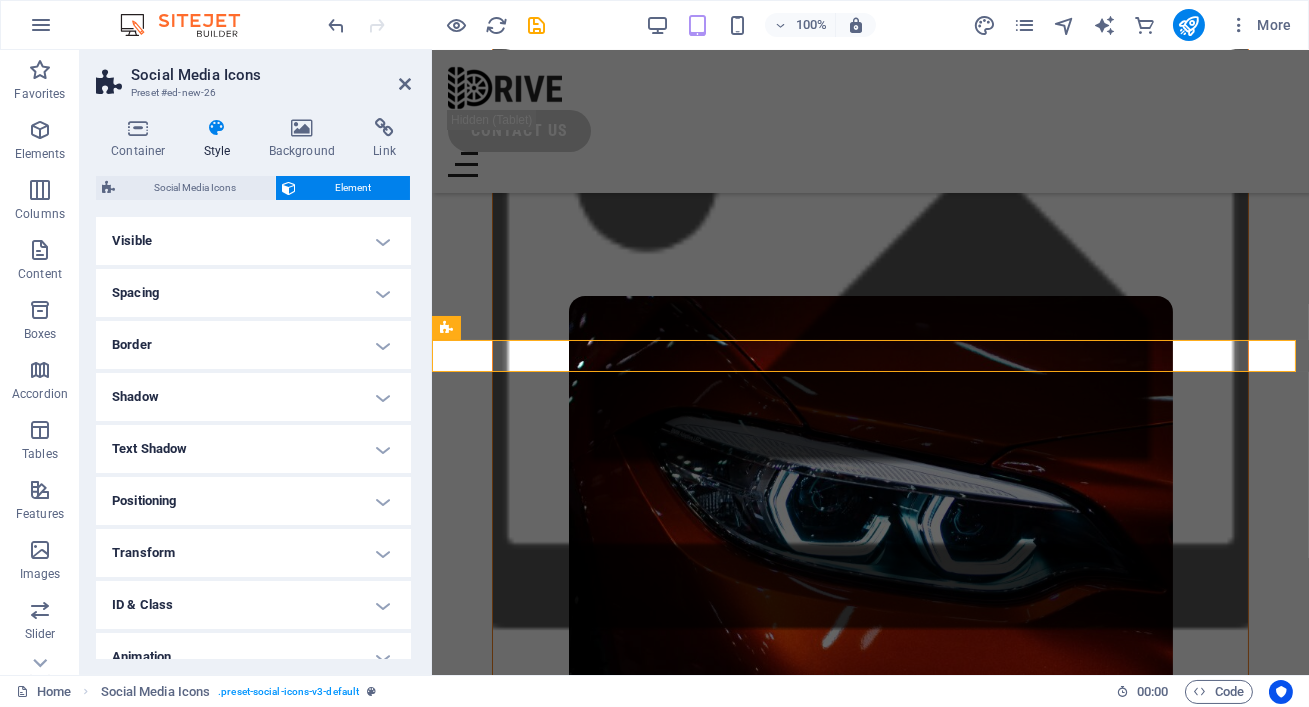 click on "Transform" at bounding box center (253, 553) 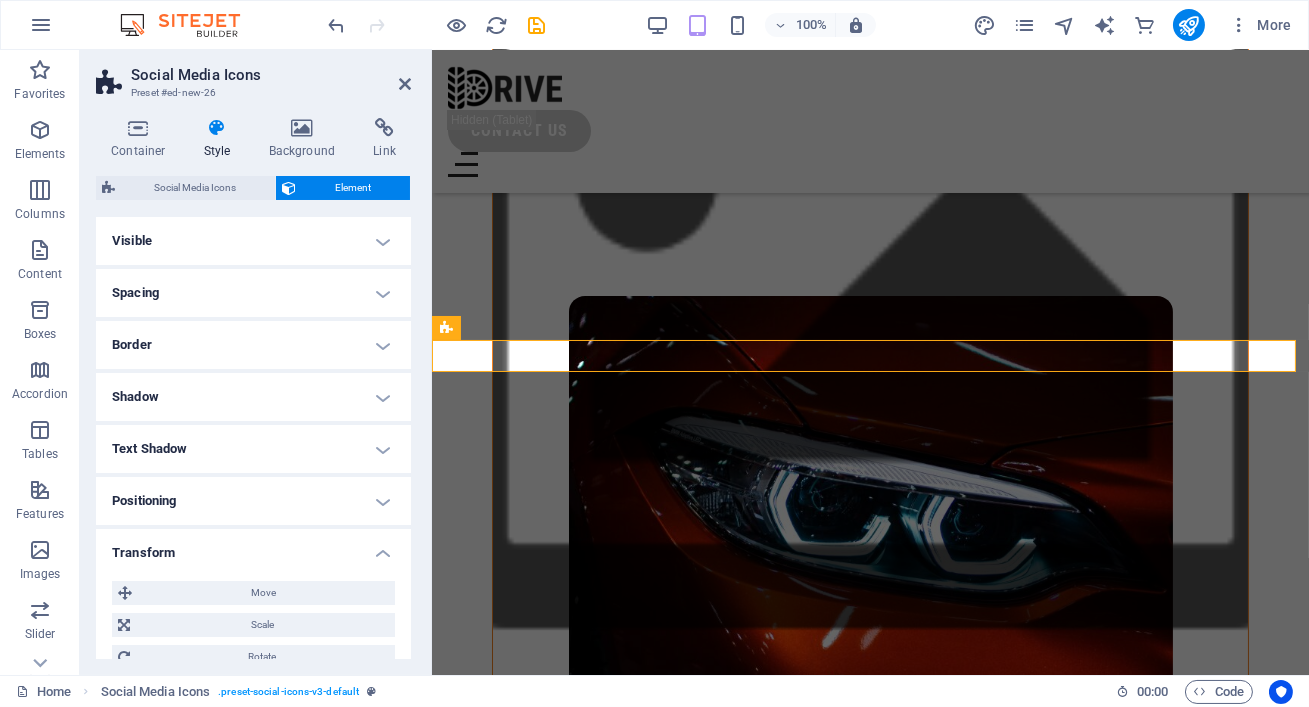 click on "Transform" at bounding box center (253, 547) 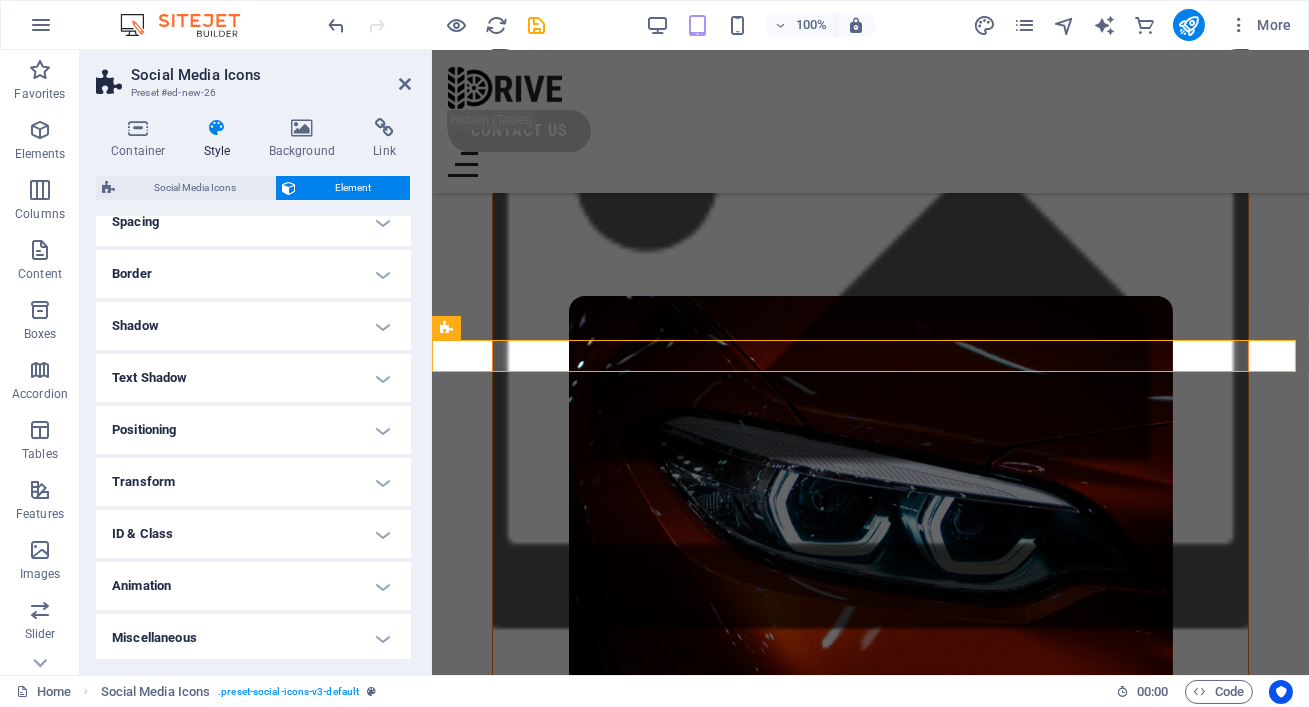scroll, scrollTop: 72, scrollLeft: 0, axis: vertical 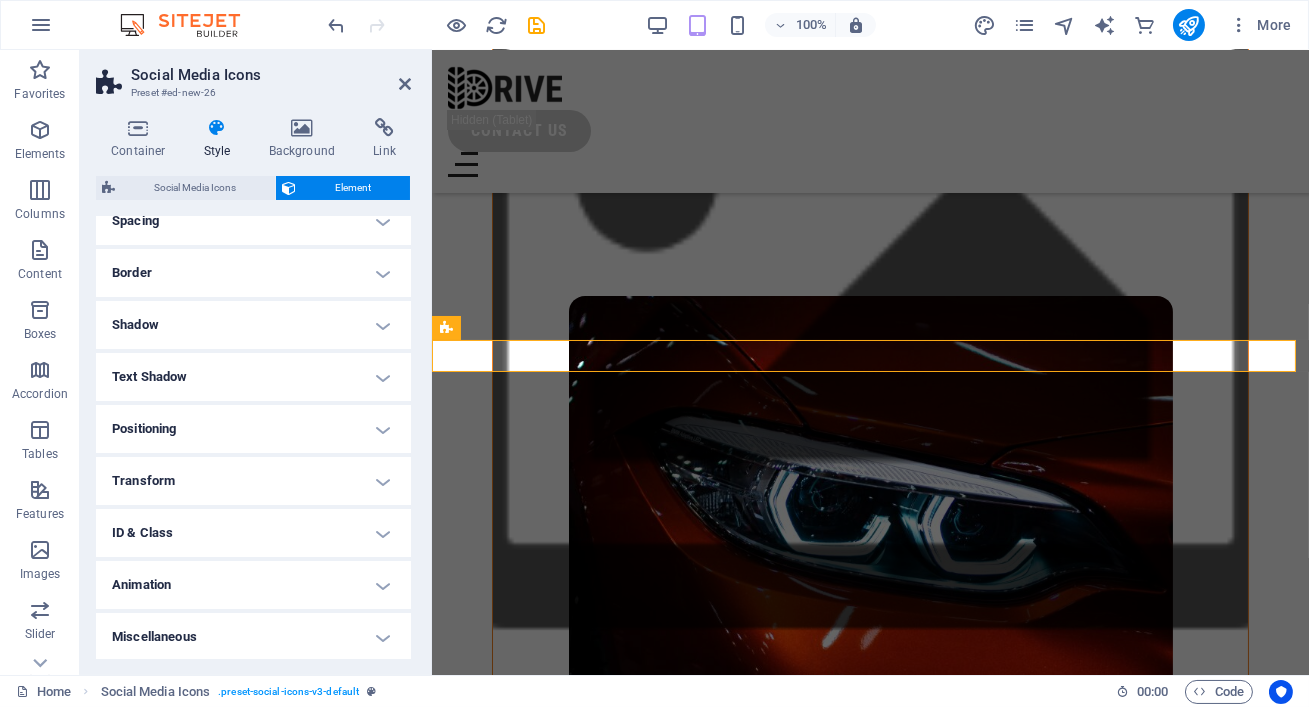 click on "Animation" at bounding box center [253, 585] 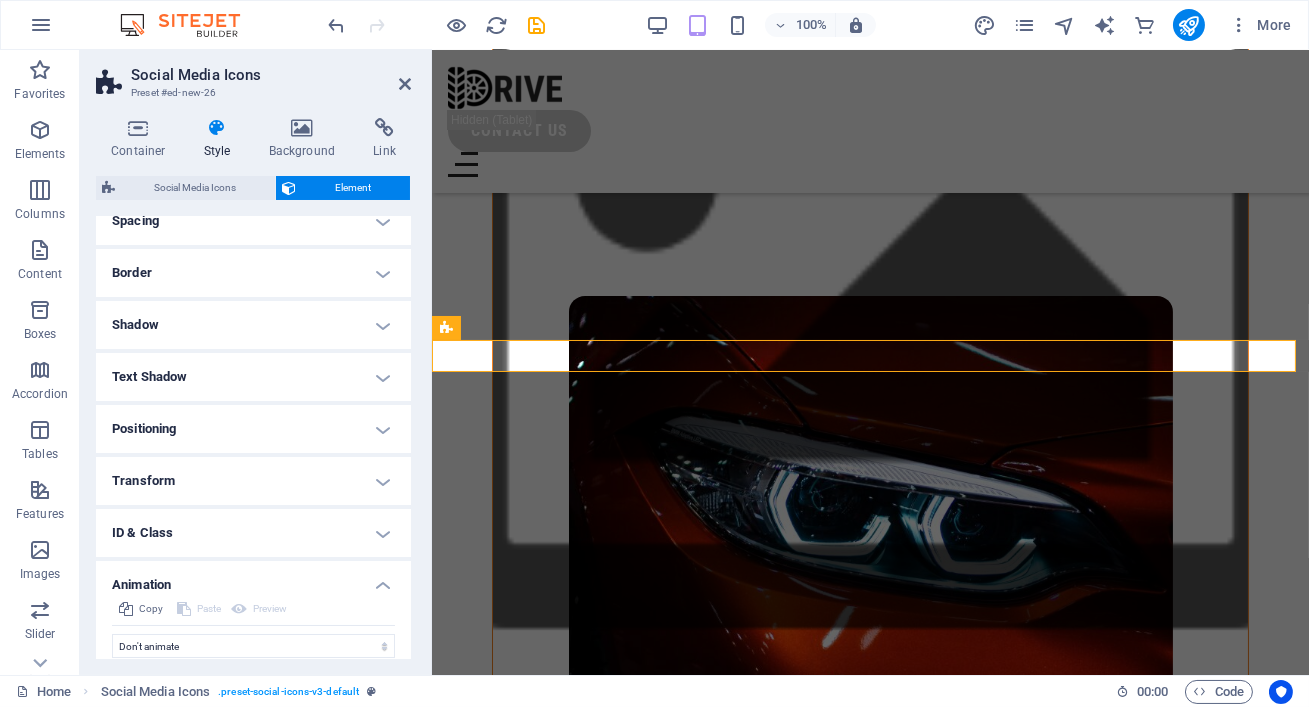 click on "Animation" at bounding box center (253, 579) 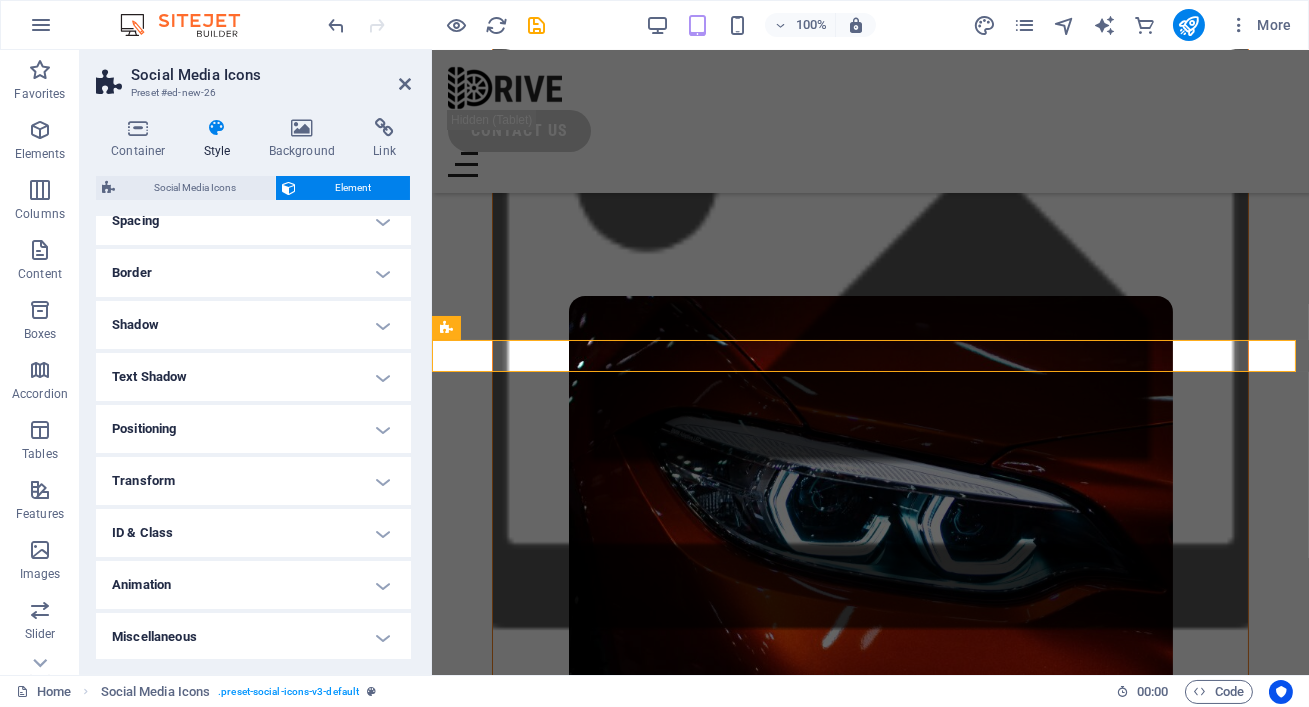 click on "Miscellaneous" at bounding box center [253, 637] 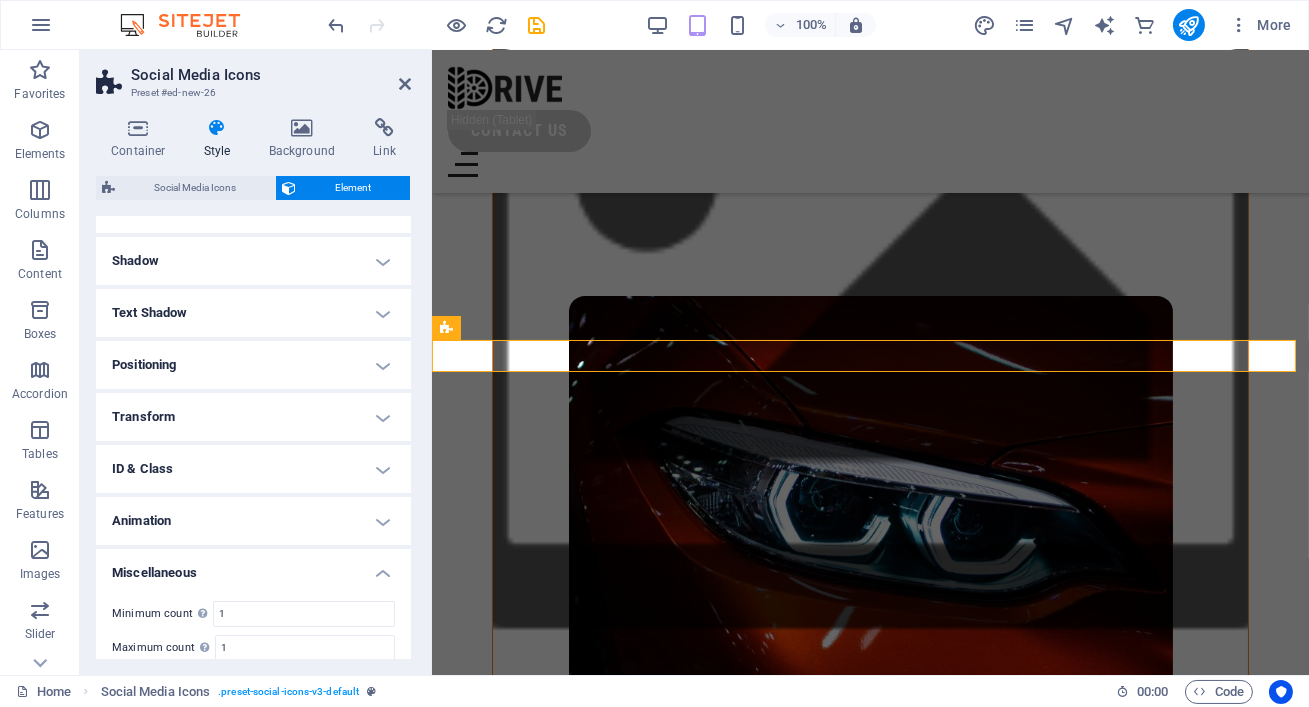 scroll, scrollTop: 196, scrollLeft: 0, axis: vertical 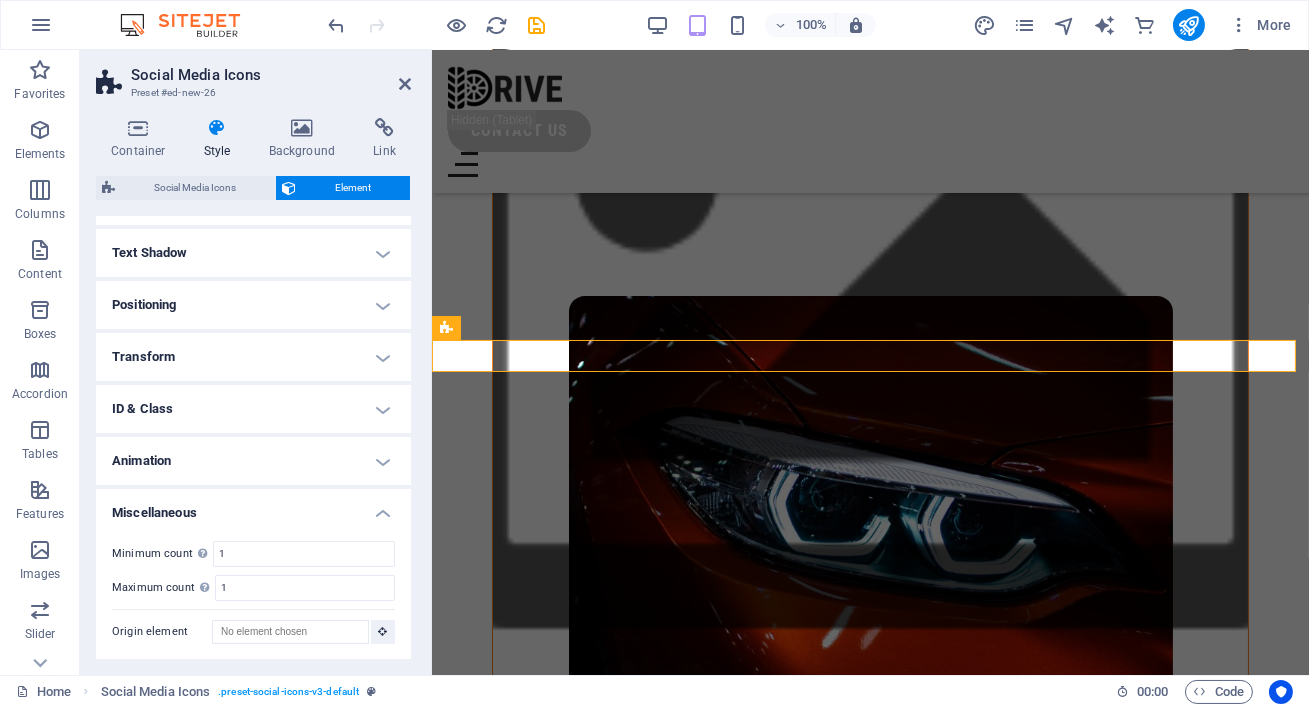 click on "Miscellaneous" at bounding box center (253, 507) 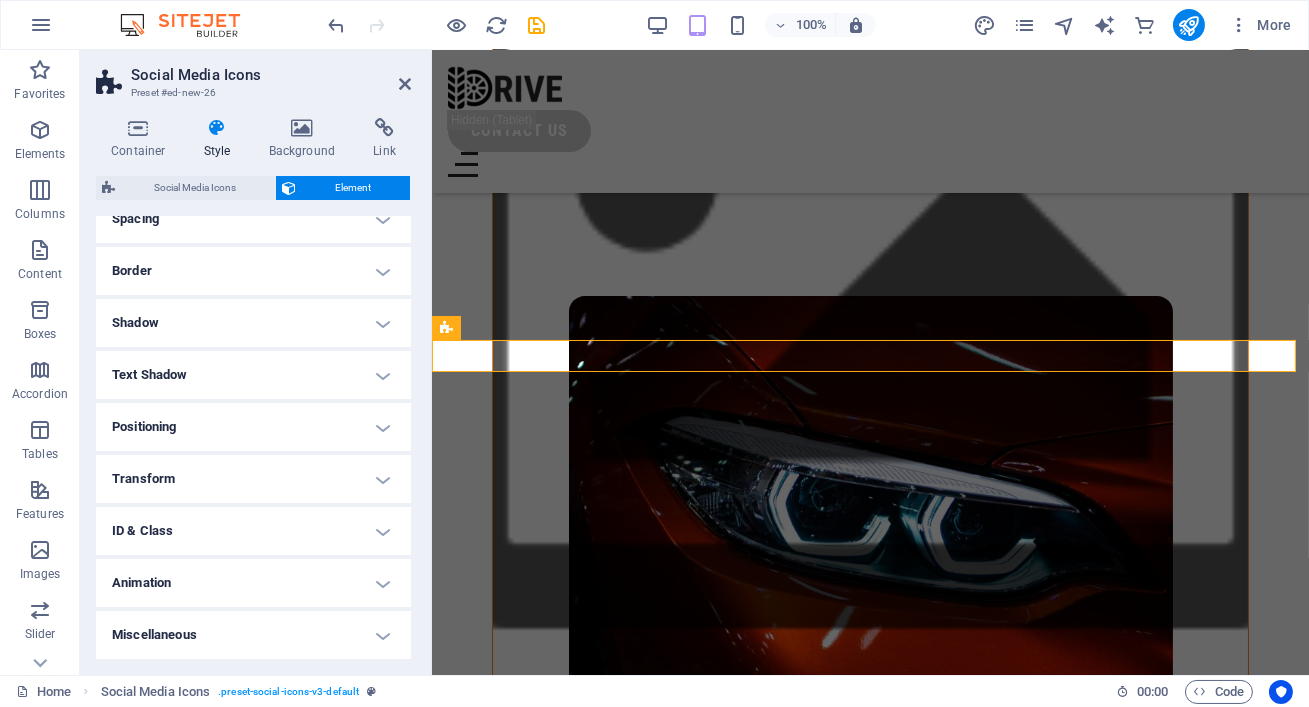 scroll, scrollTop: 72, scrollLeft: 0, axis: vertical 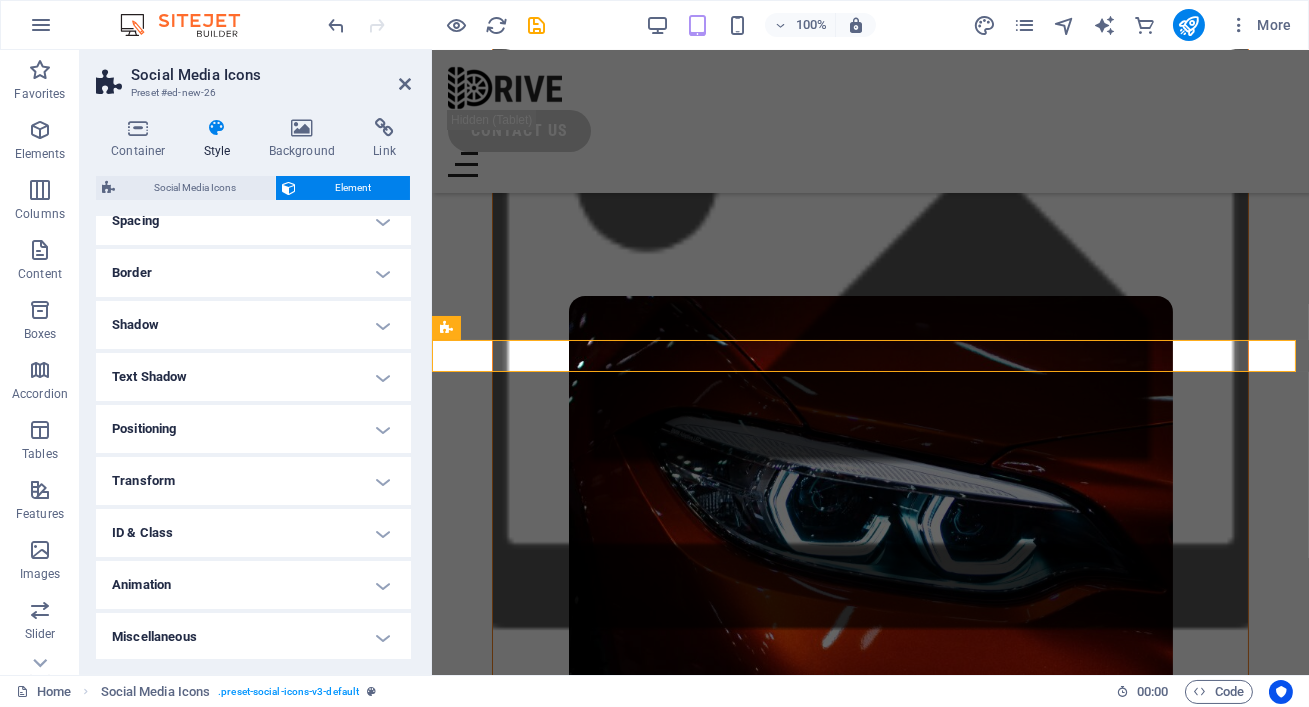 click on "Text Shadow" at bounding box center [253, 377] 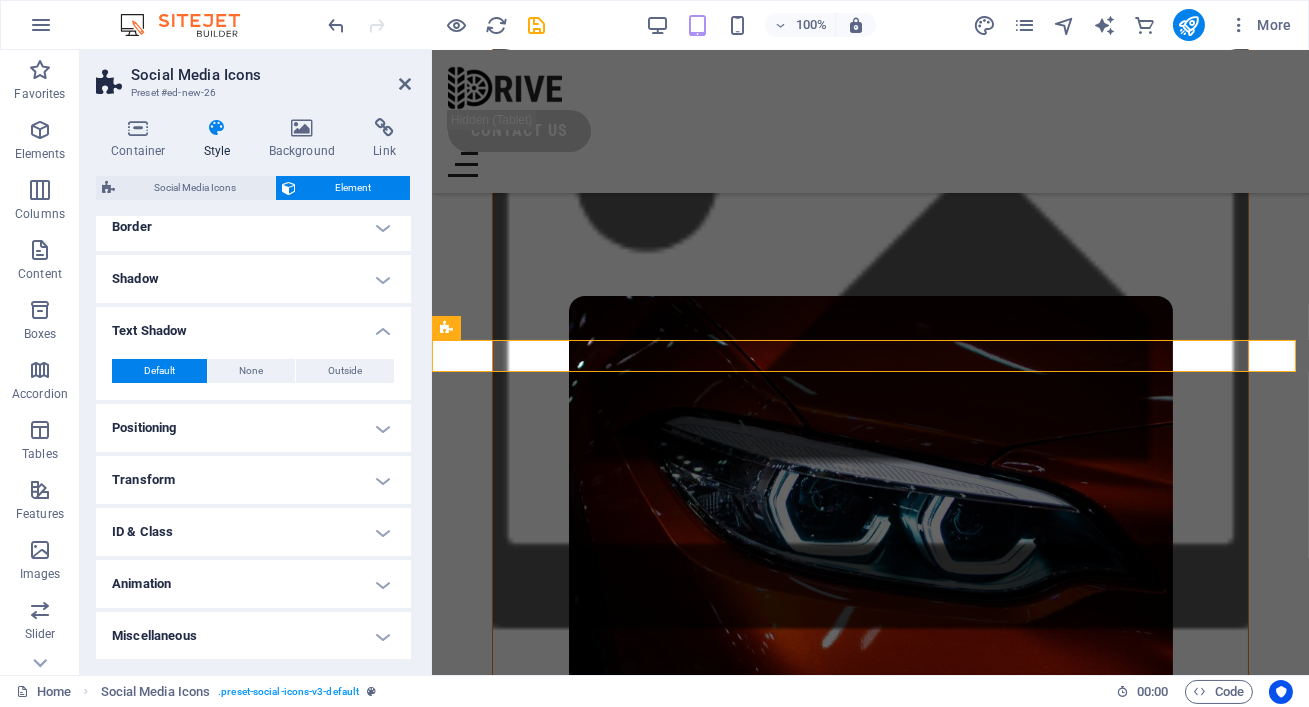 click on "Text Shadow" at bounding box center (253, 325) 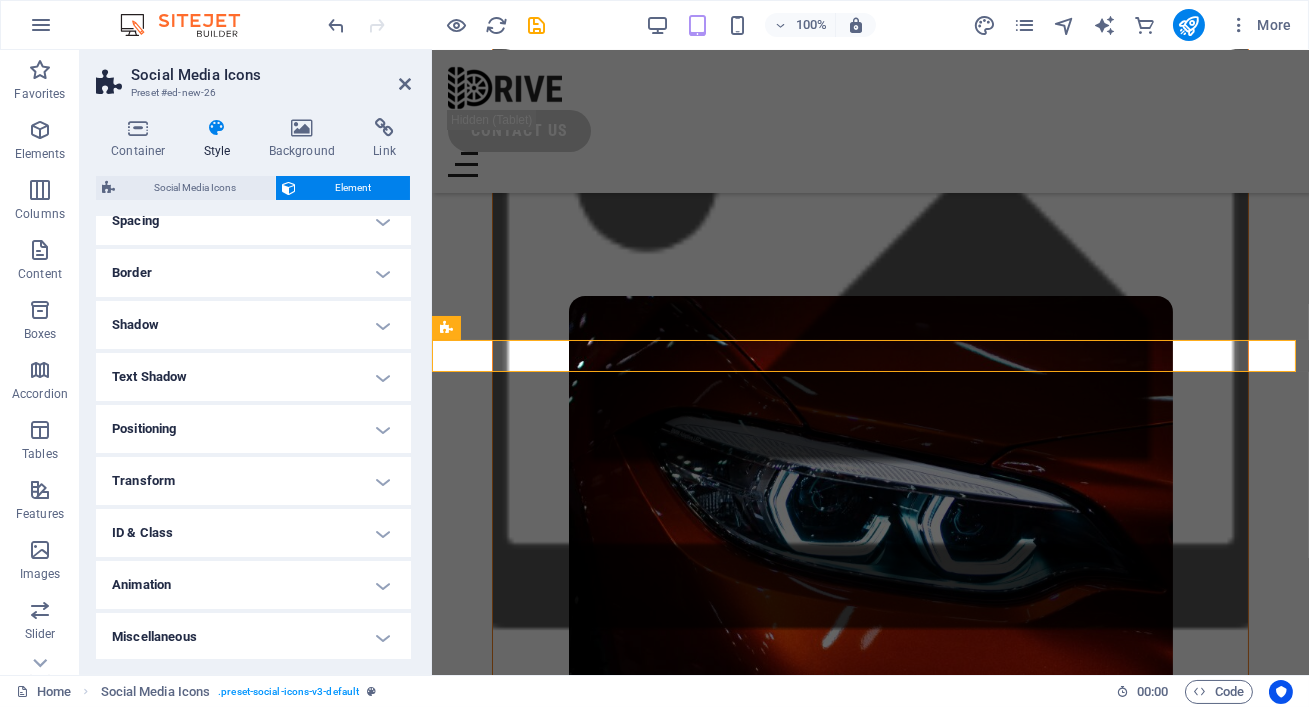 click on "Text Shadow" at bounding box center [253, 377] 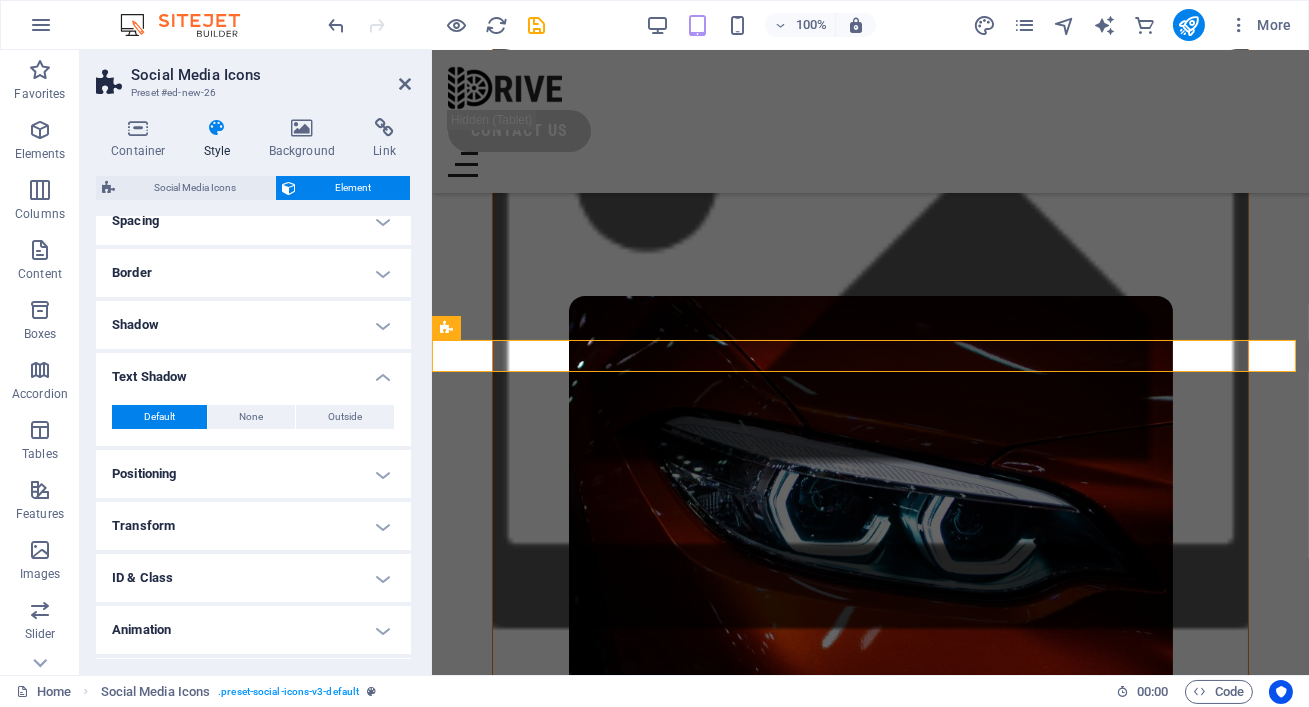 scroll, scrollTop: 118, scrollLeft: 0, axis: vertical 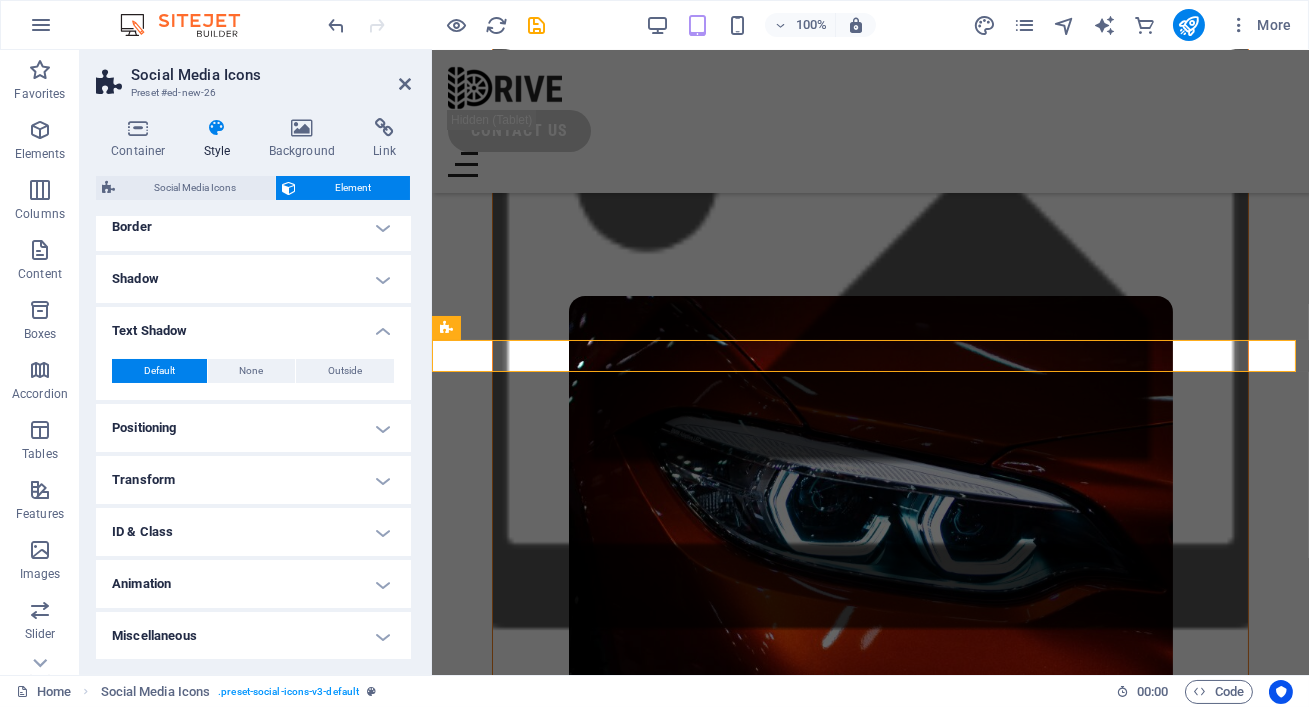 click on "Text Shadow" at bounding box center (253, 325) 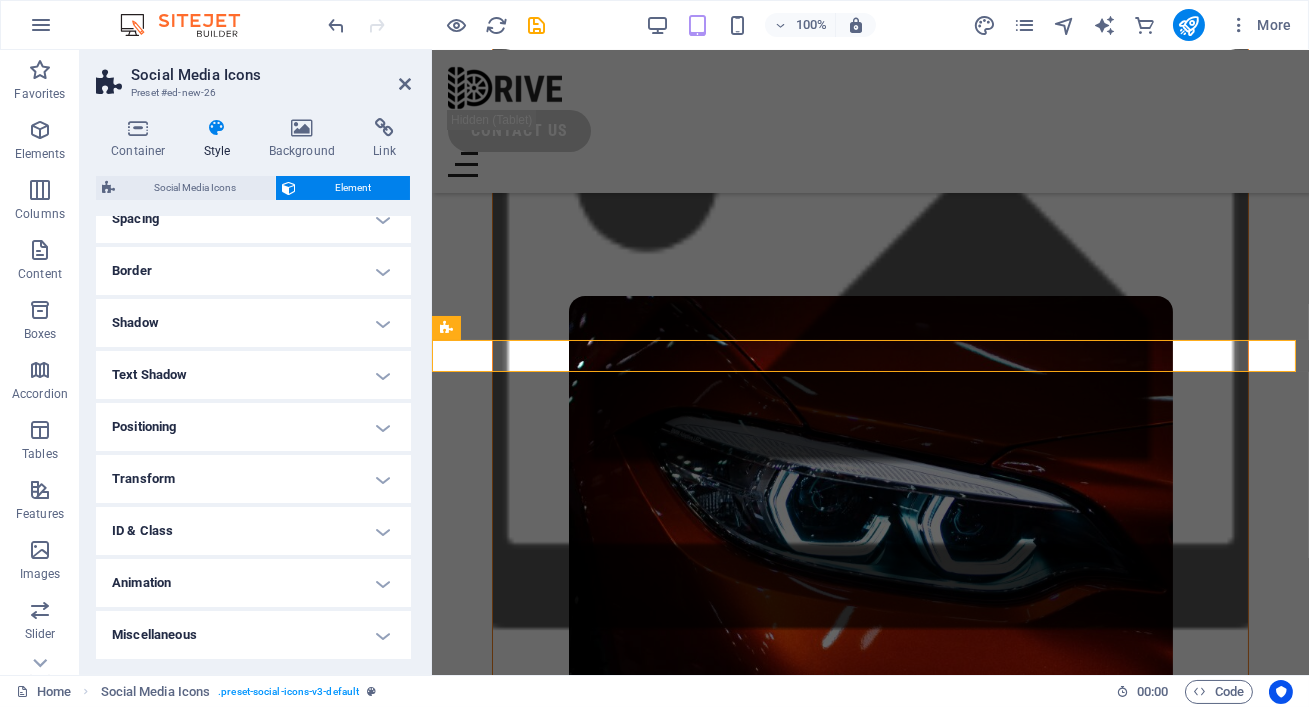 scroll, scrollTop: 72, scrollLeft: 0, axis: vertical 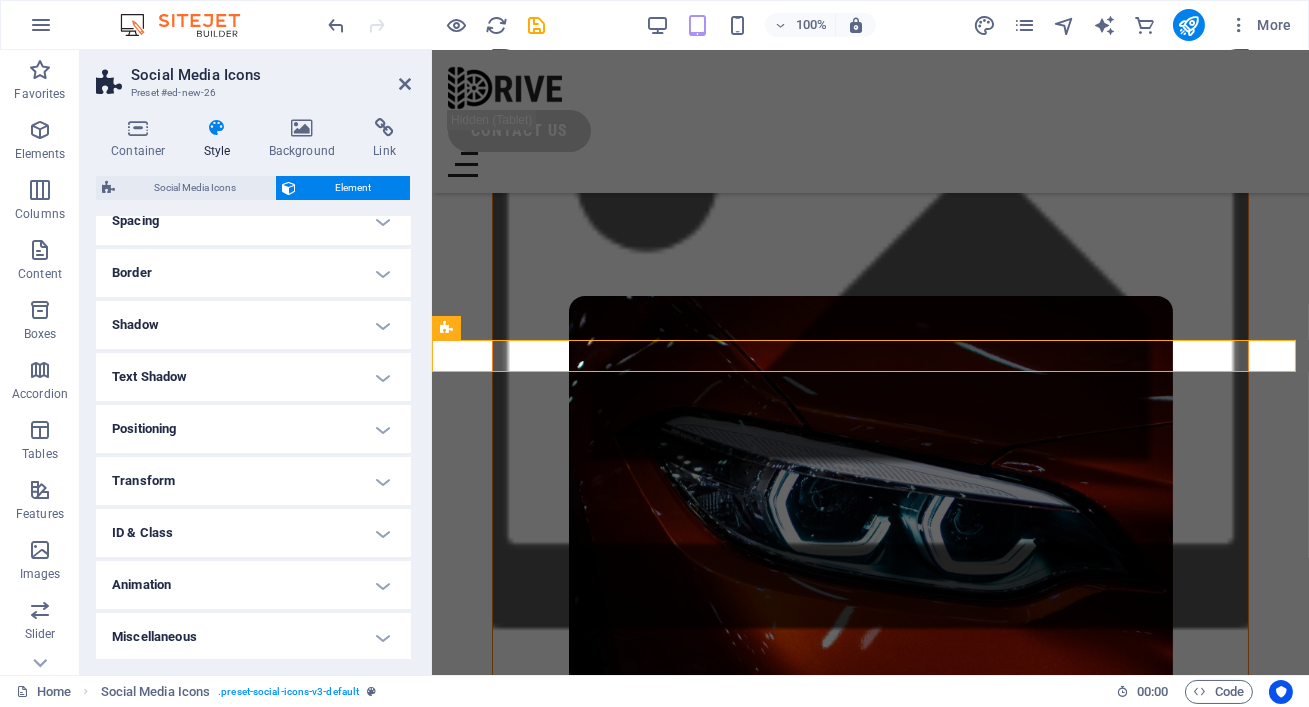 click on "Positioning" at bounding box center [253, 429] 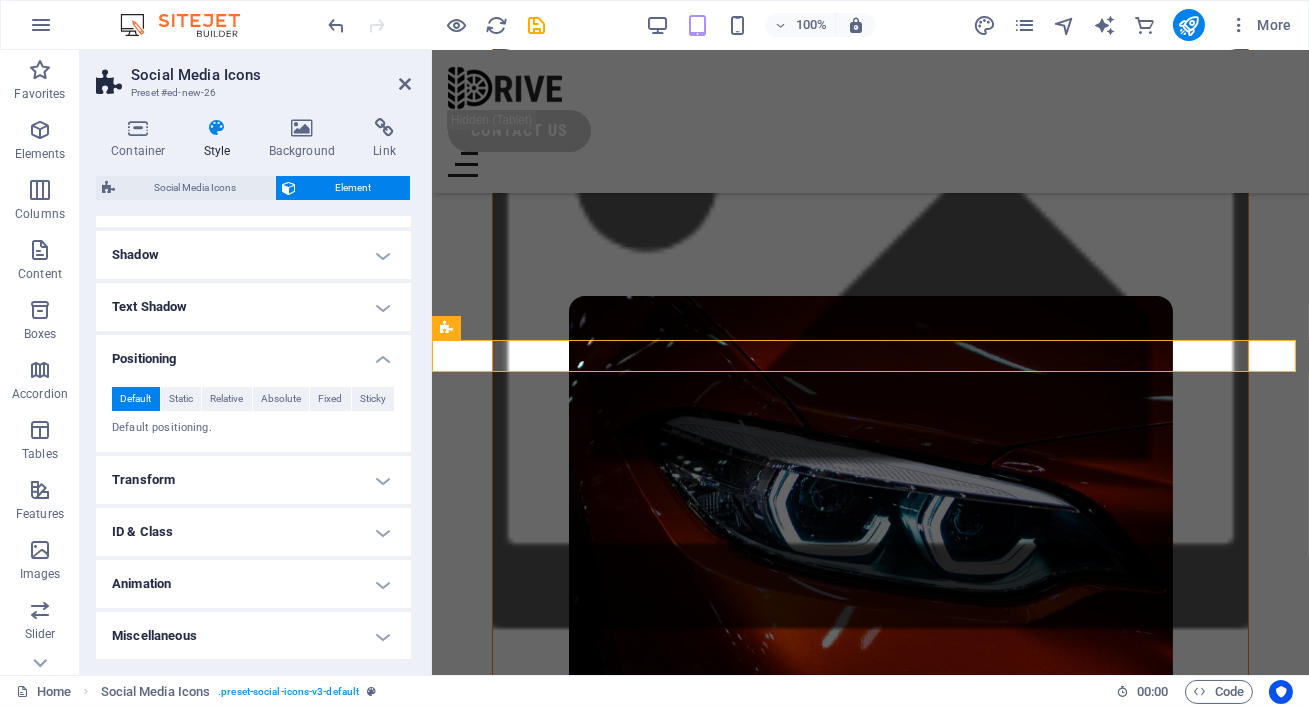 click on "Positioning" at bounding box center (253, 353) 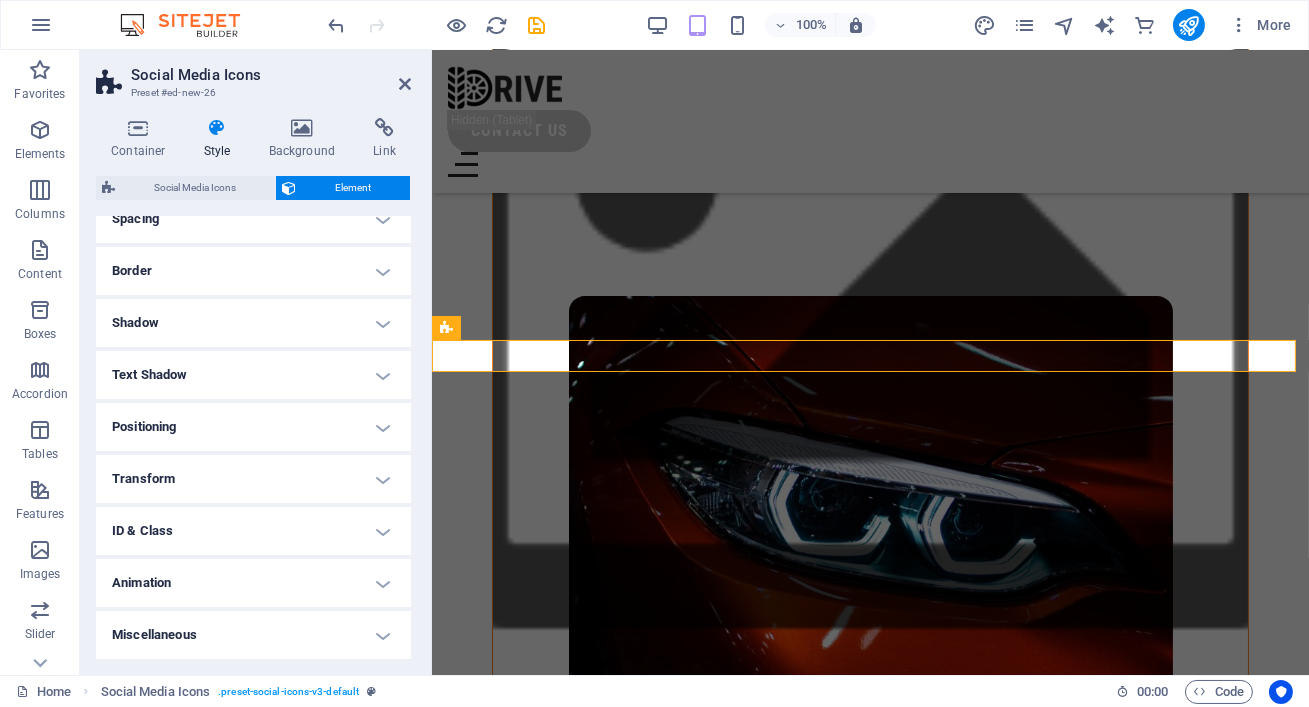 scroll, scrollTop: 72, scrollLeft: 0, axis: vertical 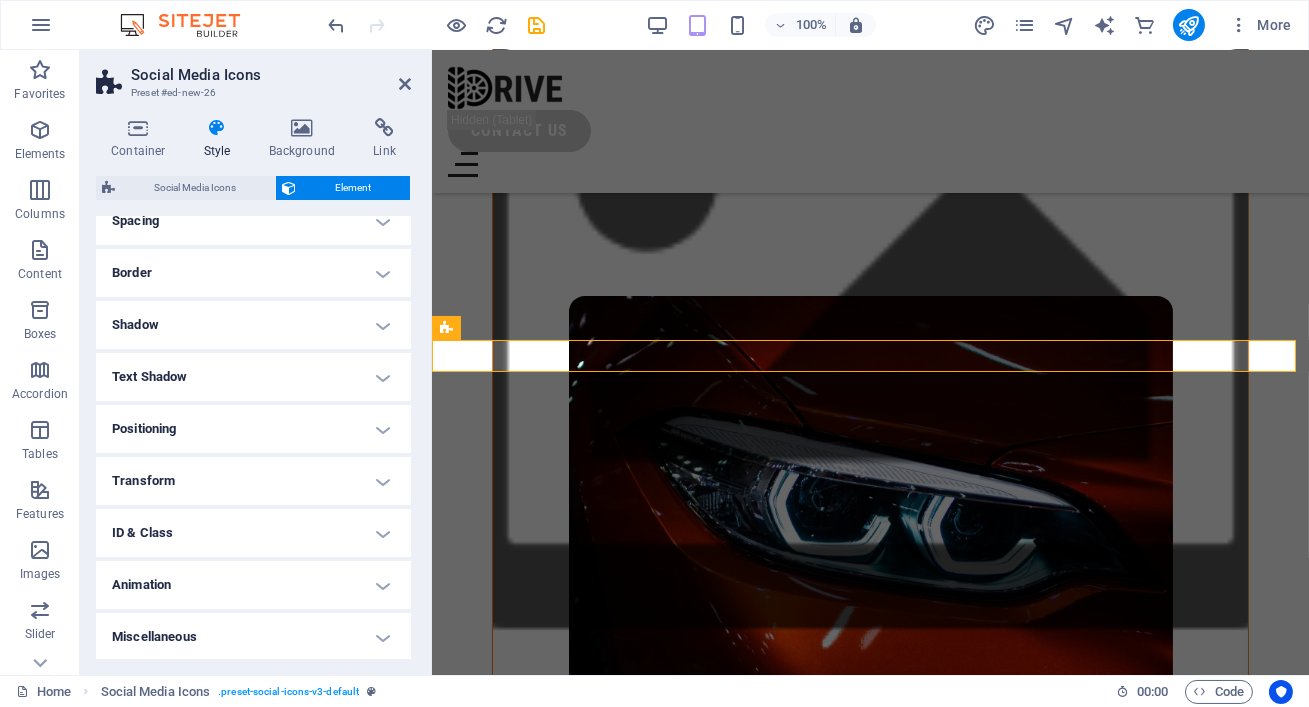 click on "Positioning" at bounding box center [253, 429] 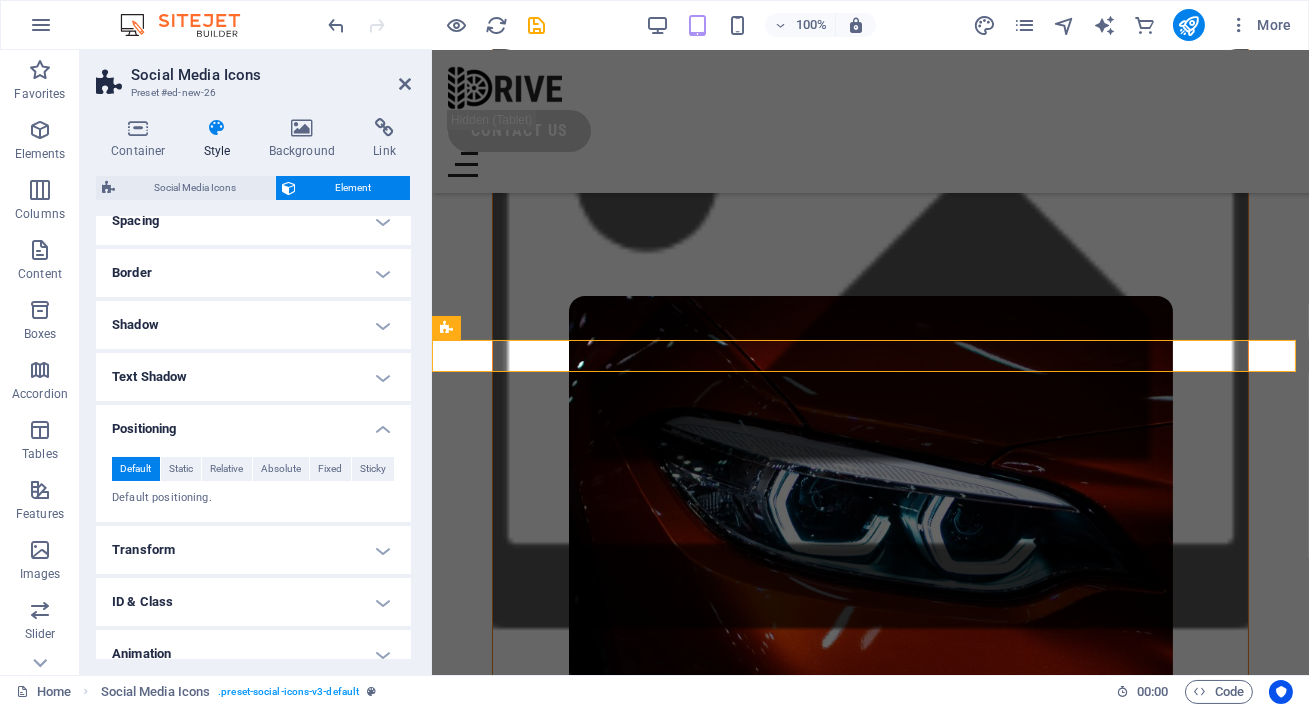scroll, scrollTop: 142, scrollLeft: 0, axis: vertical 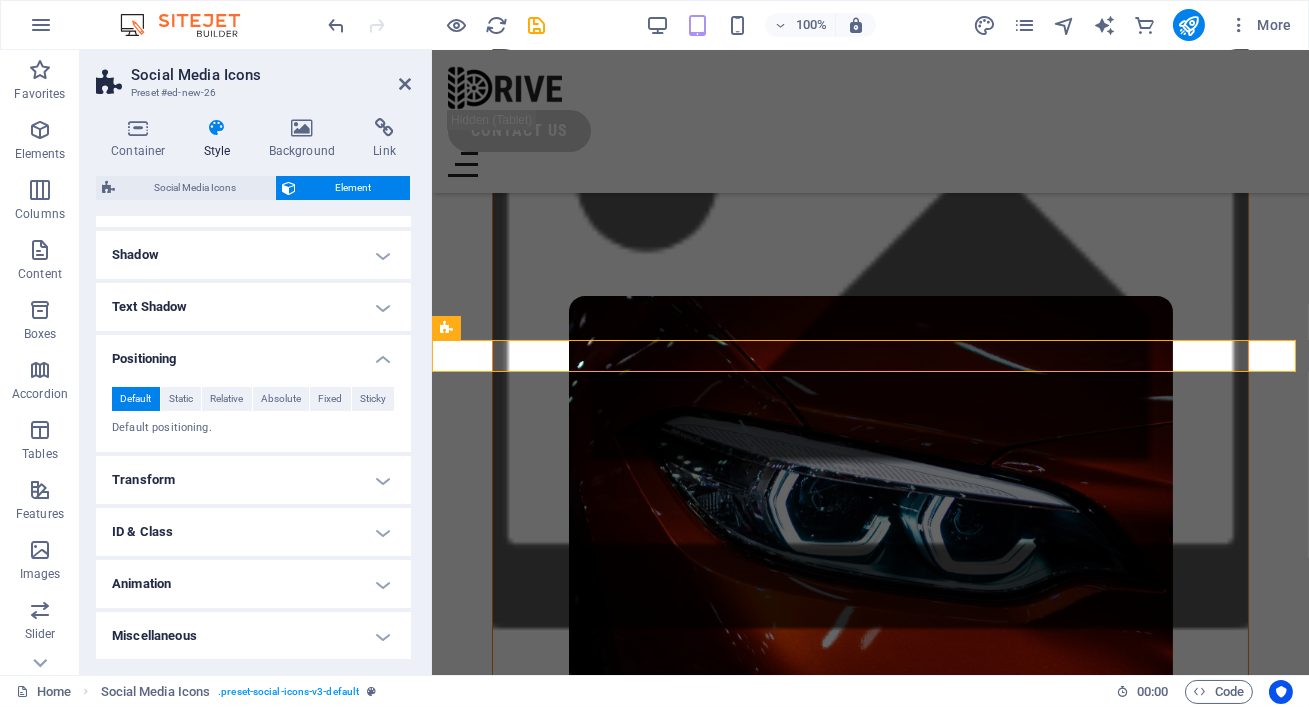 click on "Default positioning." at bounding box center (253, 428) 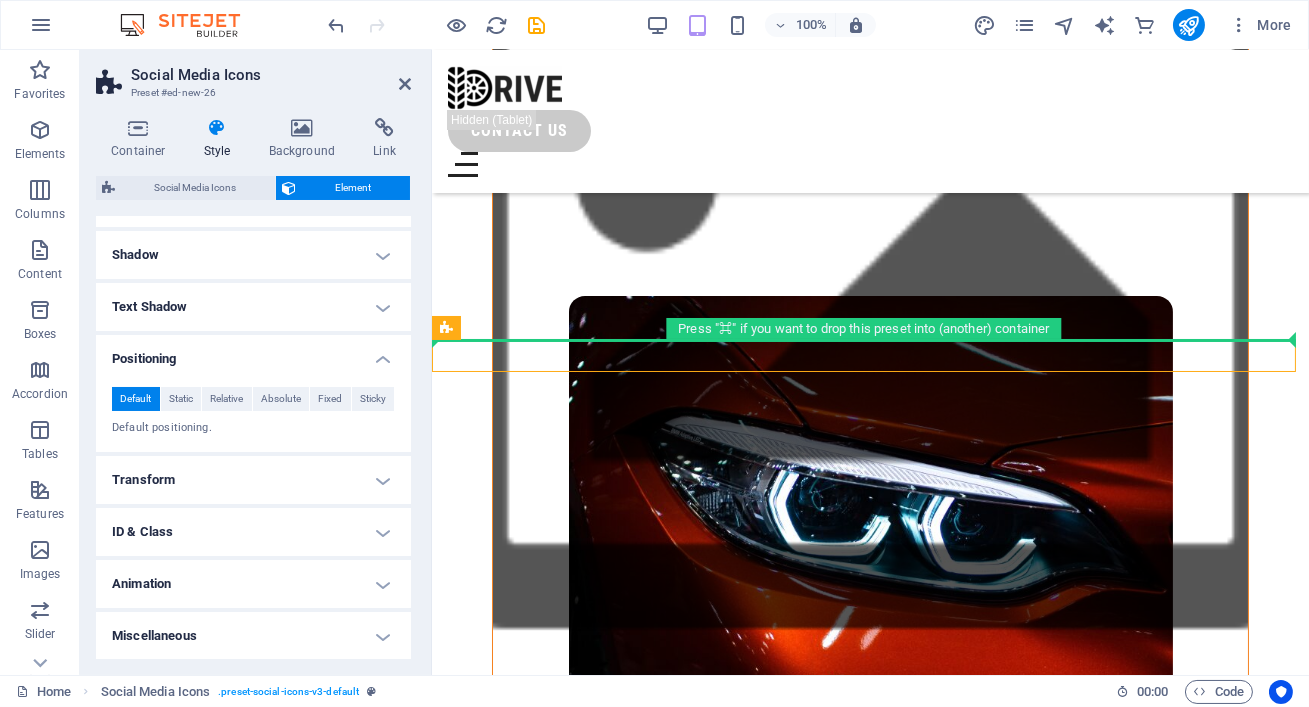 drag, startPoint x: 908, startPoint y: 378, endPoint x: 433, endPoint y: 311, distance: 479.702 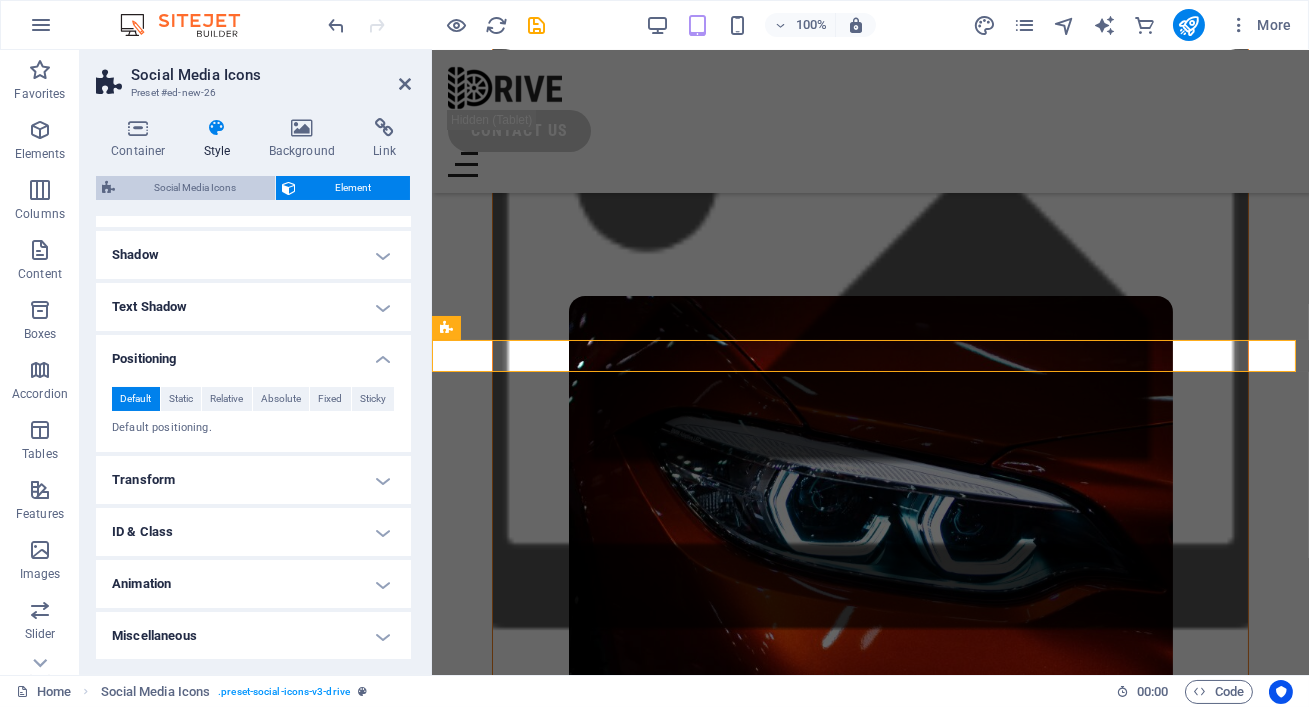 click on "Social Media Icons" at bounding box center [195, 188] 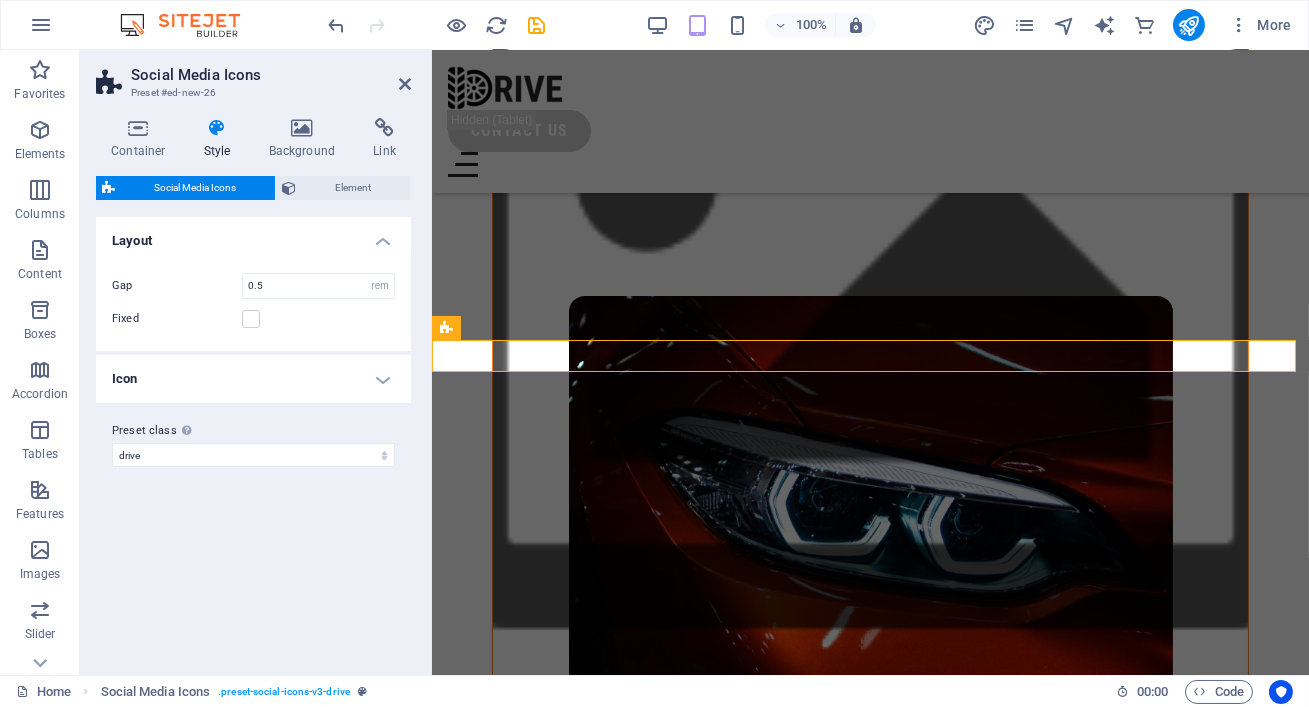 click on "Icon" at bounding box center [253, 379] 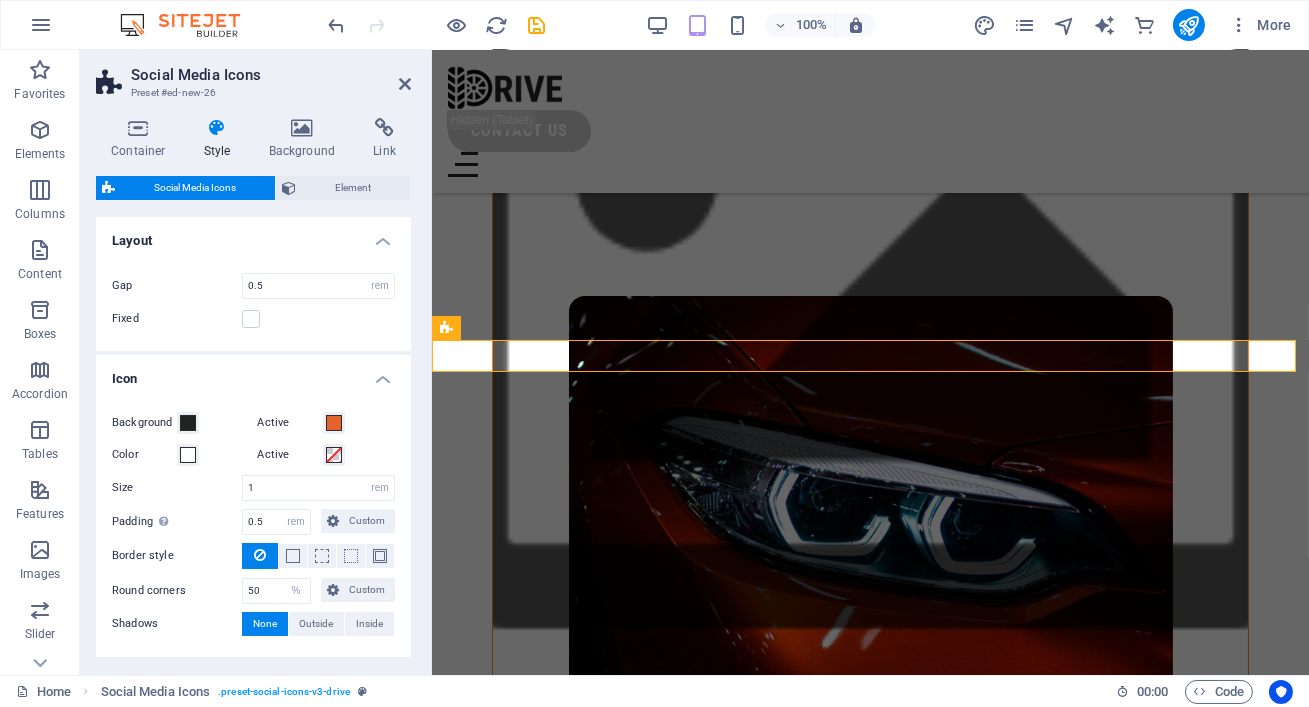 click on "Icon" at bounding box center (253, 373) 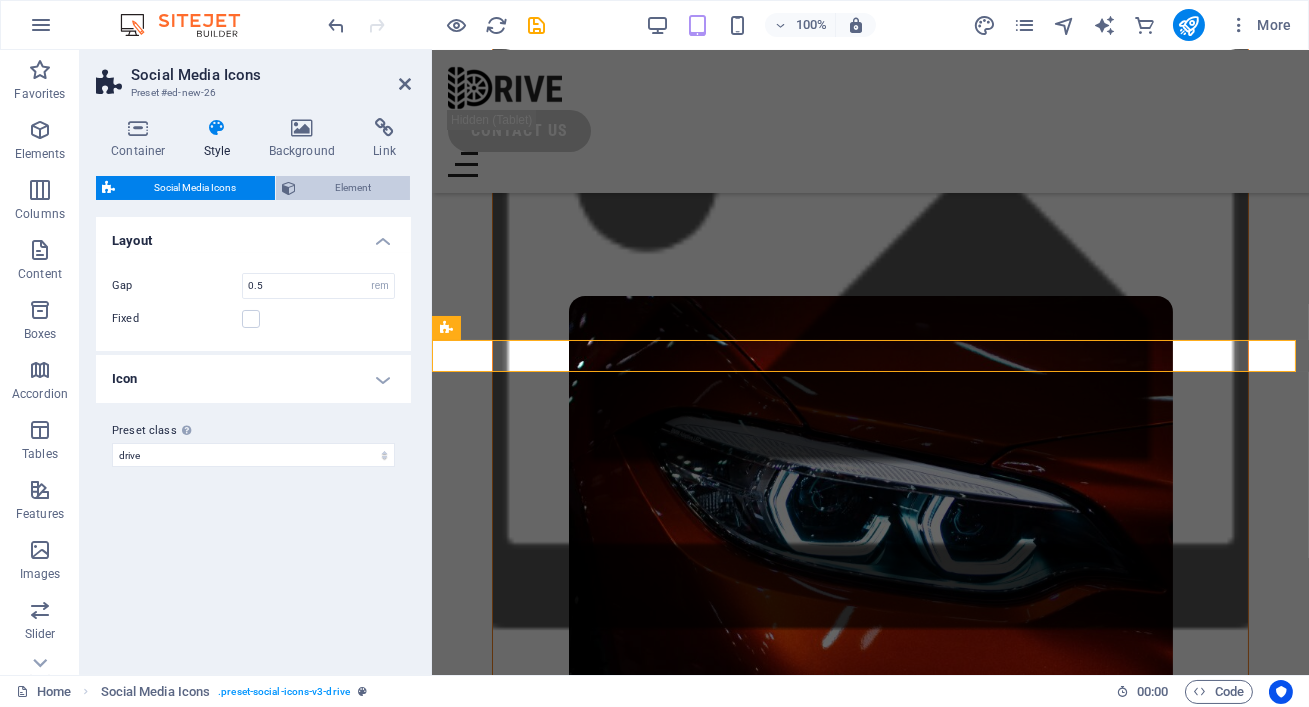 click on "Element" at bounding box center [353, 188] 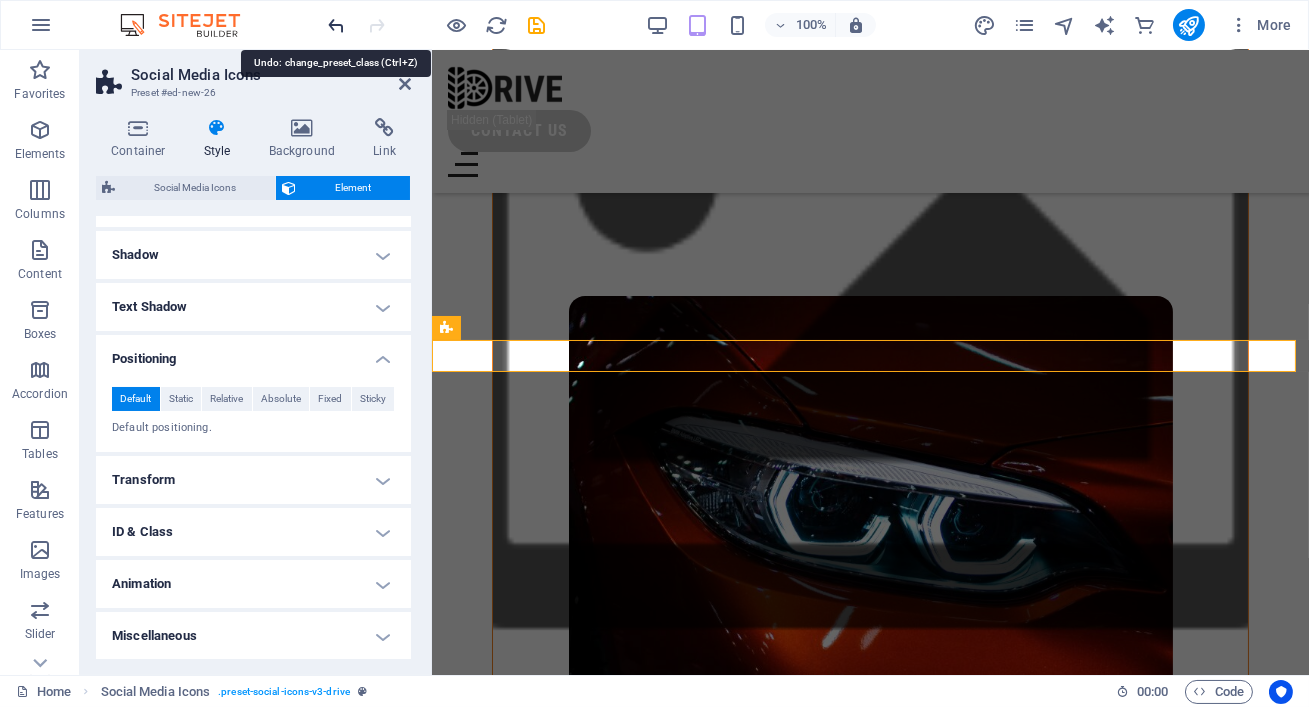 click at bounding box center [337, 25] 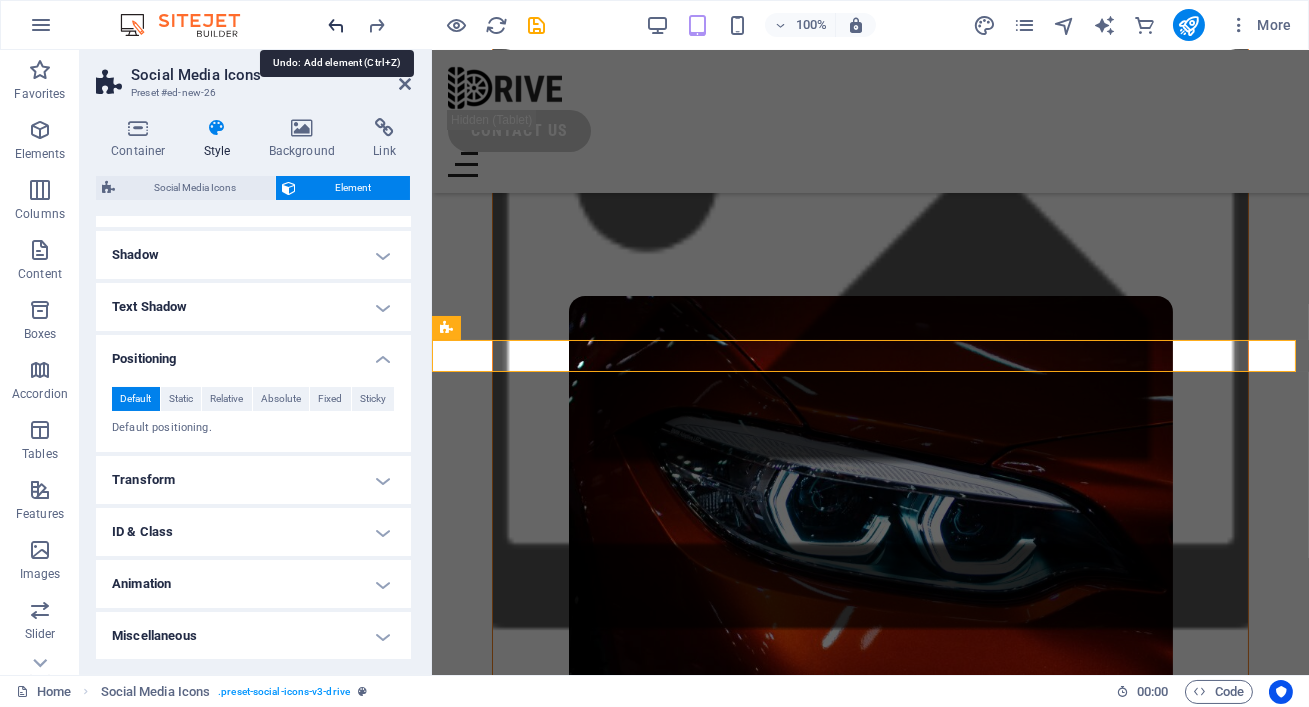 click at bounding box center (337, 25) 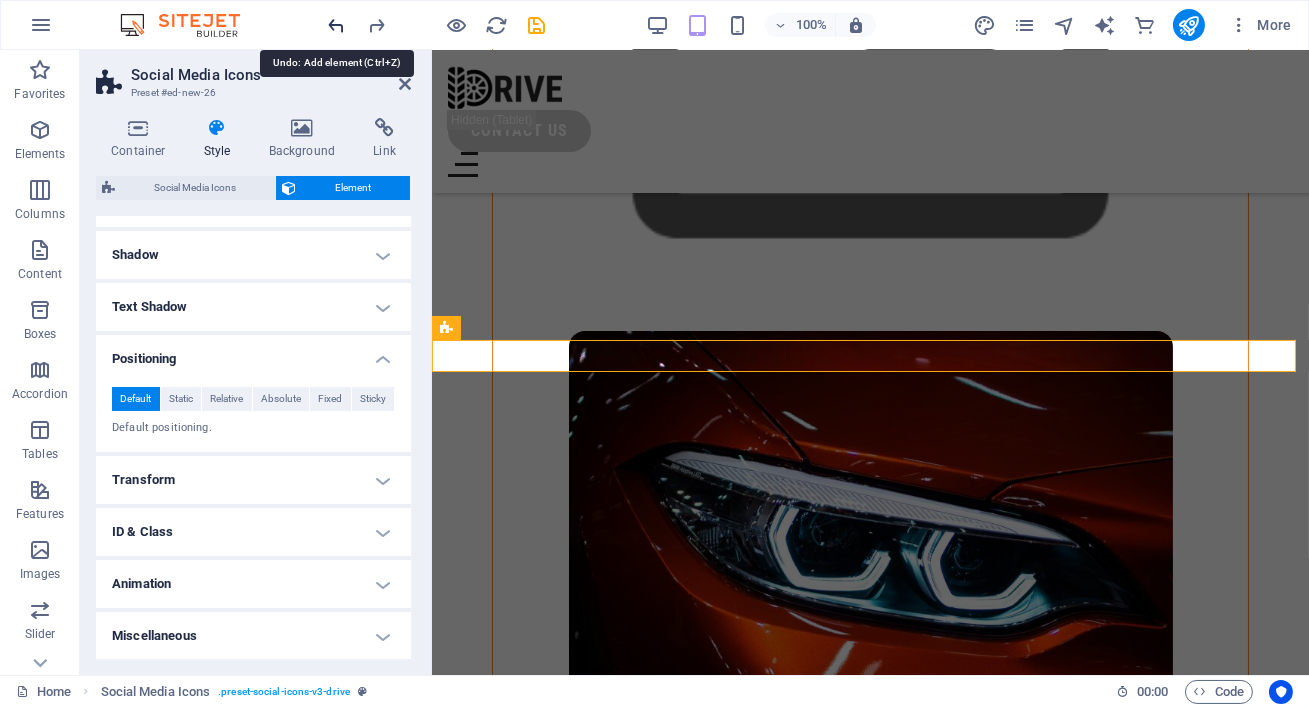 scroll, scrollTop: 420, scrollLeft: 0, axis: vertical 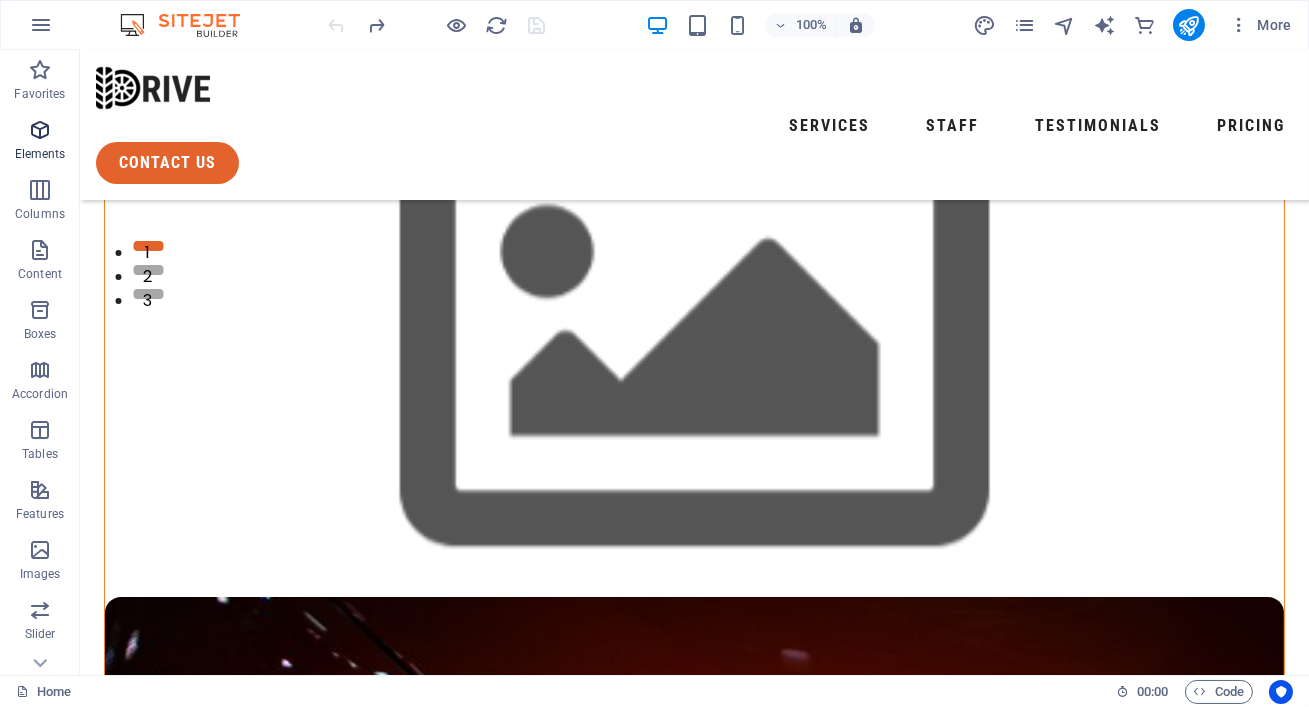 click on "Elements" at bounding box center [40, 140] 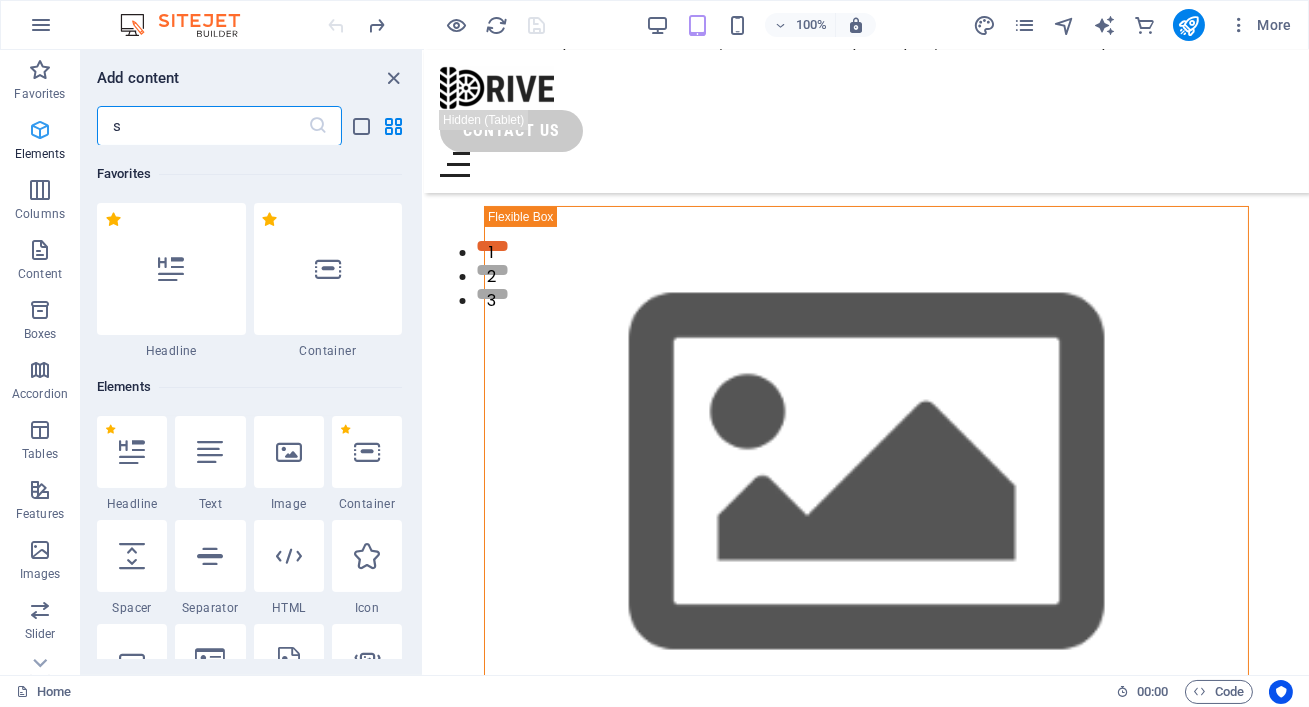 scroll, scrollTop: 0, scrollLeft: 0, axis: both 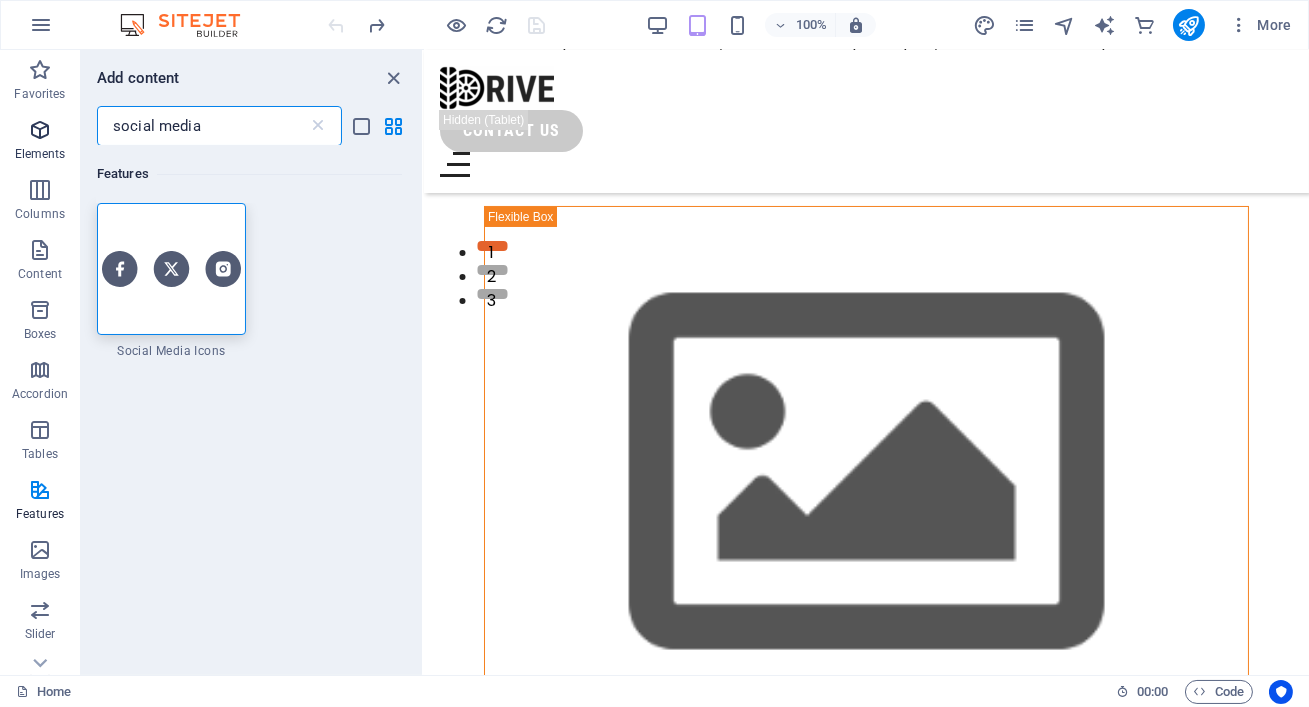 type on "social media" 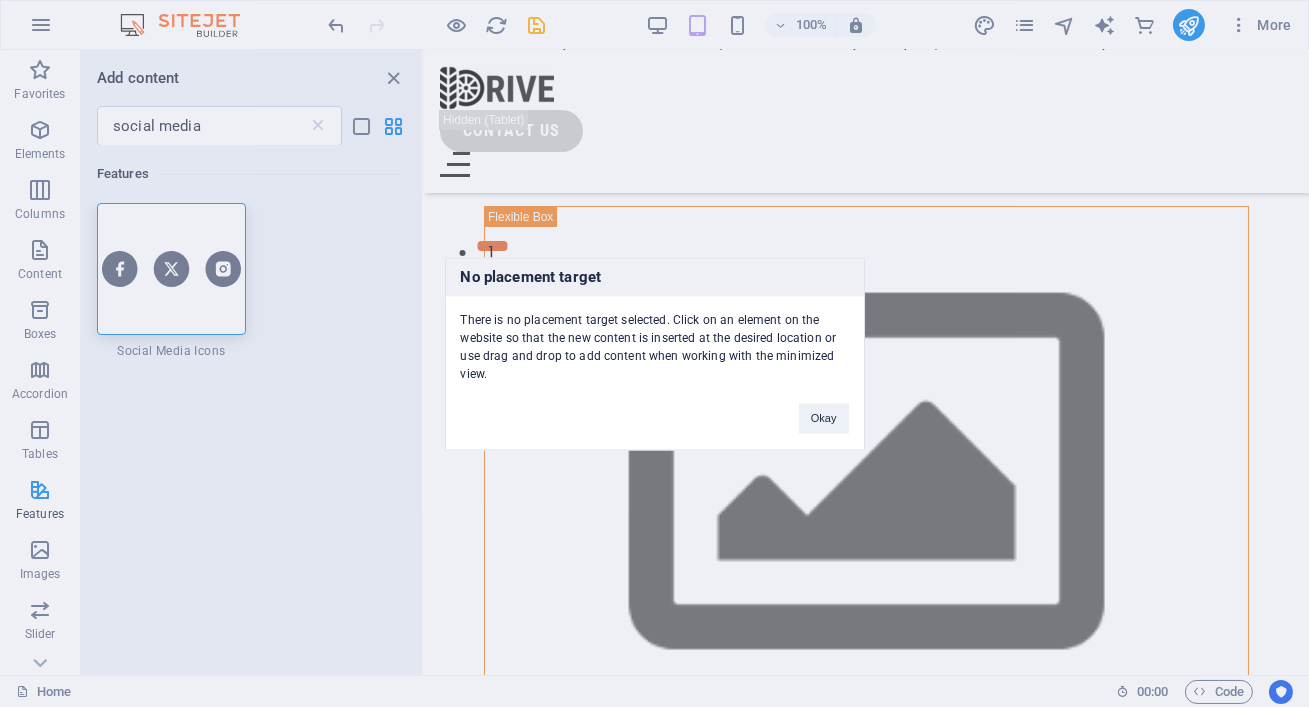 click on "No placement target There is no placement target selected. Click on an element on the website so that the new content is inserted at the desired location or use drag and drop to add content when working with the minimized view. Okay" at bounding box center (654, 353) 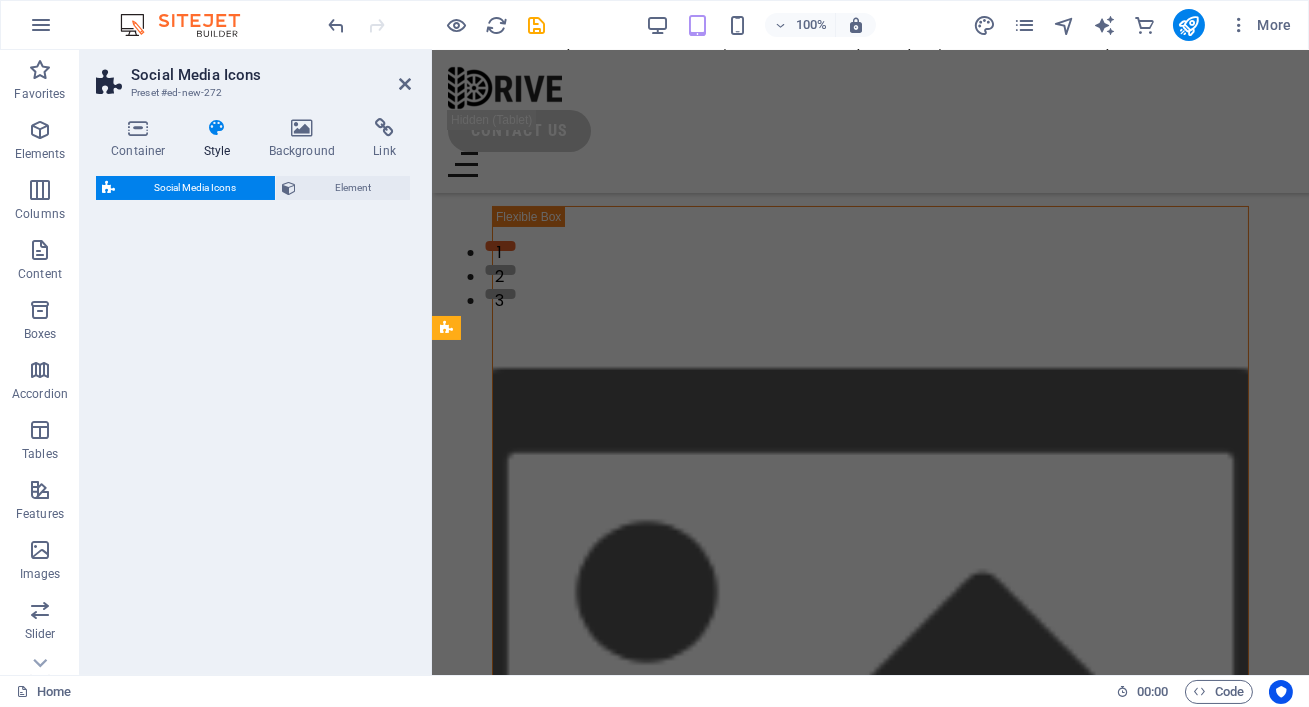 select on "rem" 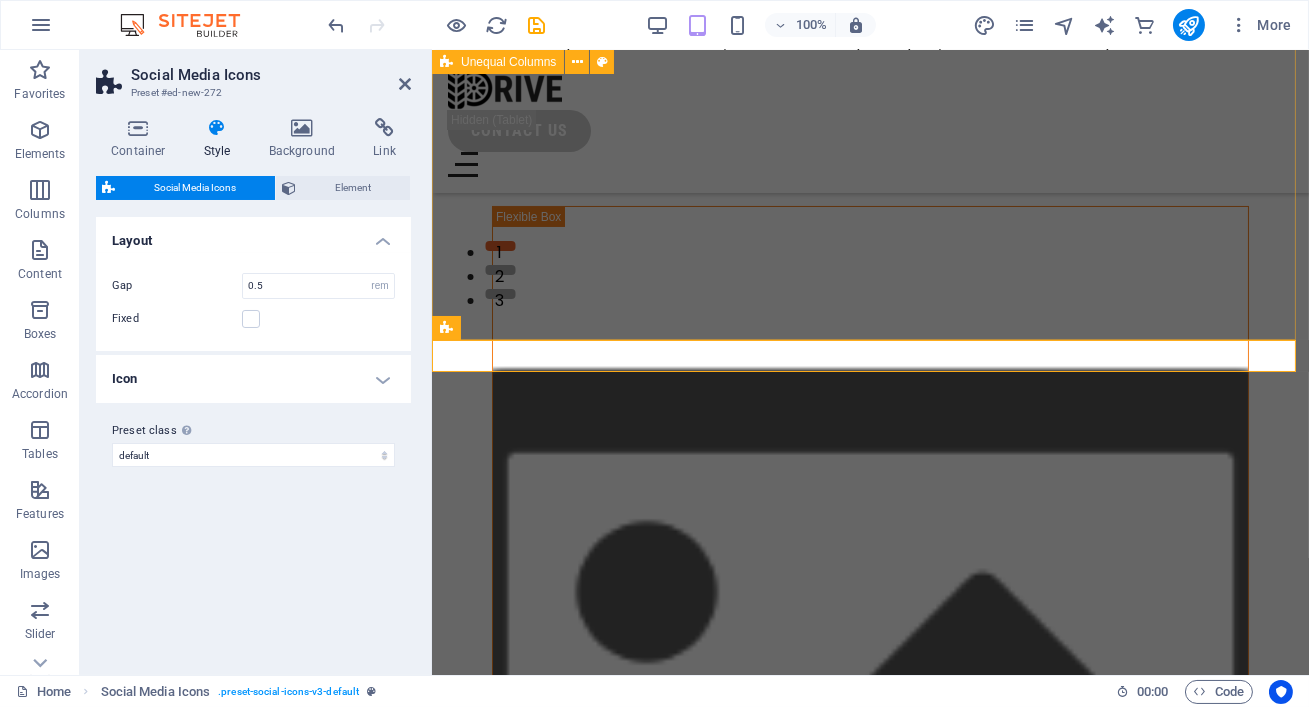 scroll, scrollTop: 831, scrollLeft: 0, axis: vertical 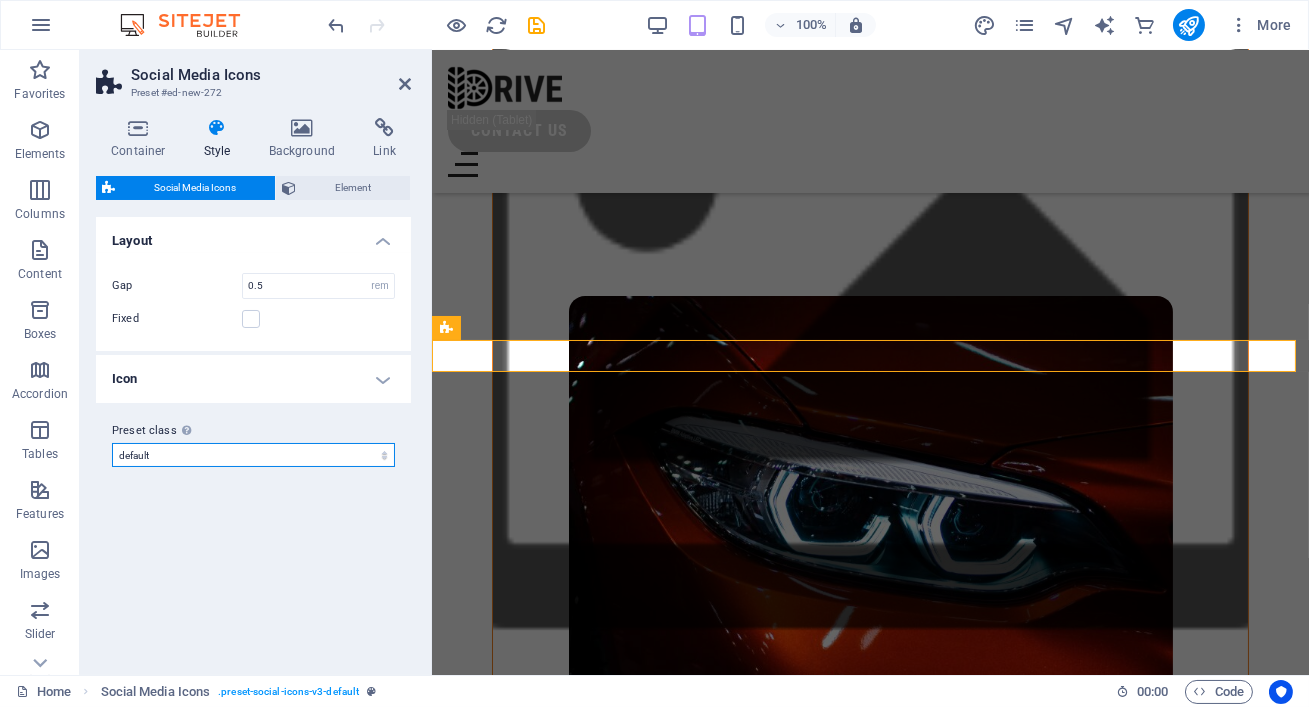 click on "drive default Add preset class" at bounding box center [253, 455] 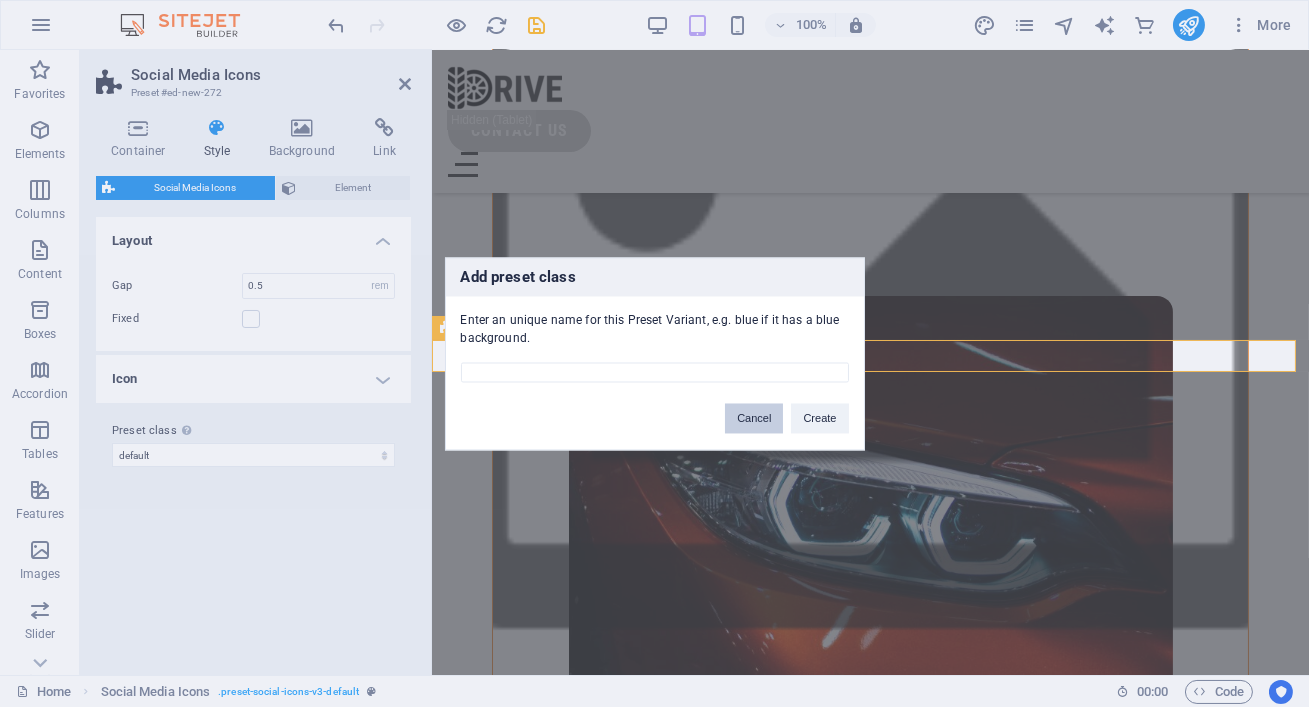 click on "Cancel" at bounding box center (754, 418) 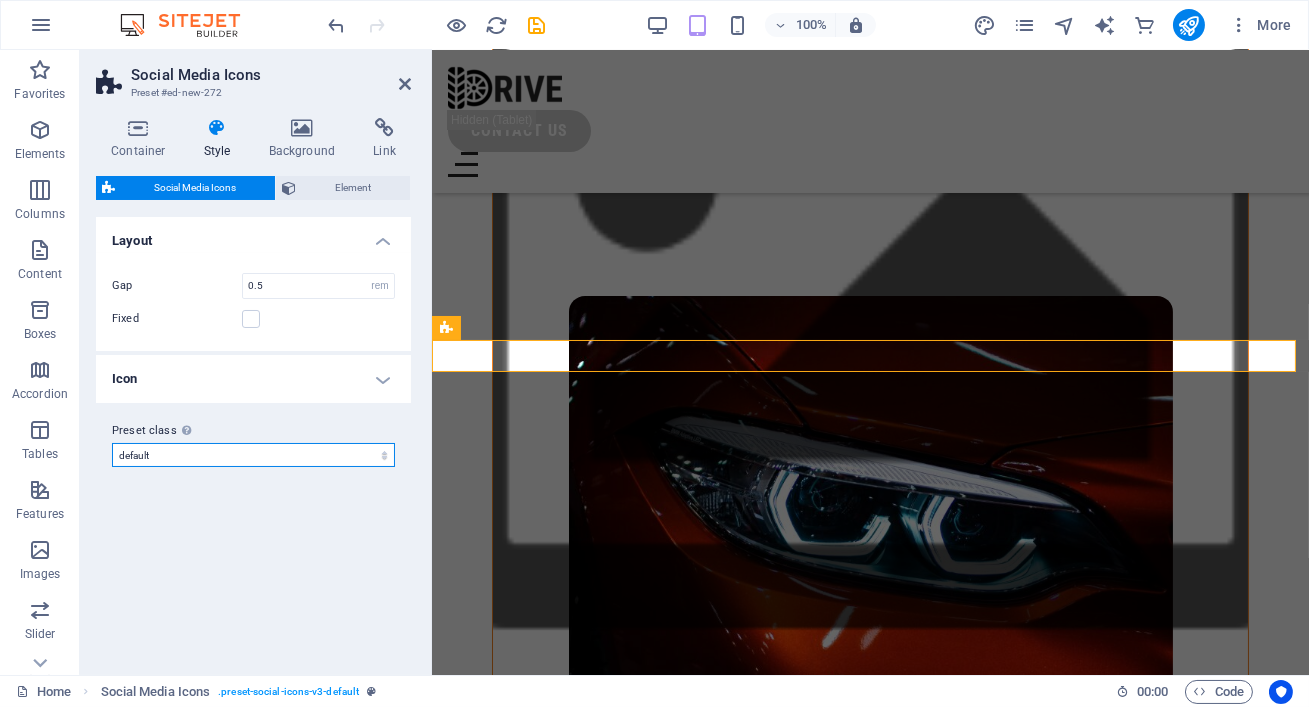 click on "drive default Add preset class" at bounding box center [253, 455] 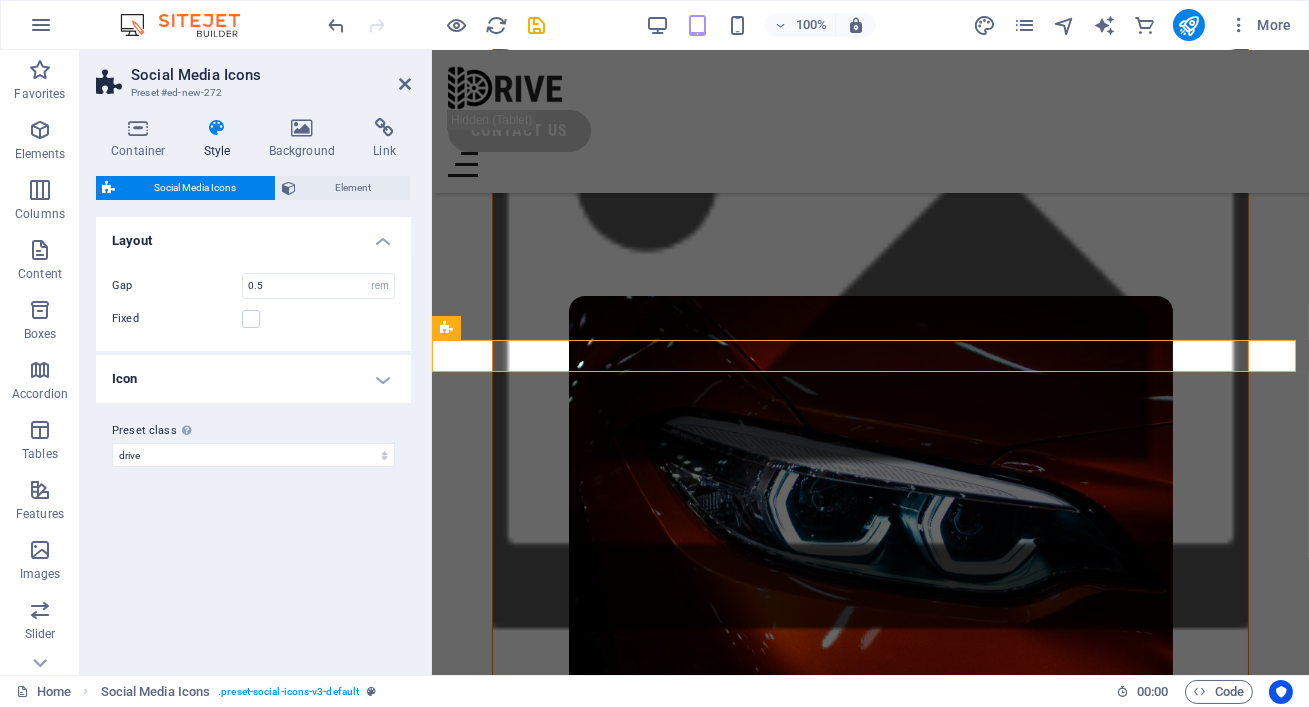 click on "Icon" at bounding box center [253, 379] 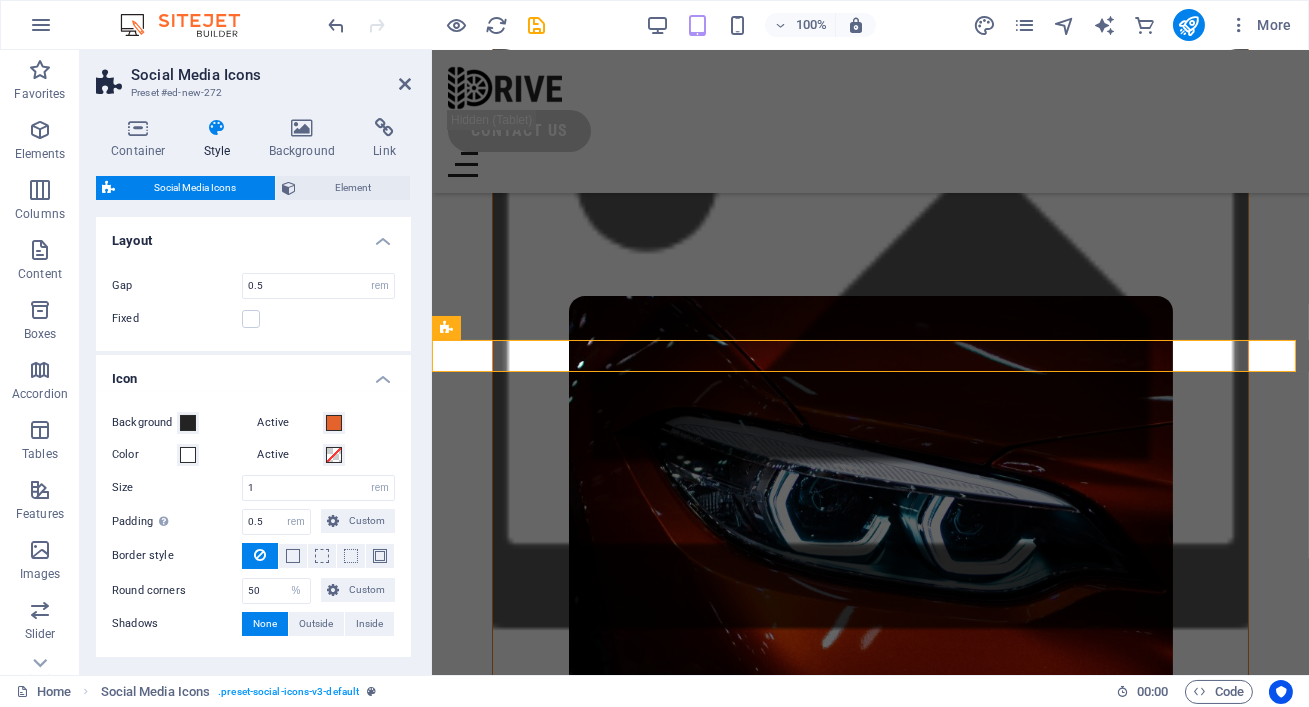 click on "Icon" at bounding box center [253, 373] 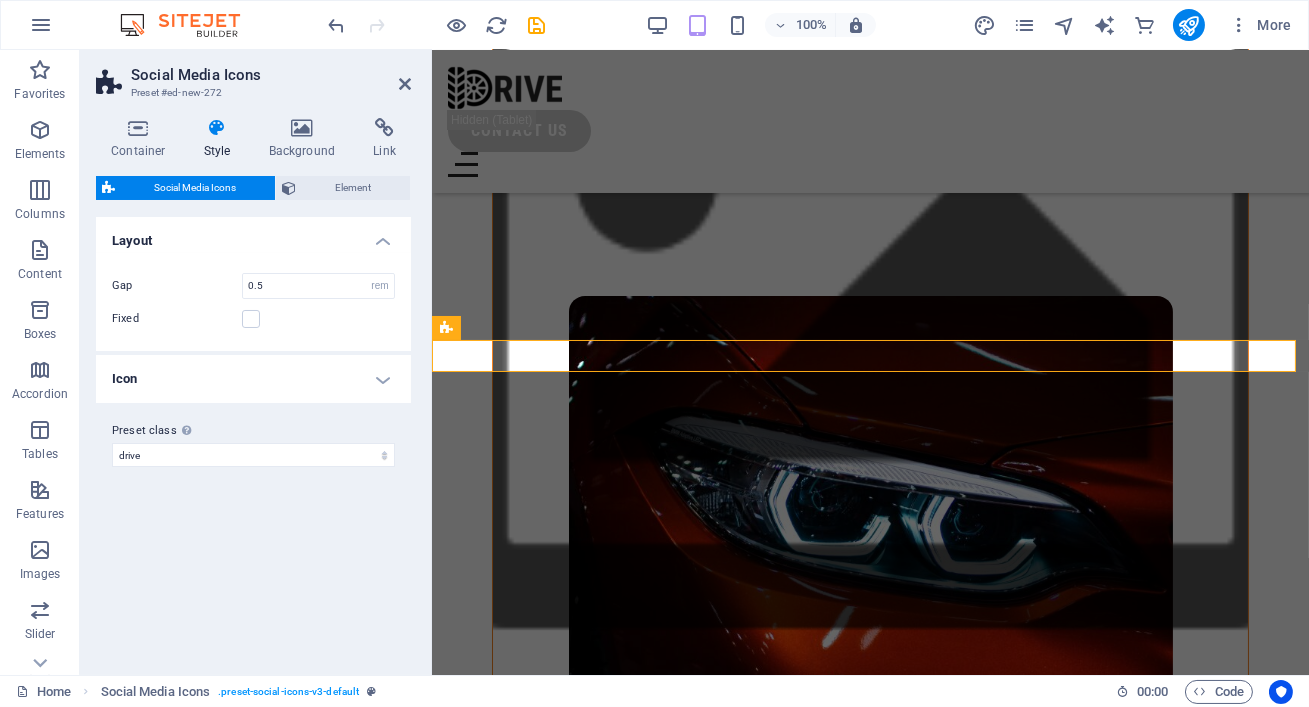 click on "Layout" at bounding box center (253, 235) 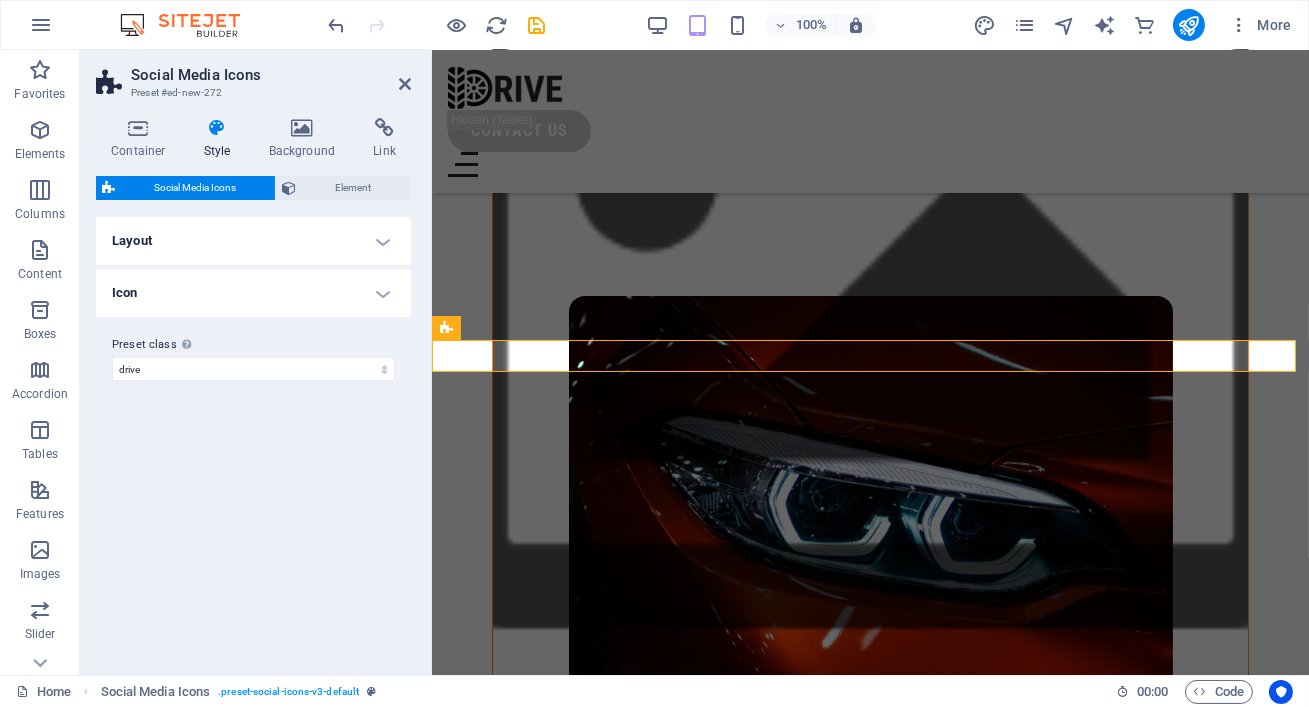 click on "Layout" at bounding box center (253, 241) 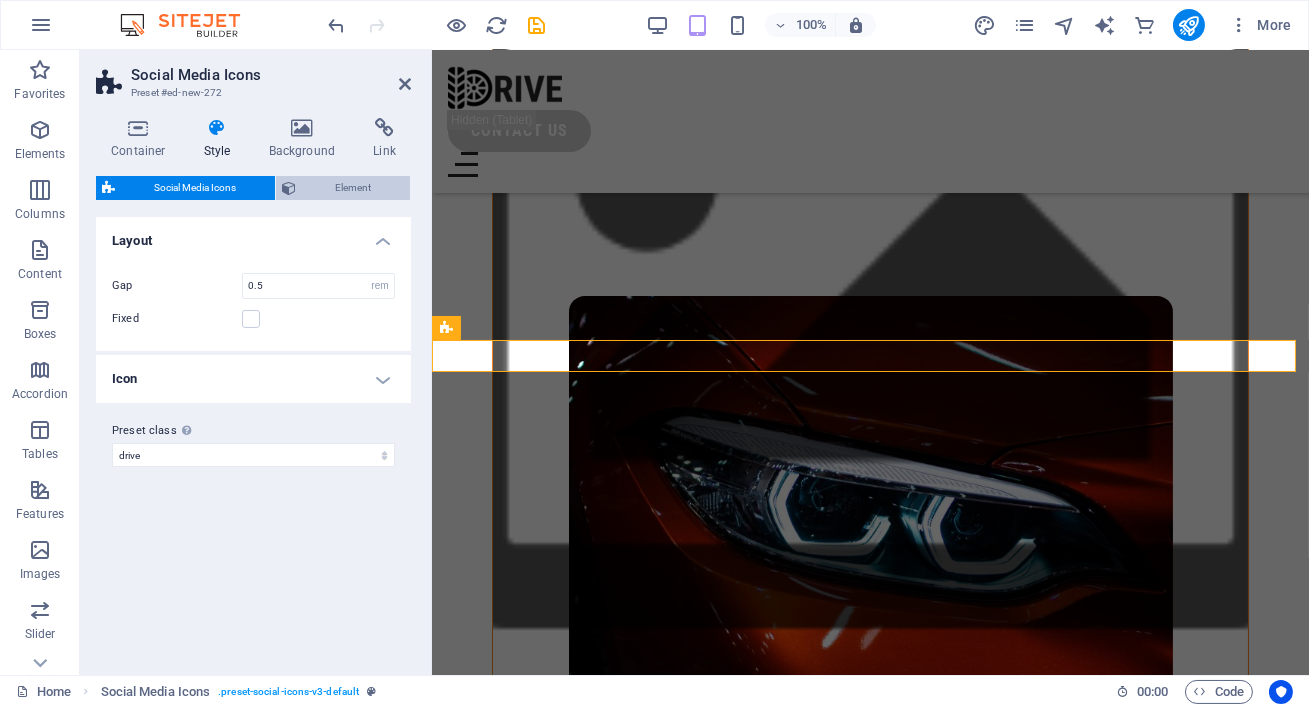 click on "Element" at bounding box center (353, 188) 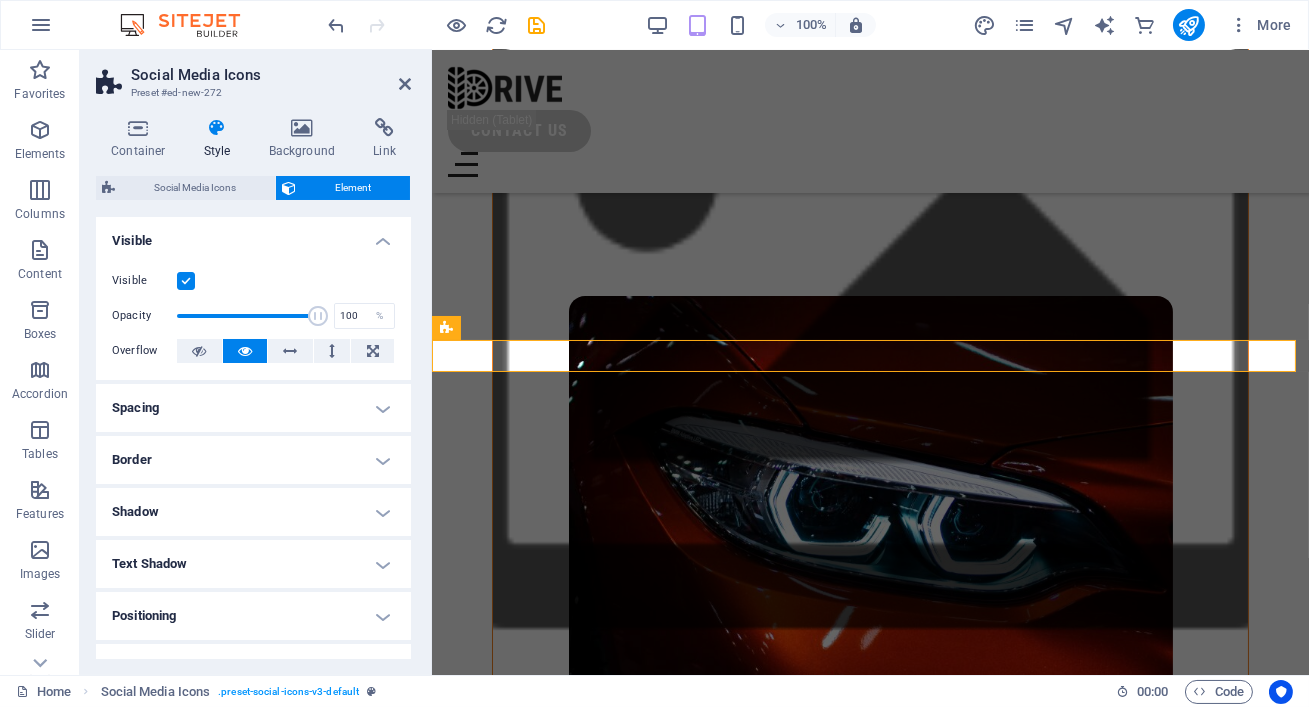 click on "Visible" at bounding box center [253, 235] 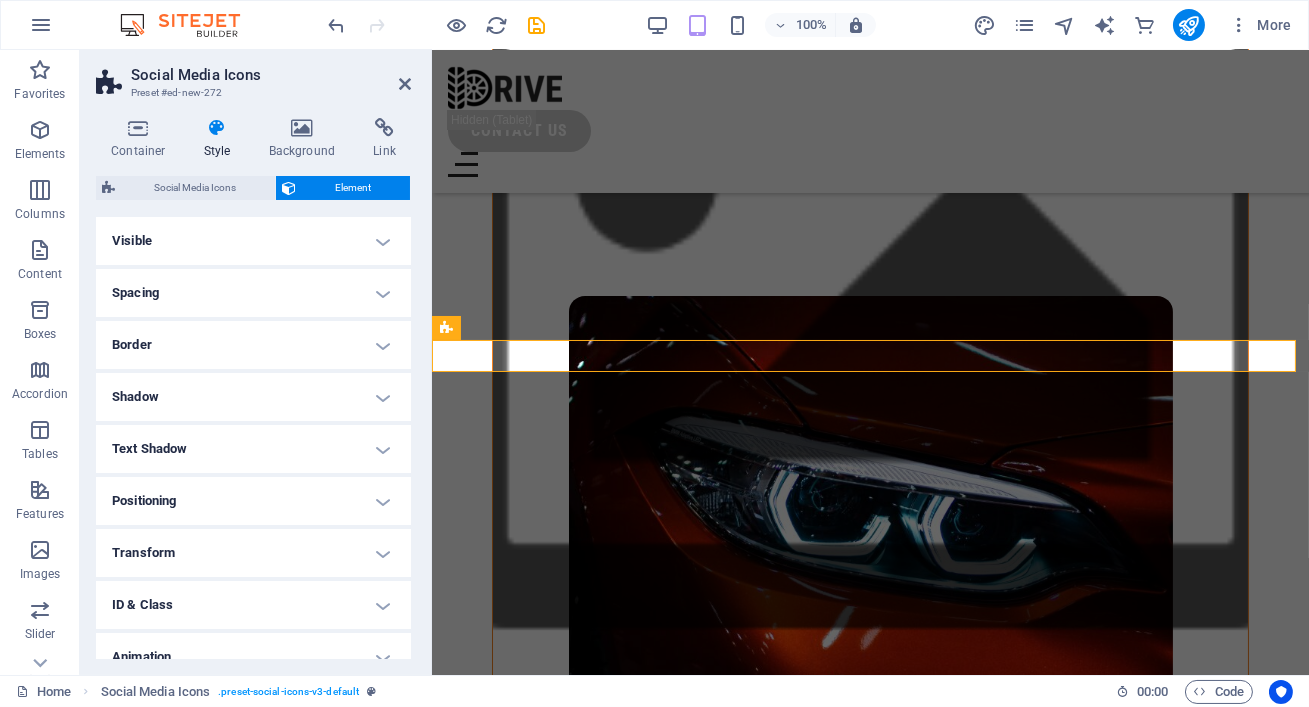 click on "Spacing" at bounding box center [253, 293] 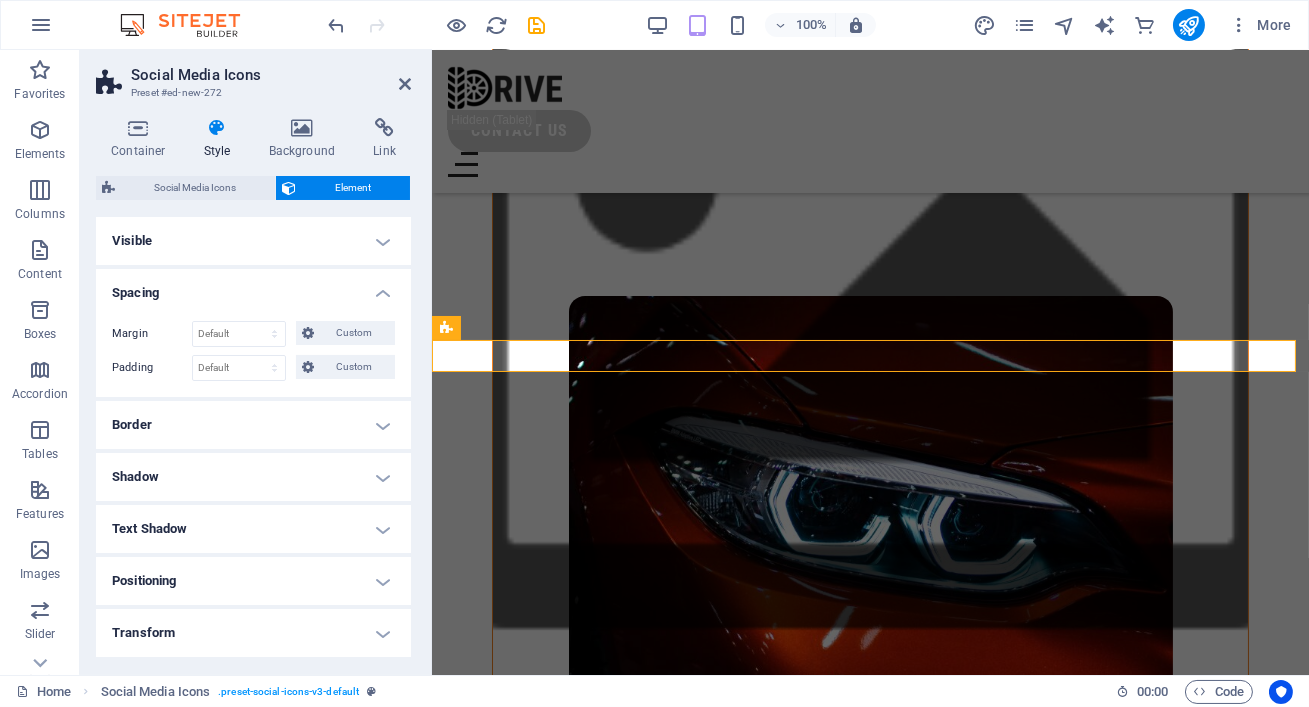 click on "Spacing" at bounding box center [253, 287] 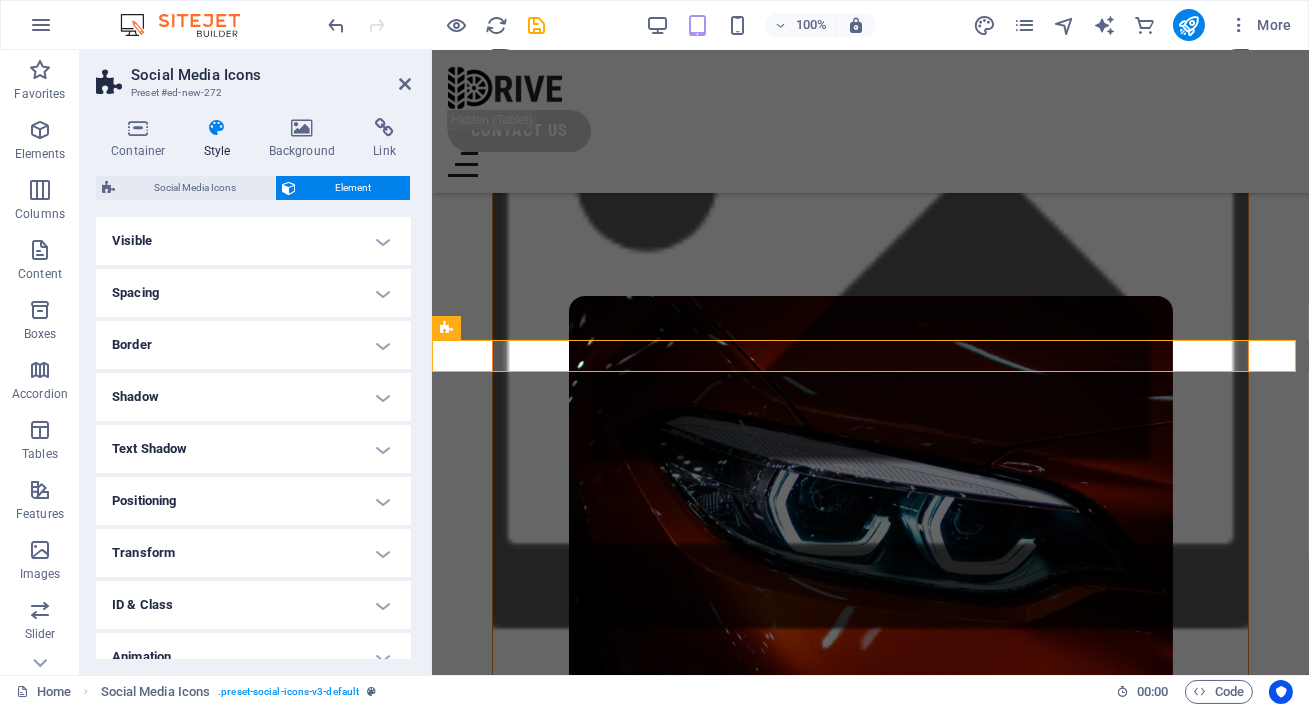 click on "Border" at bounding box center (253, 345) 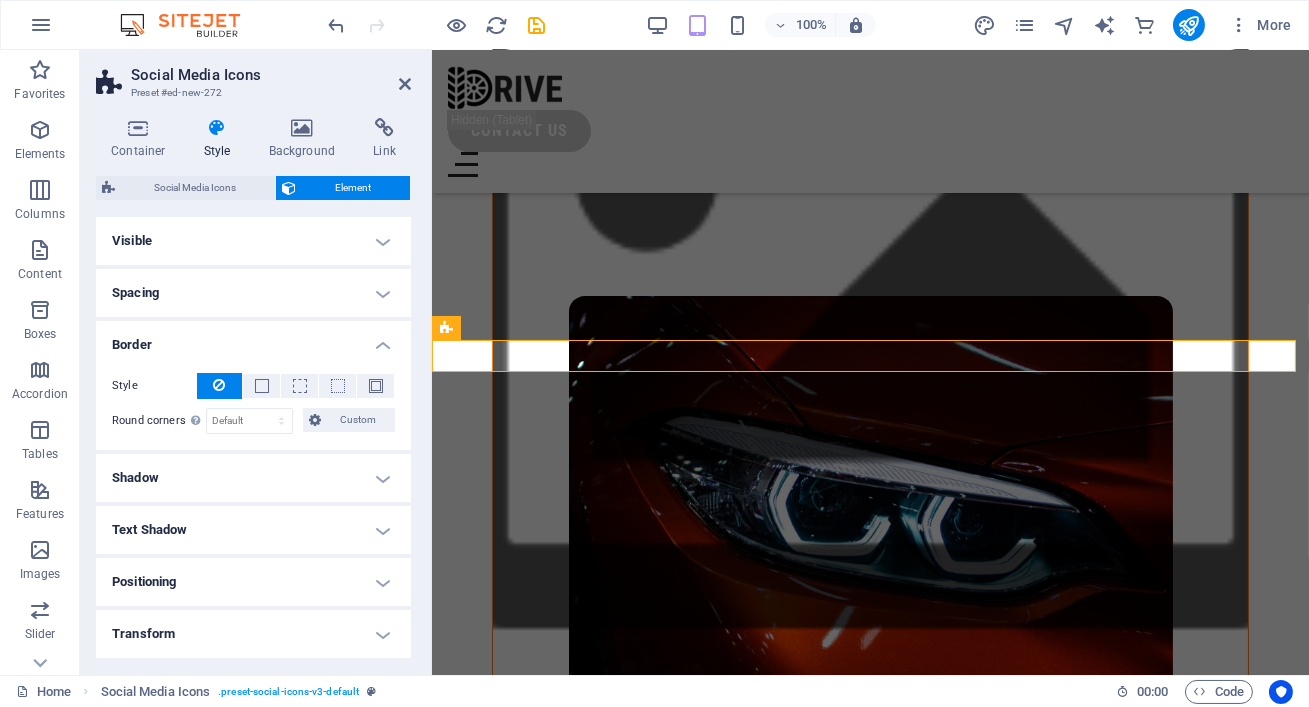 click on "Border" at bounding box center [253, 339] 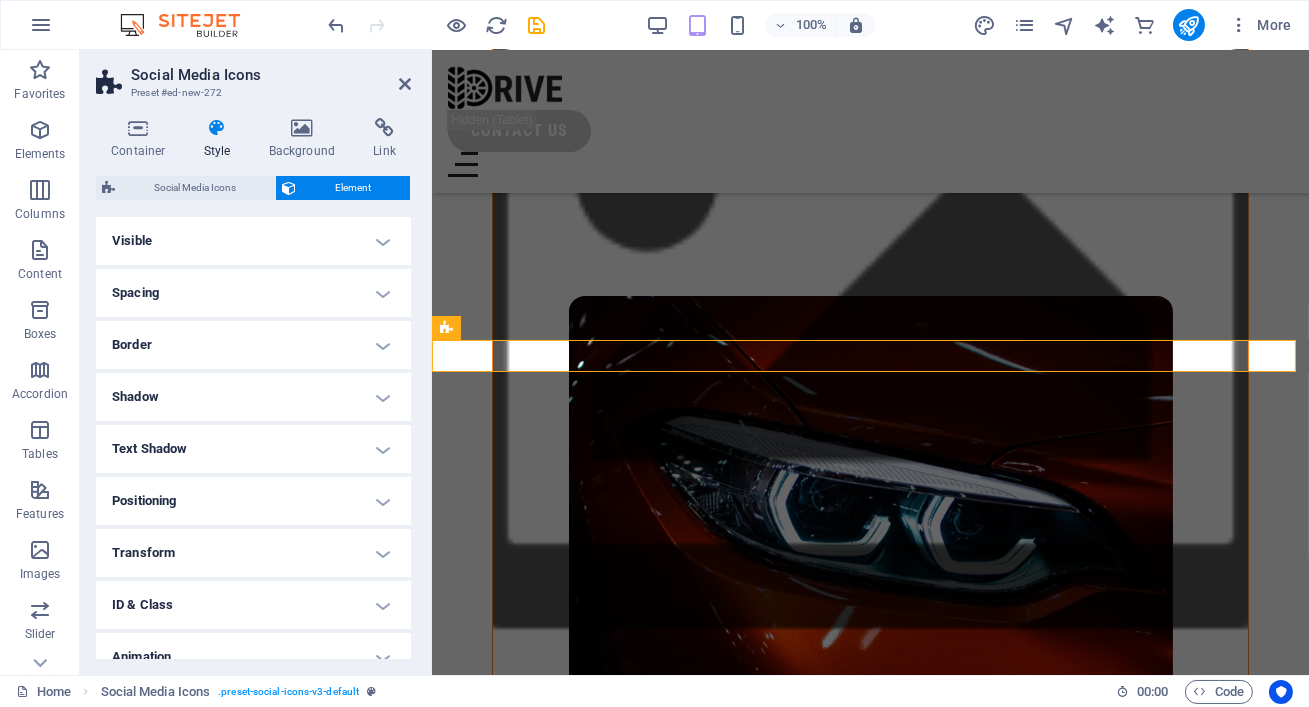 click on "Shadow" at bounding box center (253, 397) 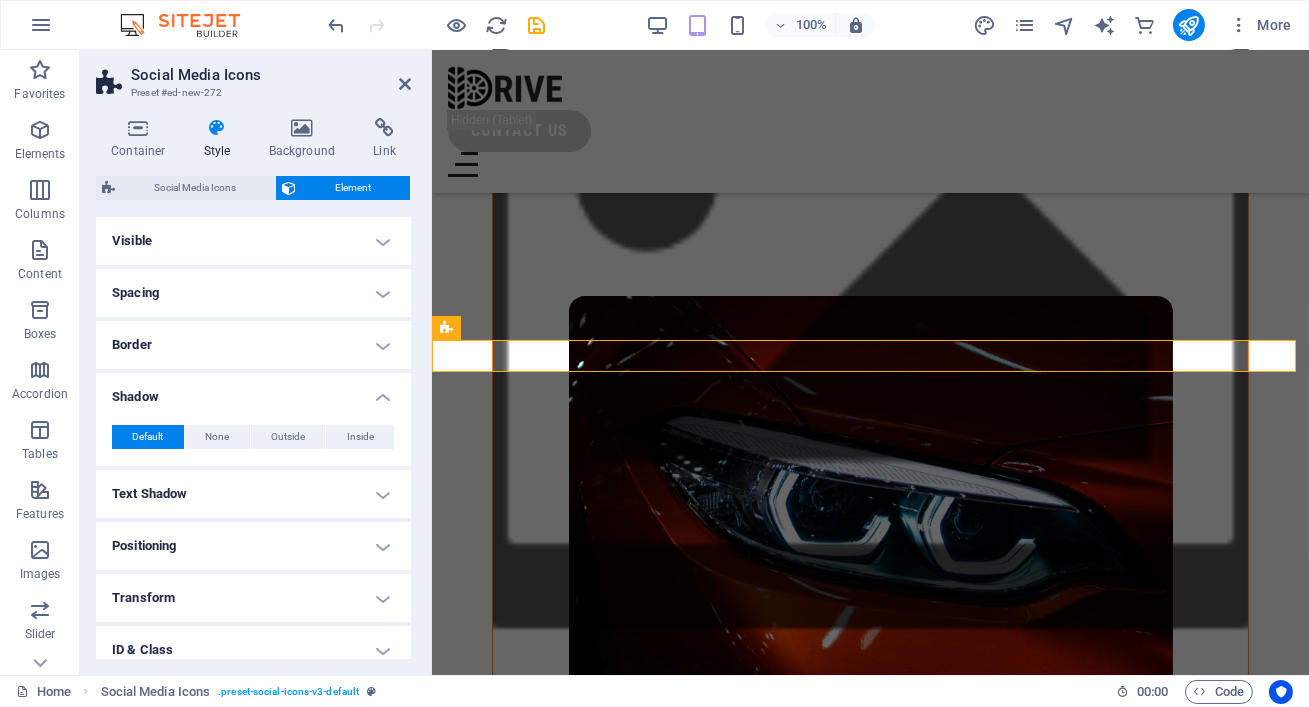 click on "Shadow" at bounding box center (253, 391) 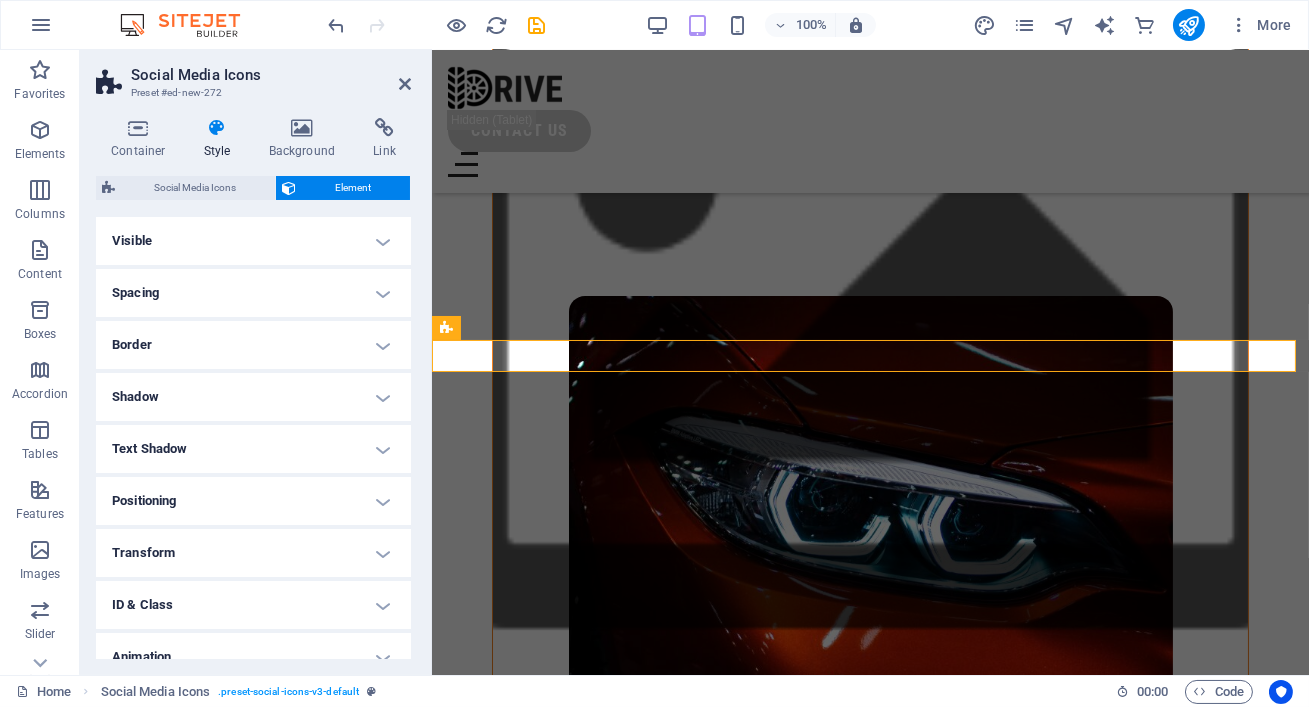 click on "Text Shadow" at bounding box center [253, 449] 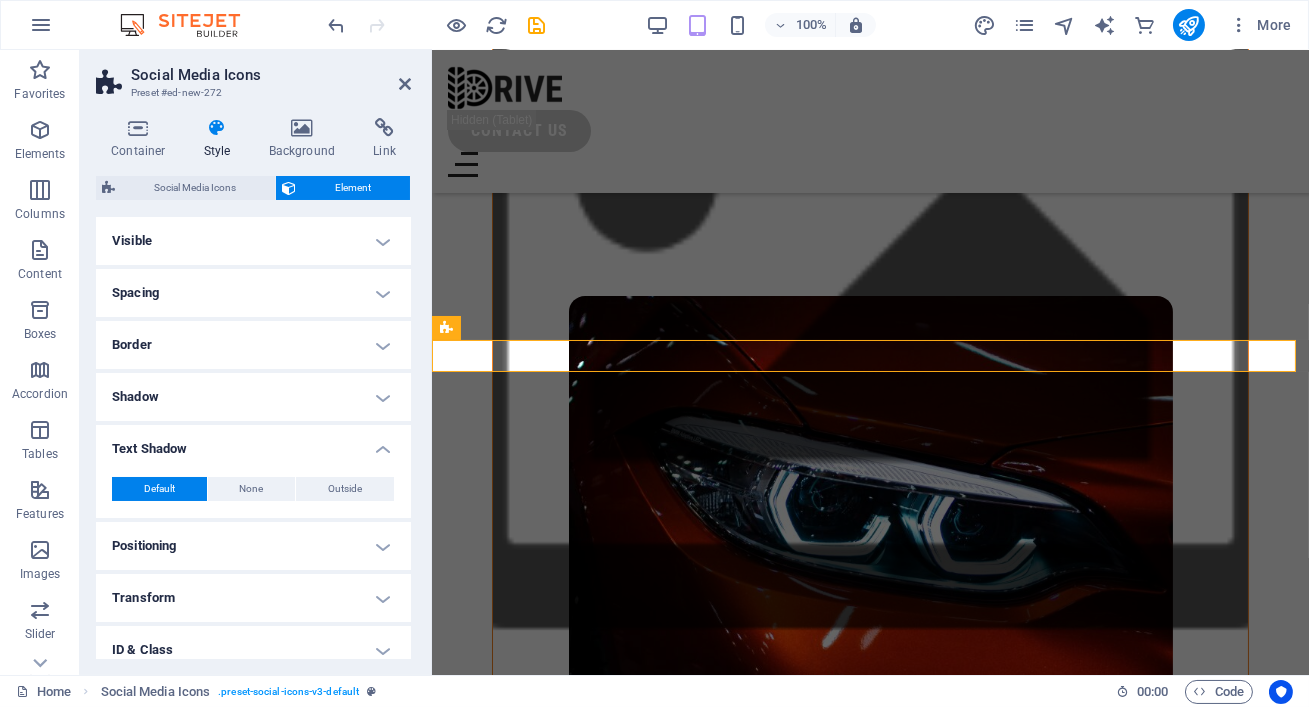 click on "Text Shadow" at bounding box center (253, 443) 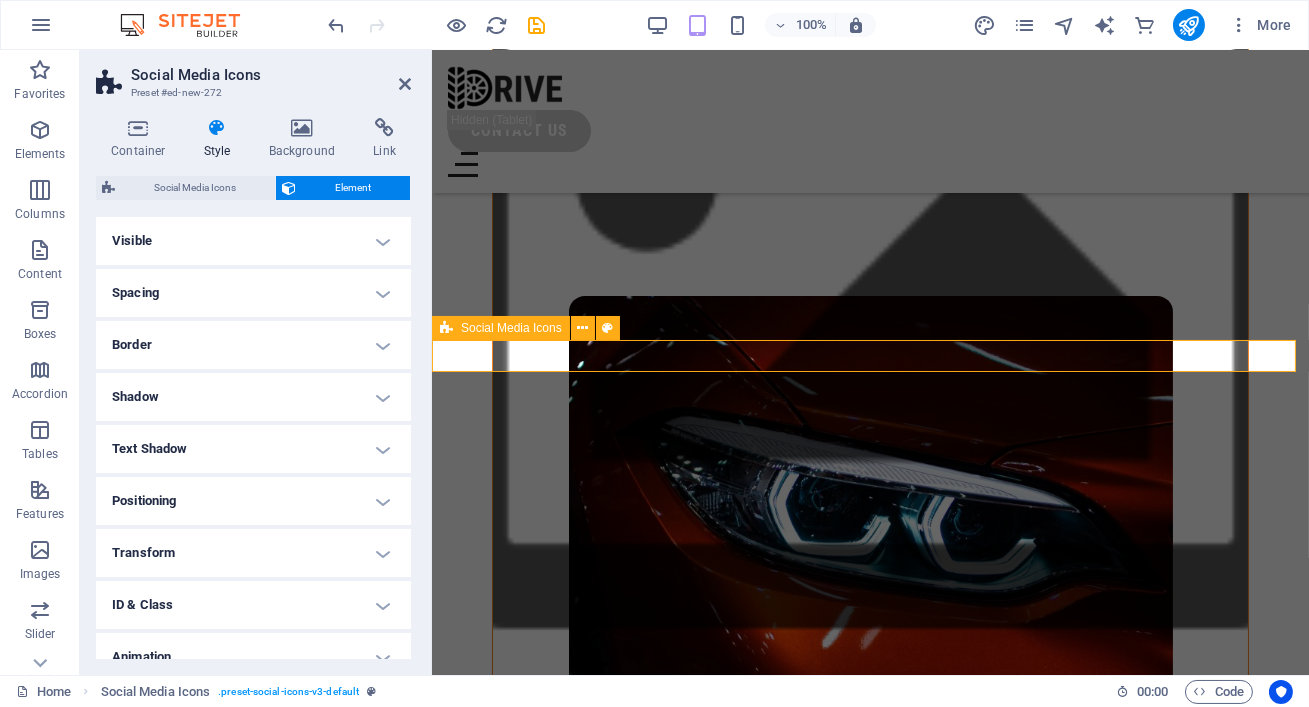click on "Social Media Icons" at bounding box center [511, 328] 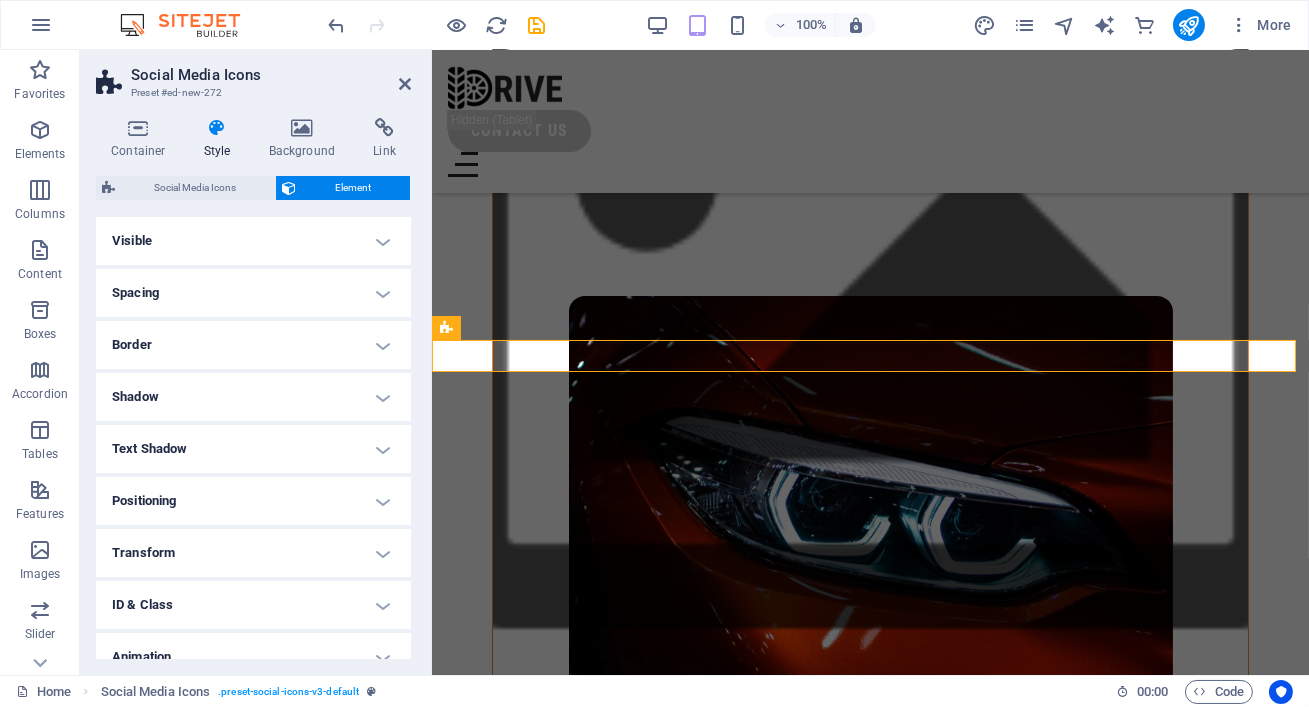 click on "Positioning" at bounding box center (253, 501) 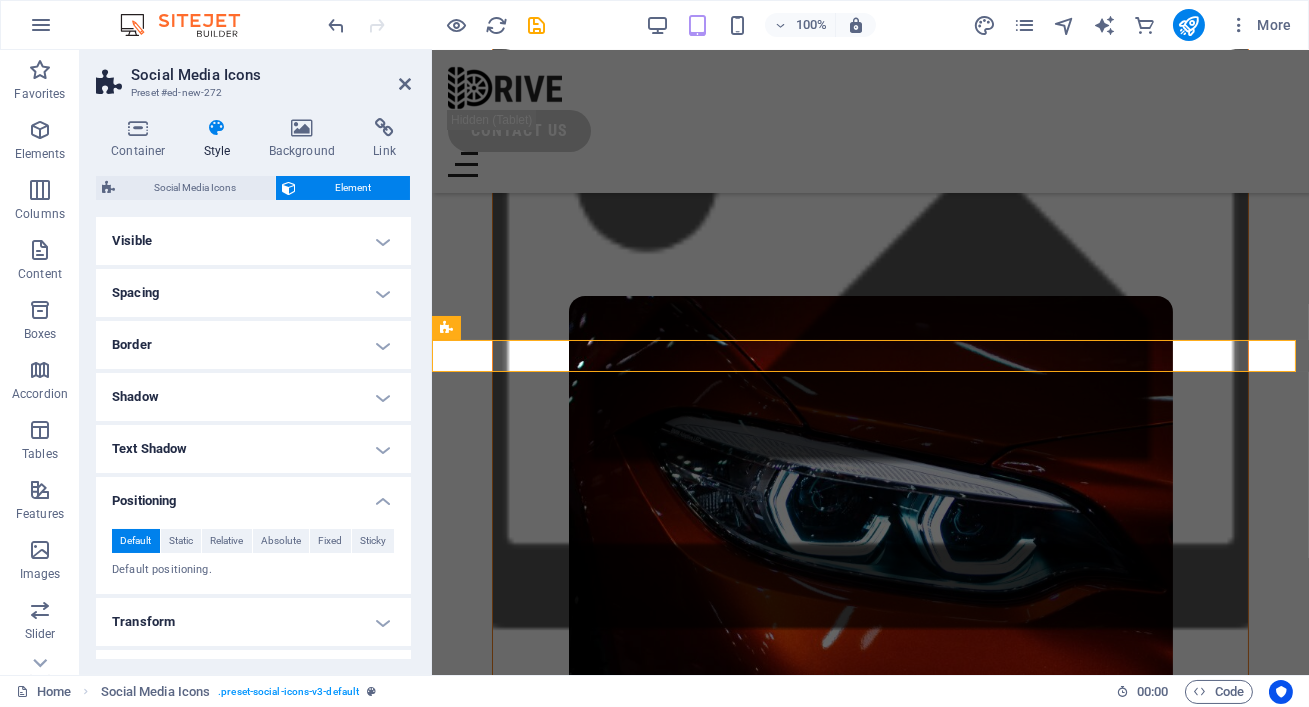 click on "Positioning" at bounding box center (253, 495) 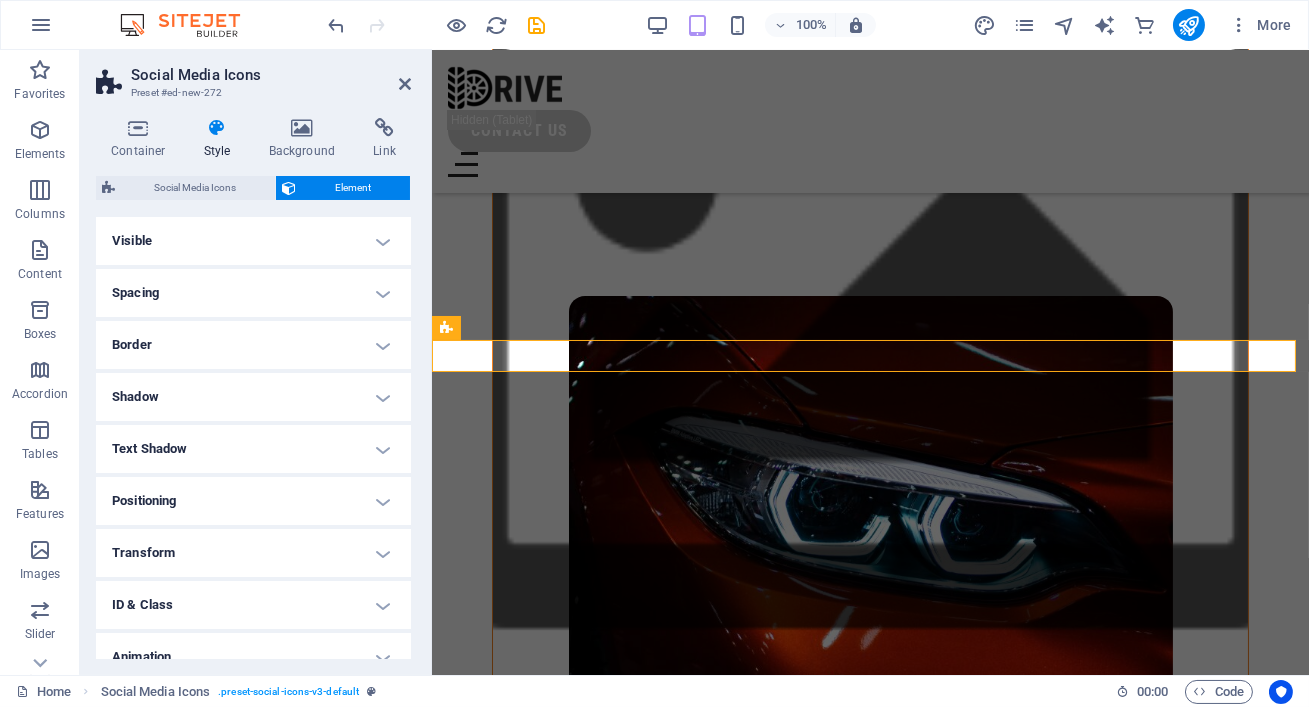 drag, startPoint x: 406, startPoint y: 420, endPoint x: 407, endPoint y: 458, distance: 38.013157 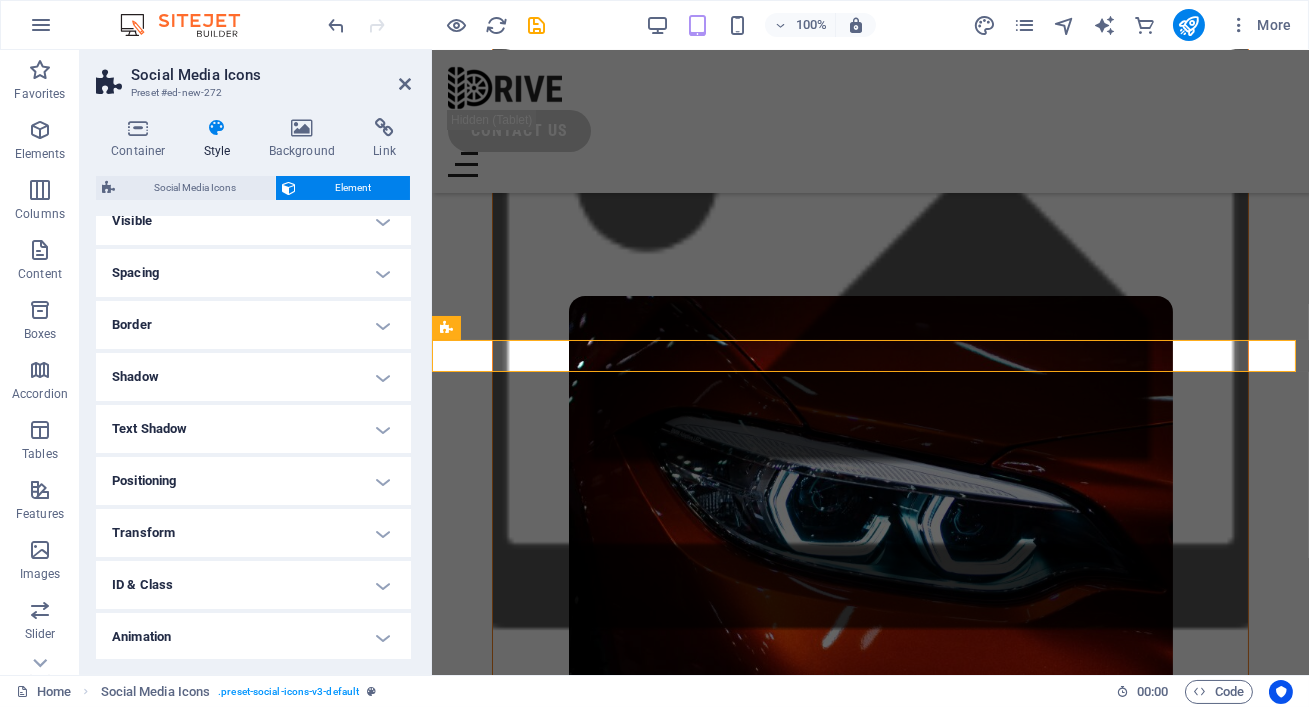 scroll, scrollTop: 72, scrollLeft: 0, axis: vertical 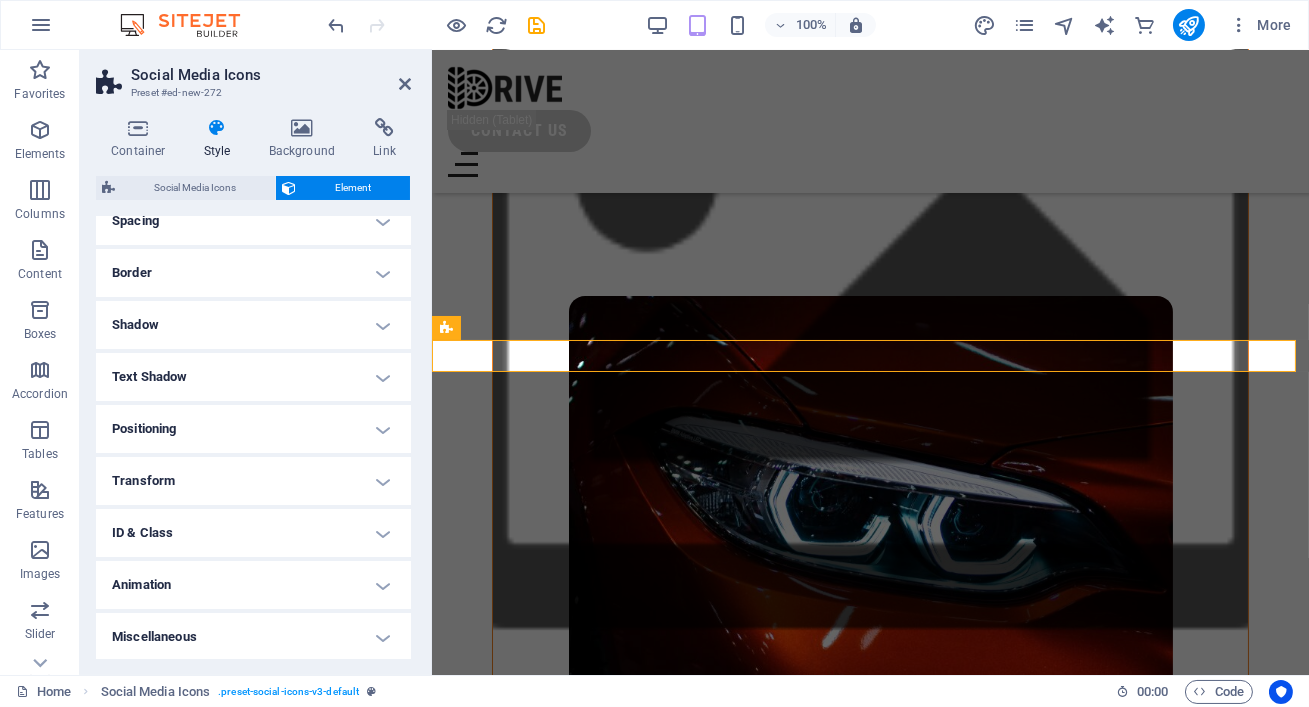 click at bounding box center [217, 128] 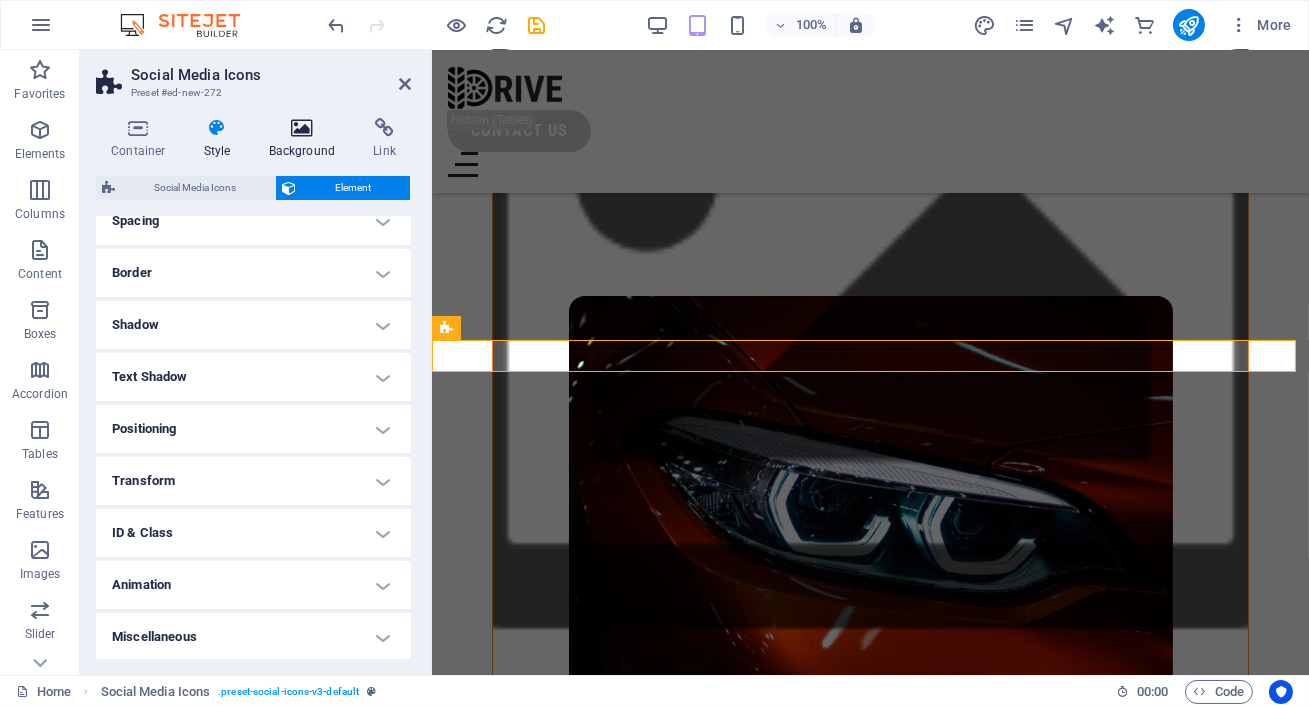 click on "Background" at bounding box center [306, 139] 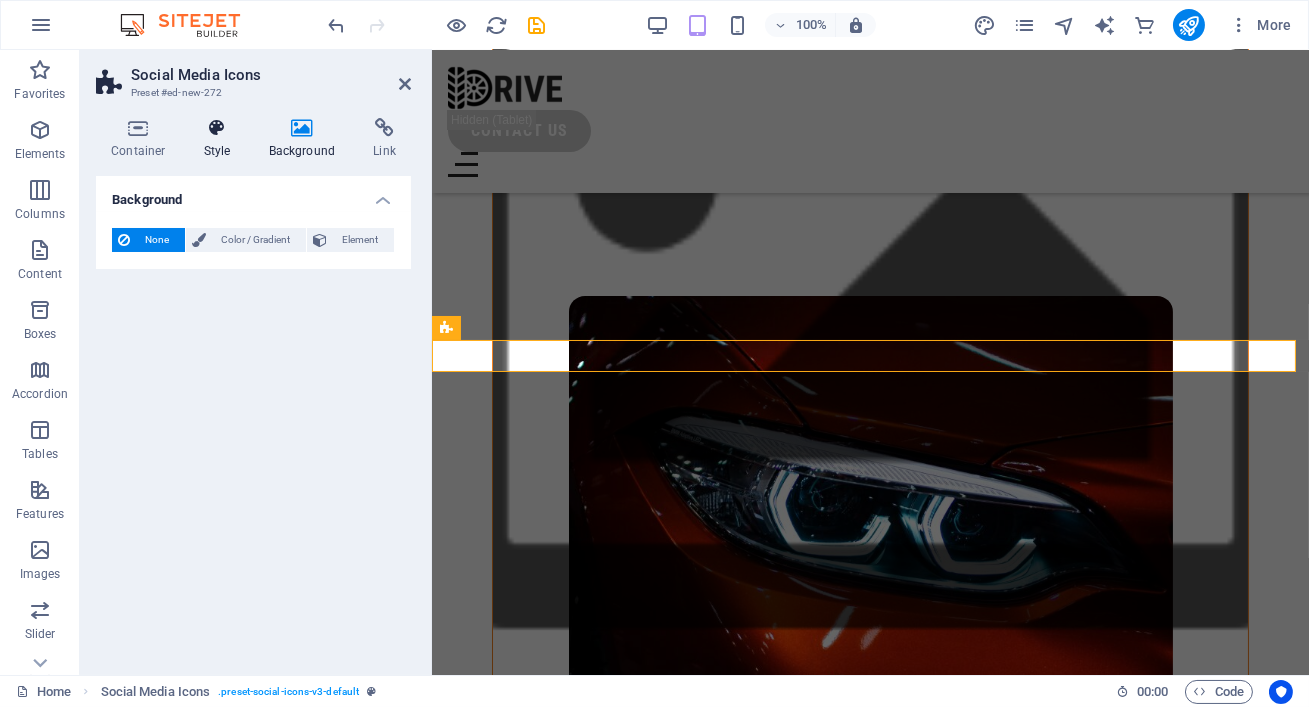 click on "Style" at bounding box center [221, 139] 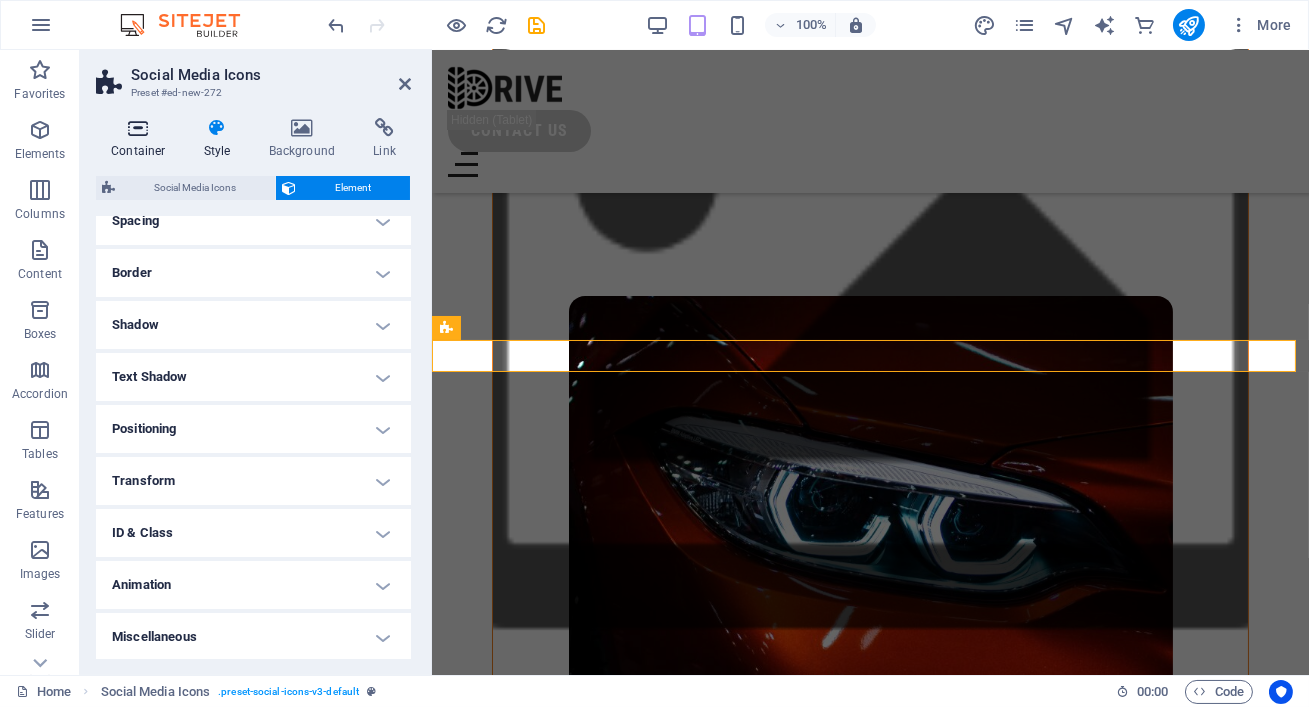 click at bounding box center (138, 128) 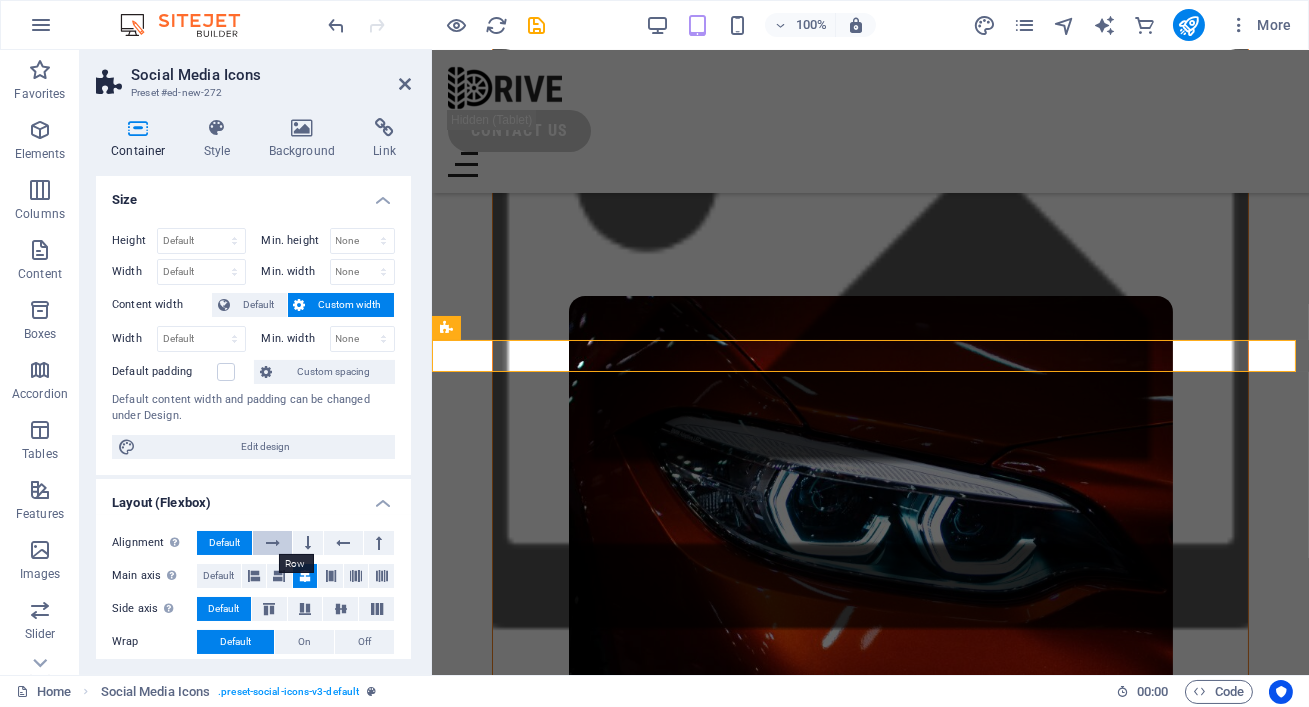 click at bounding box center (272, 543) 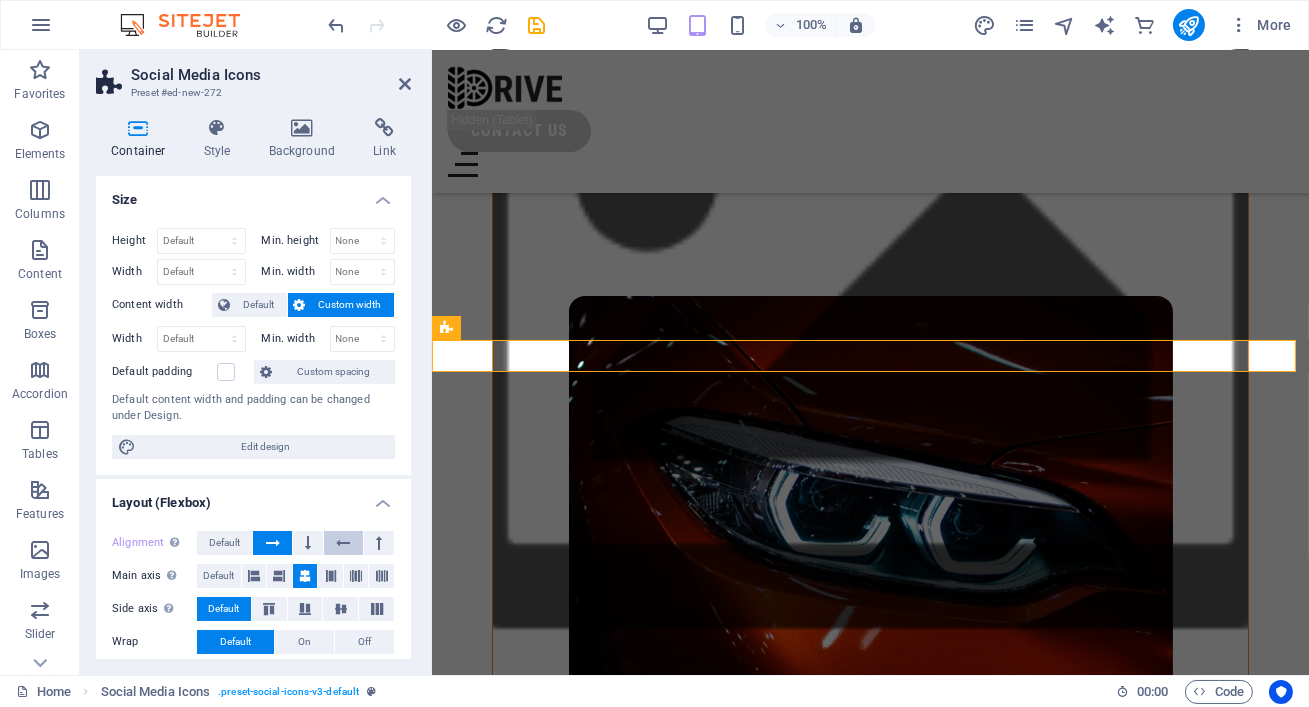 click at bounding box center (343, 543) 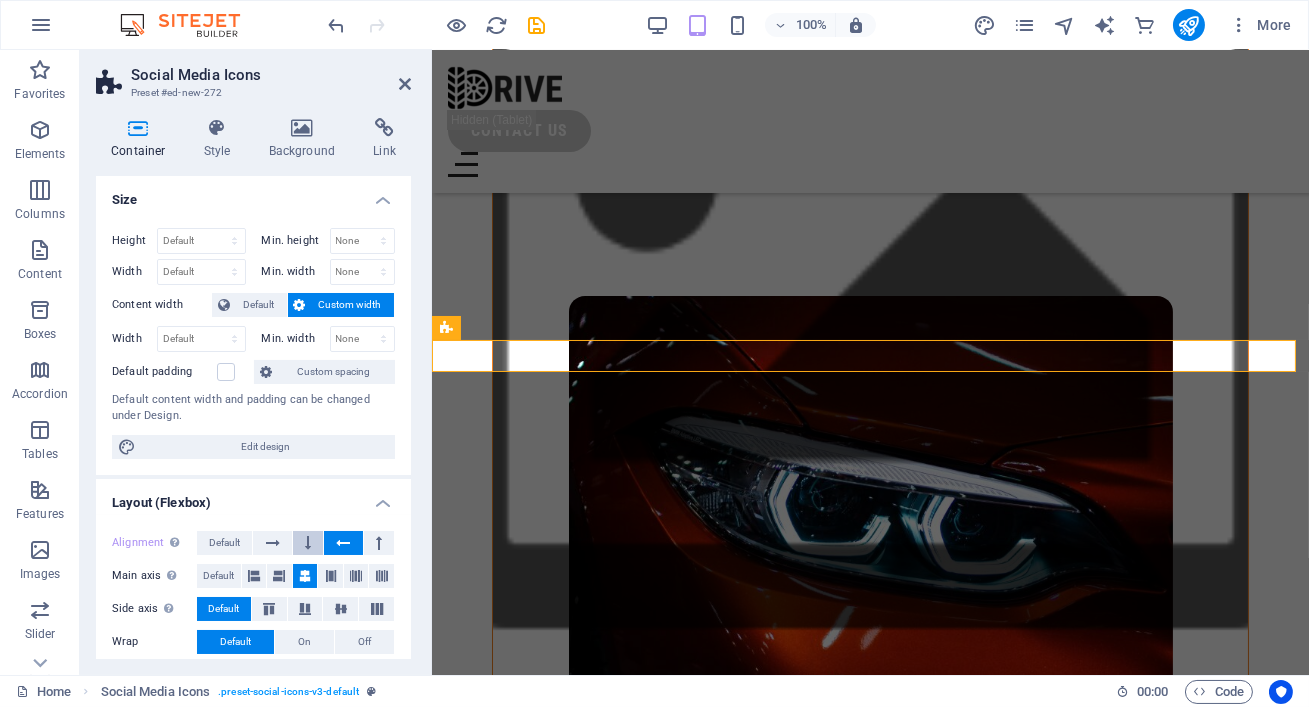 click at bounding box center [308, 543] 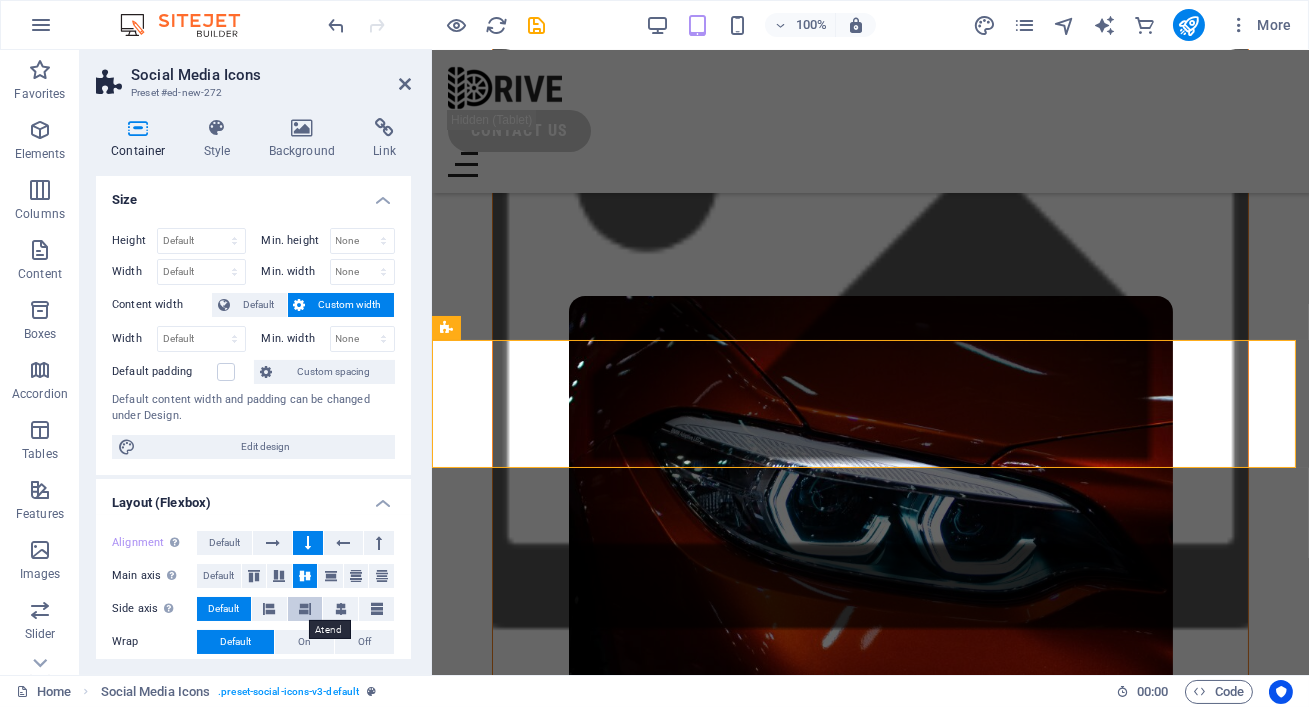 click at bounding box center (305, 609) 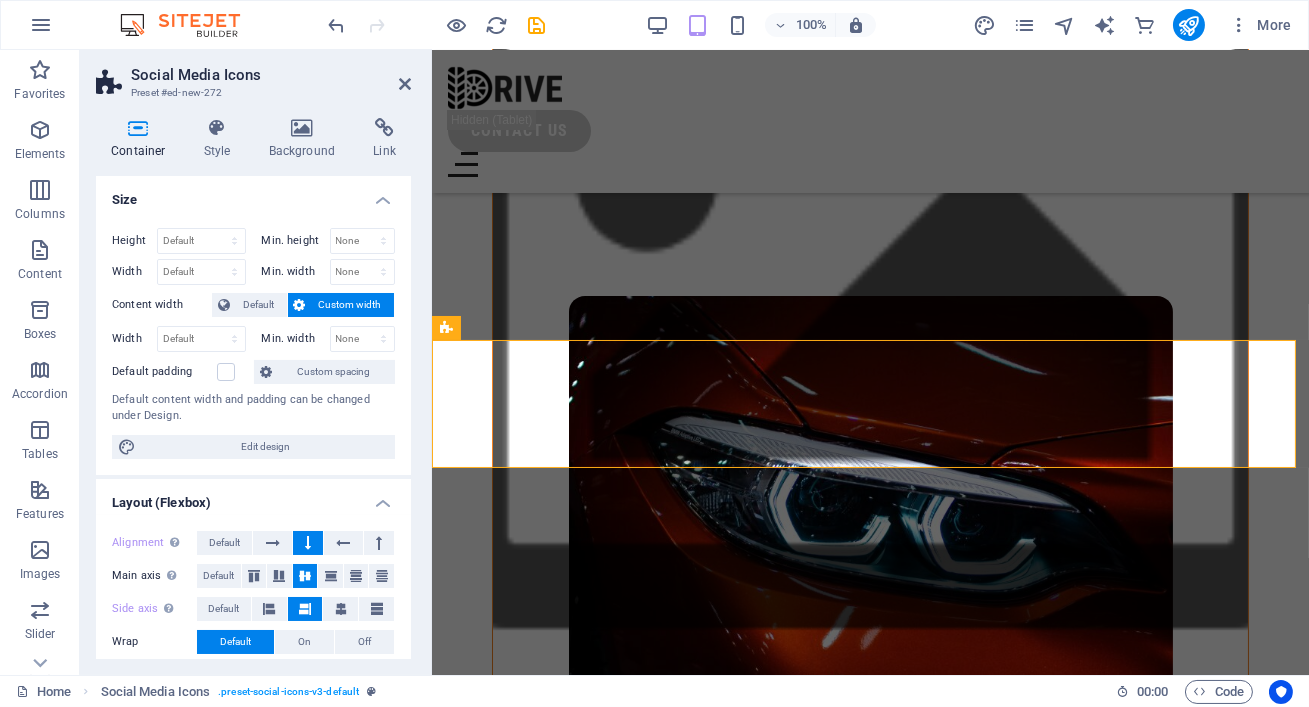 click at bounding box center [305, 609] 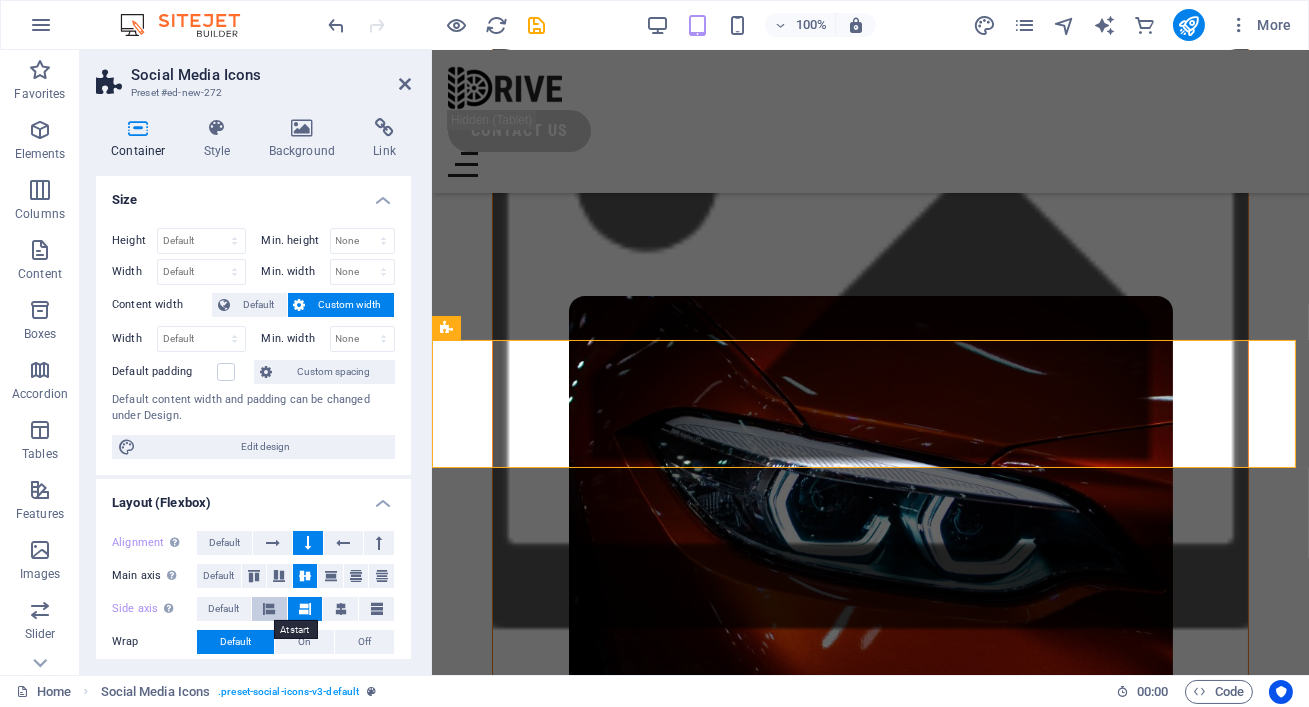 click at bounding box center (269, 609) 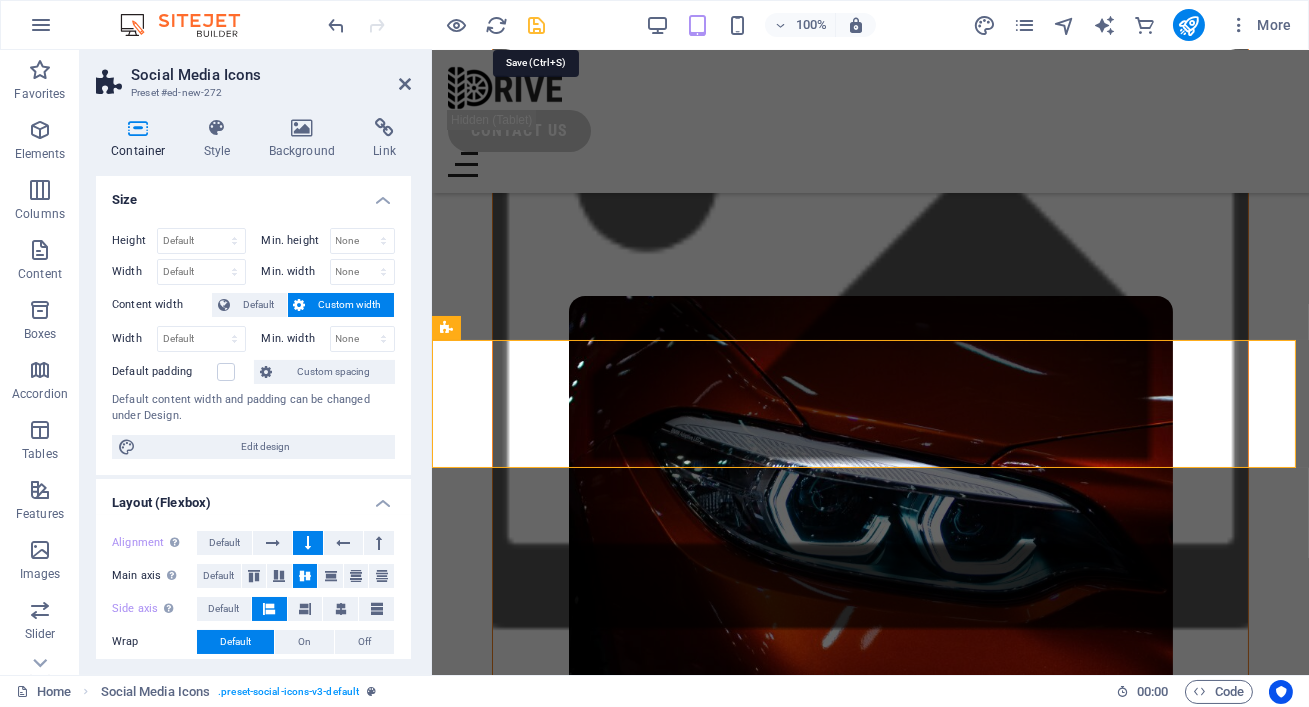 click at bounding box center [537, 25] 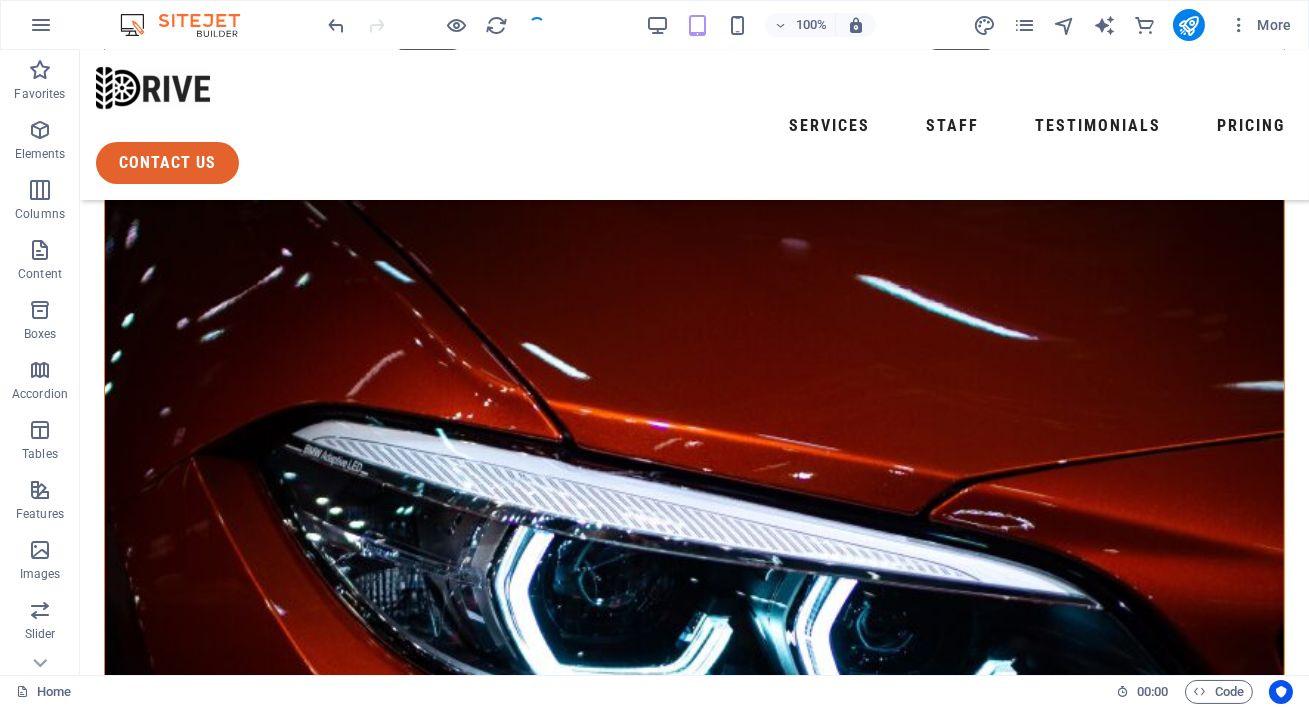 scroll, scrollTop: 420, scrollLeft: 0, axis: vertical 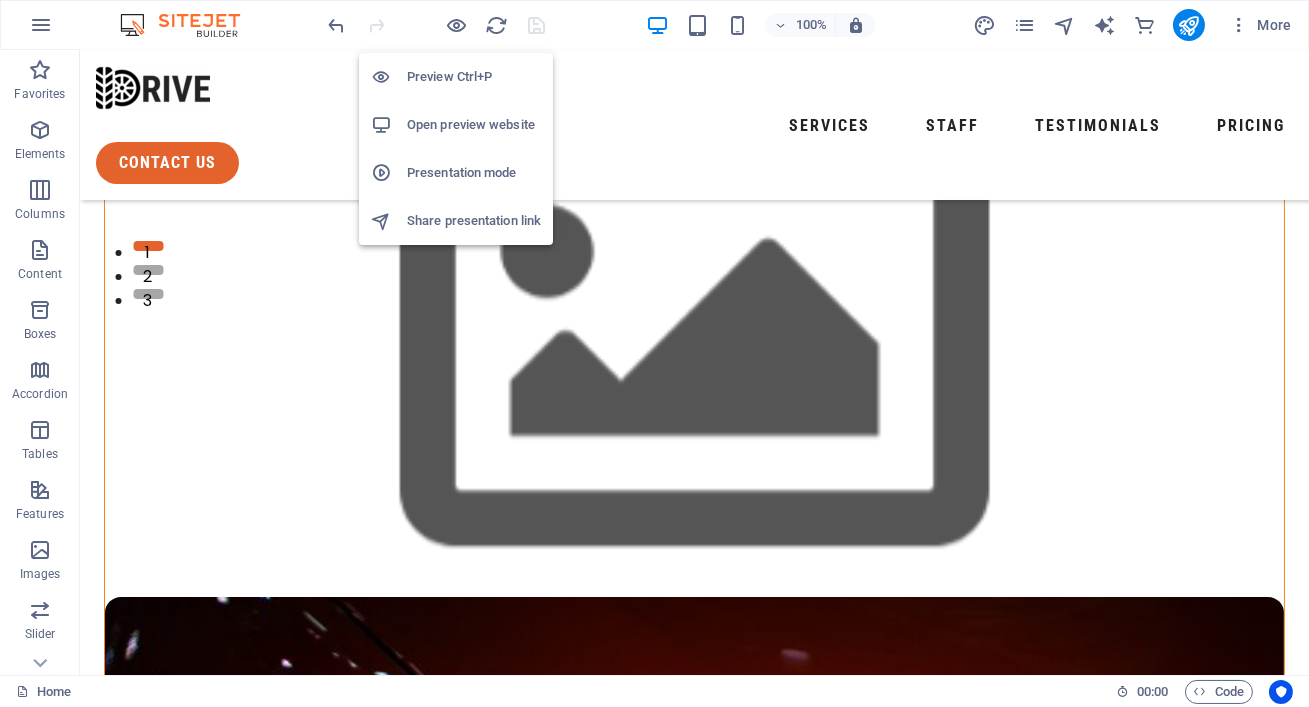 click on "Open preview website" at bounding box center (474, 125) 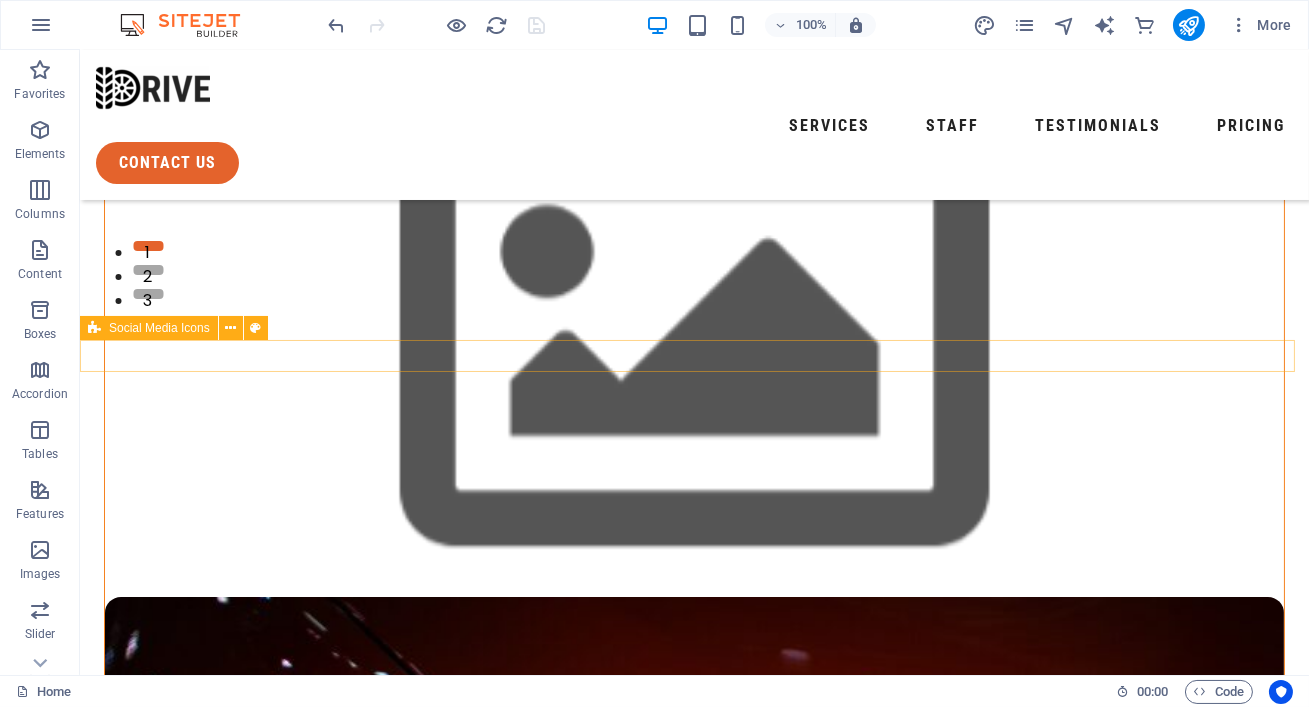 click at bounding box center [694, 1694] 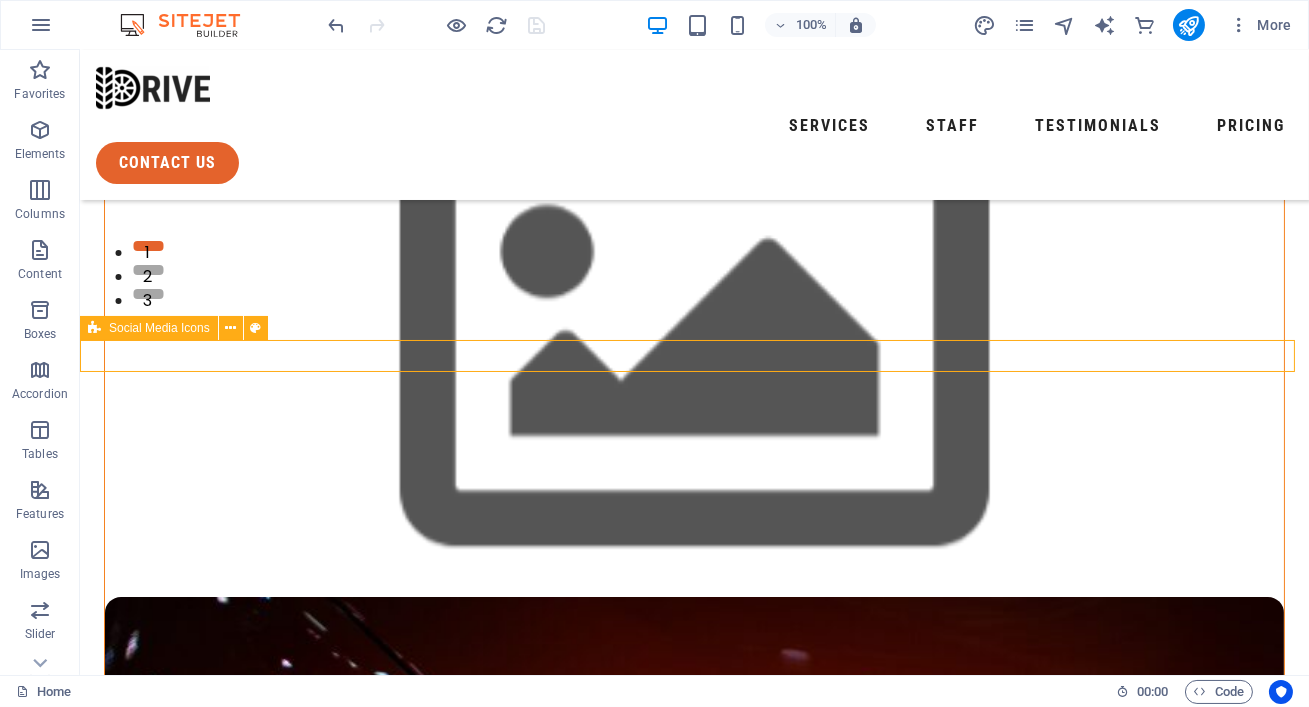 click at bounding box center [694, 1694] 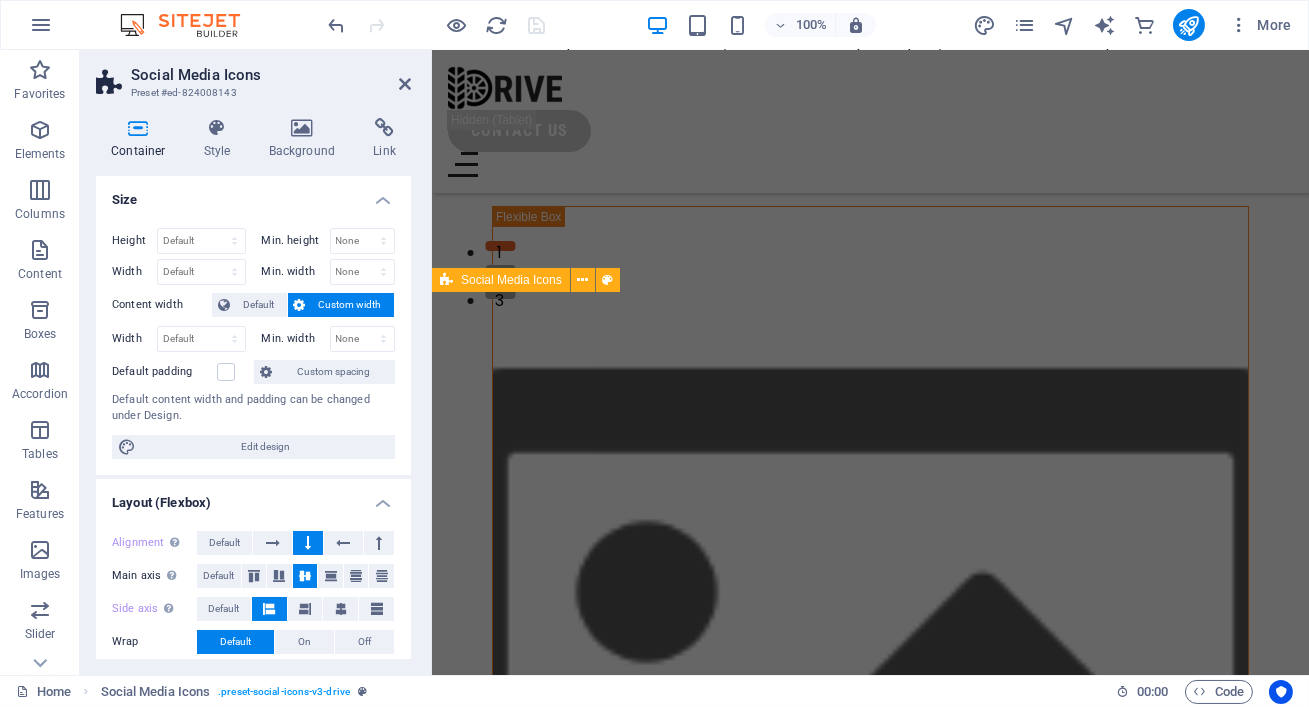 scroll, scrollTop: 880, scrollLeft: 0, axis: vertical 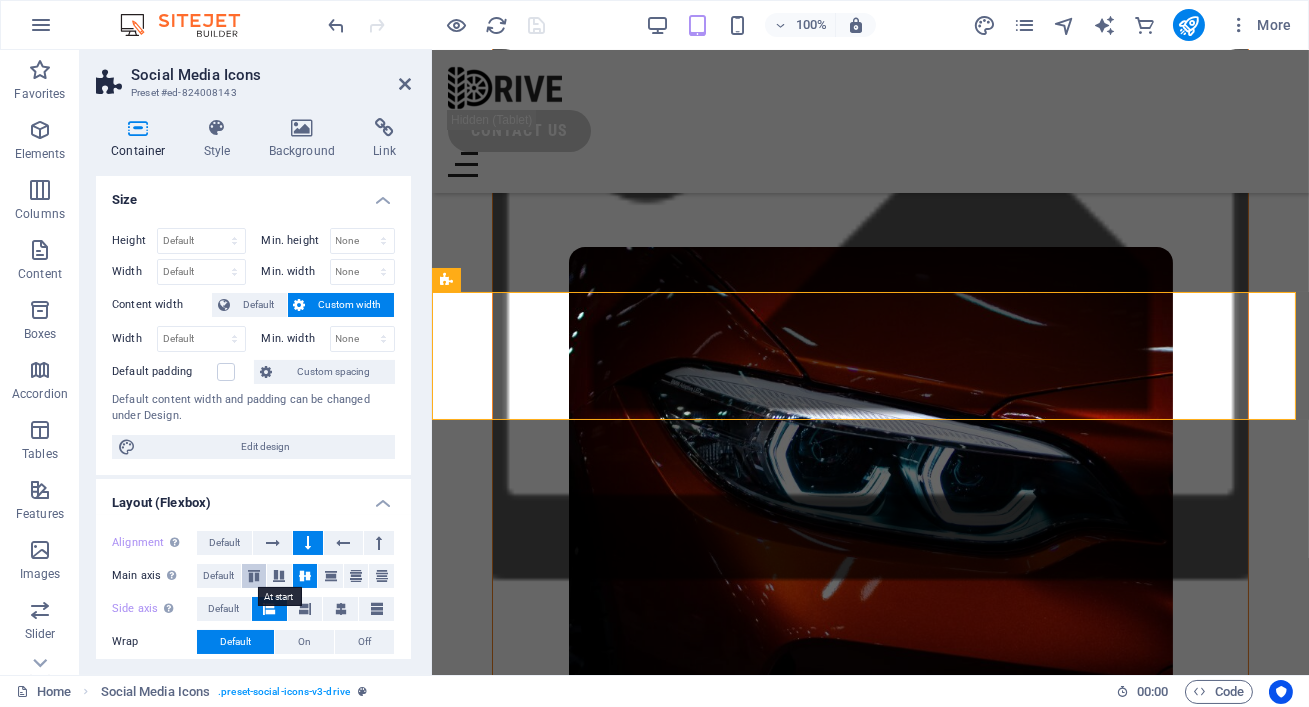 click at bounding box center [254, 576] 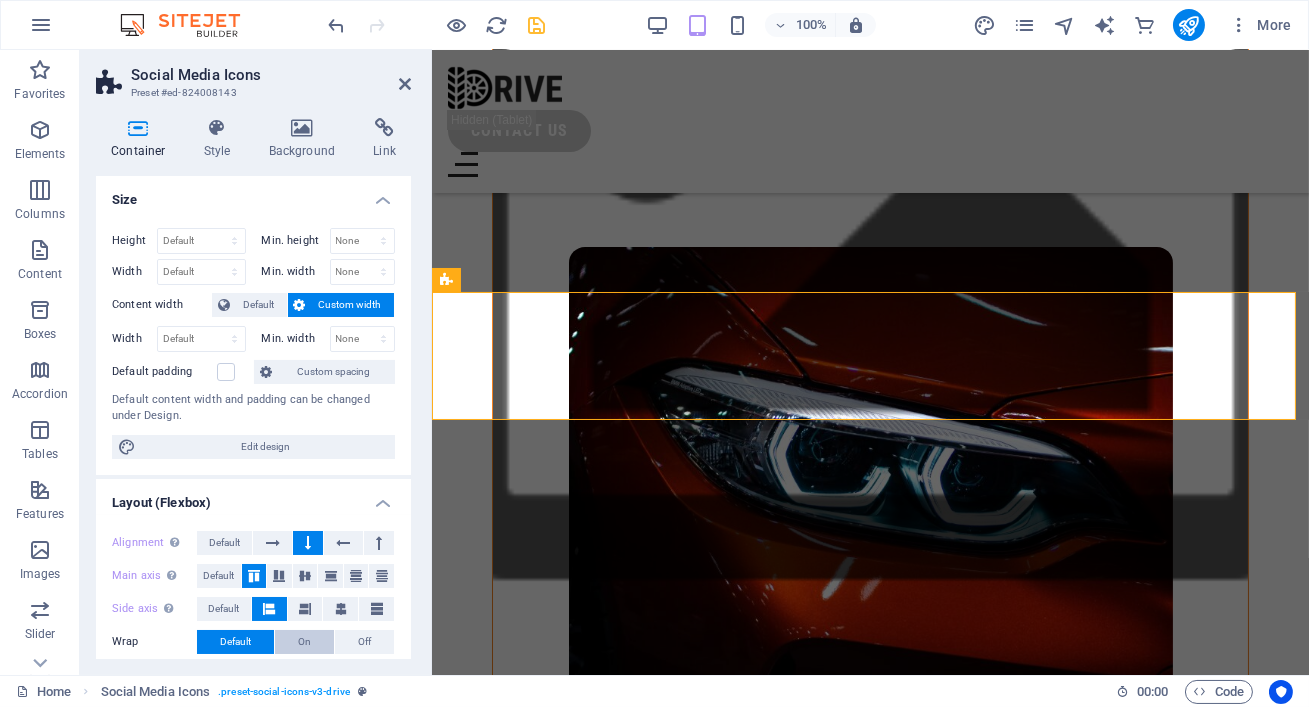 click on "On" at bounding box center [304, 642] 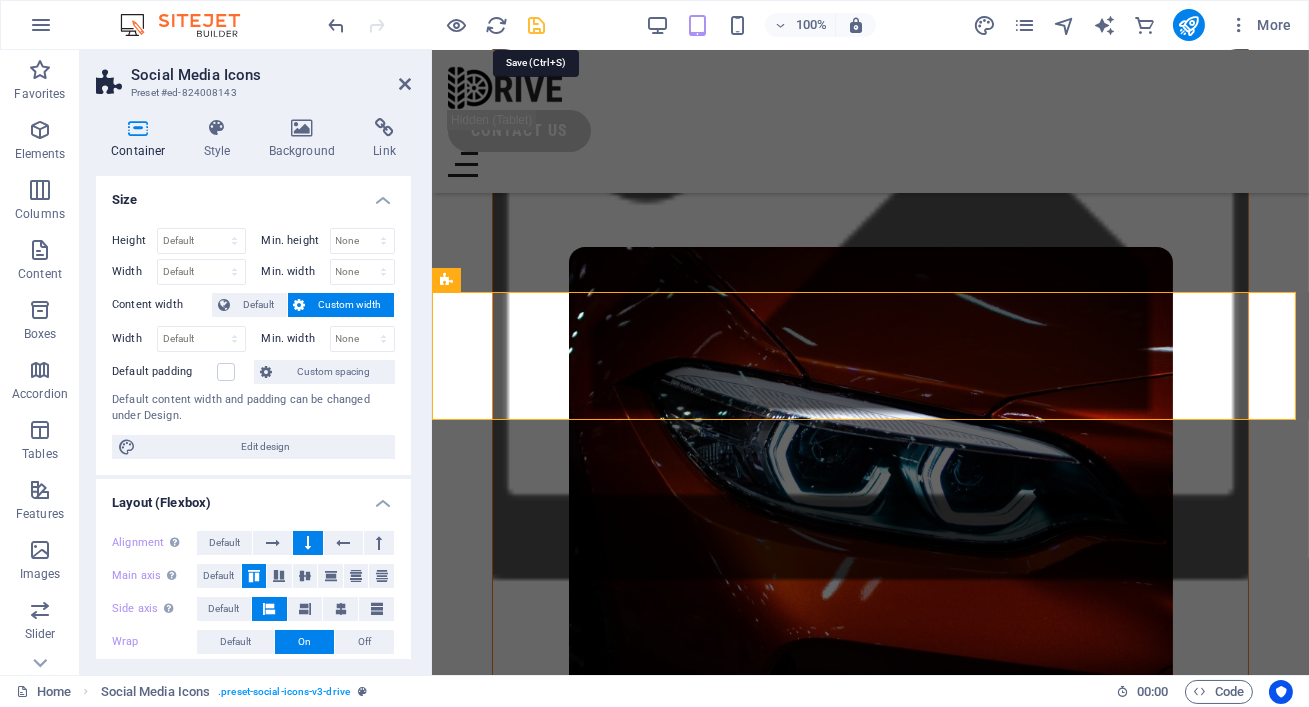 click at bounding box center [537, 25] 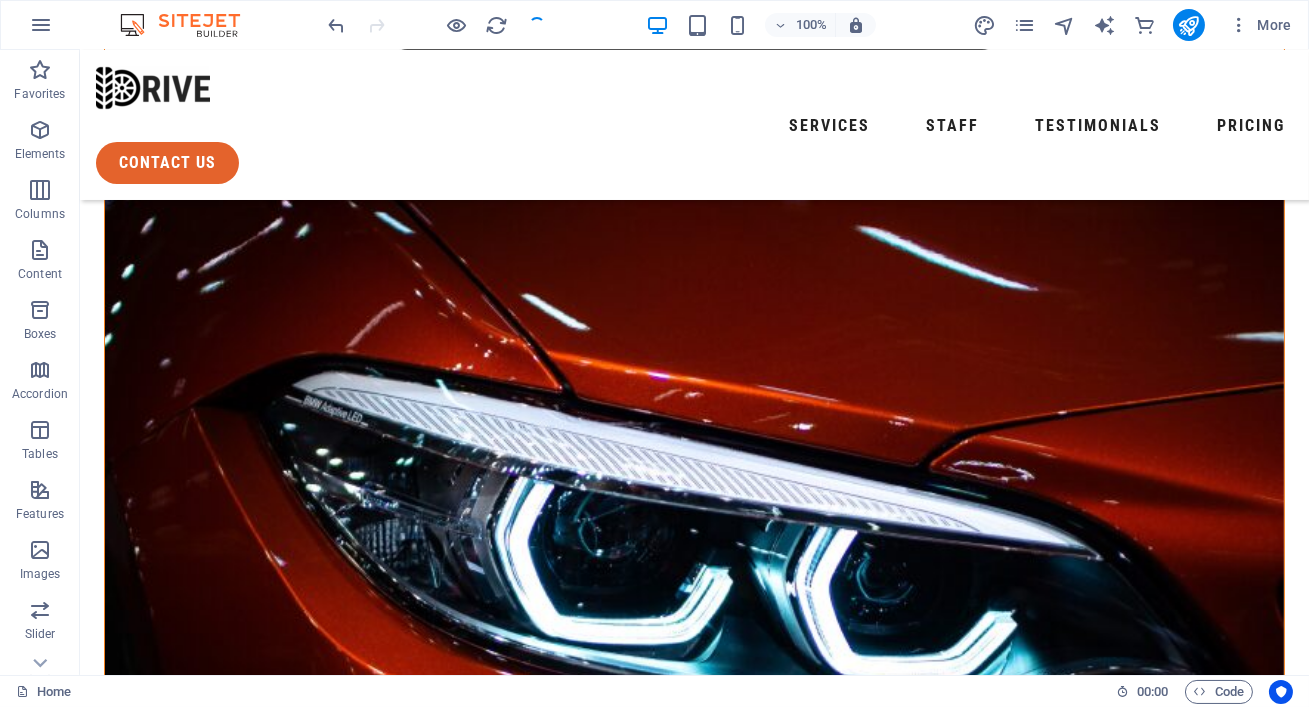 scroll, scrollTop: 420, scrollLeft: 0, axis: vertical 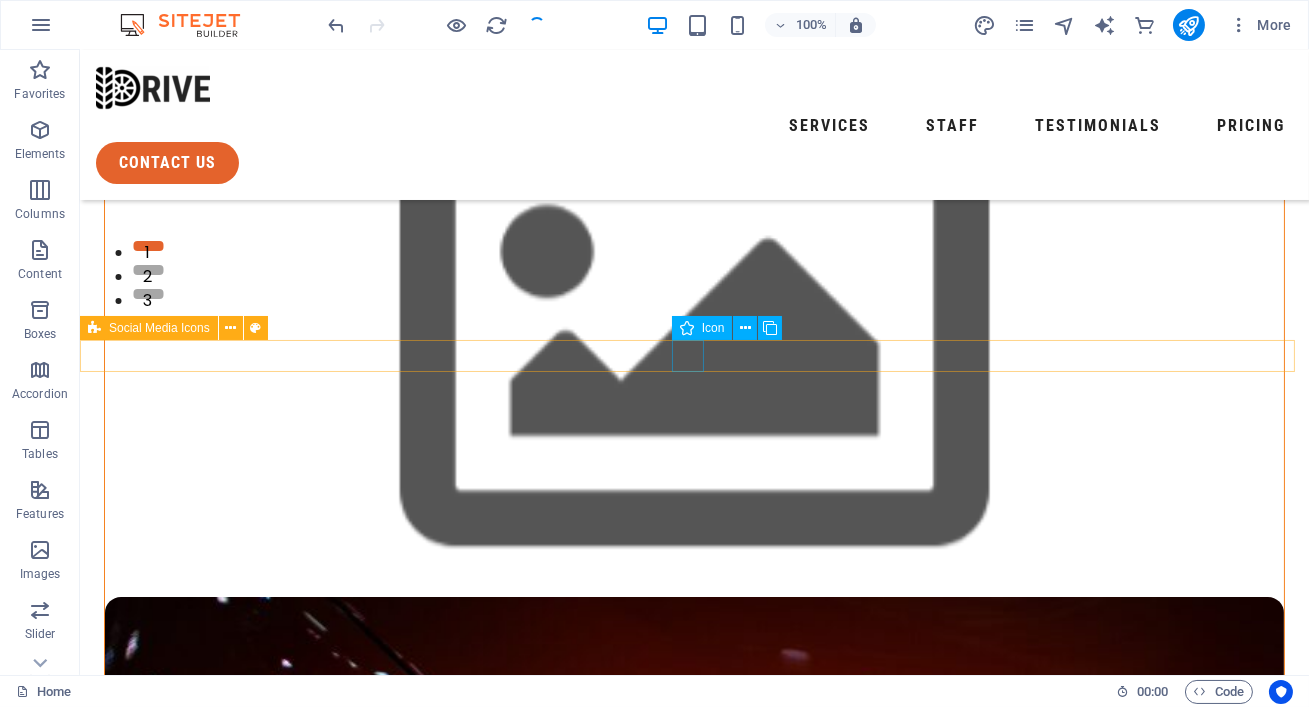 click at bounding box center (694, 1694) 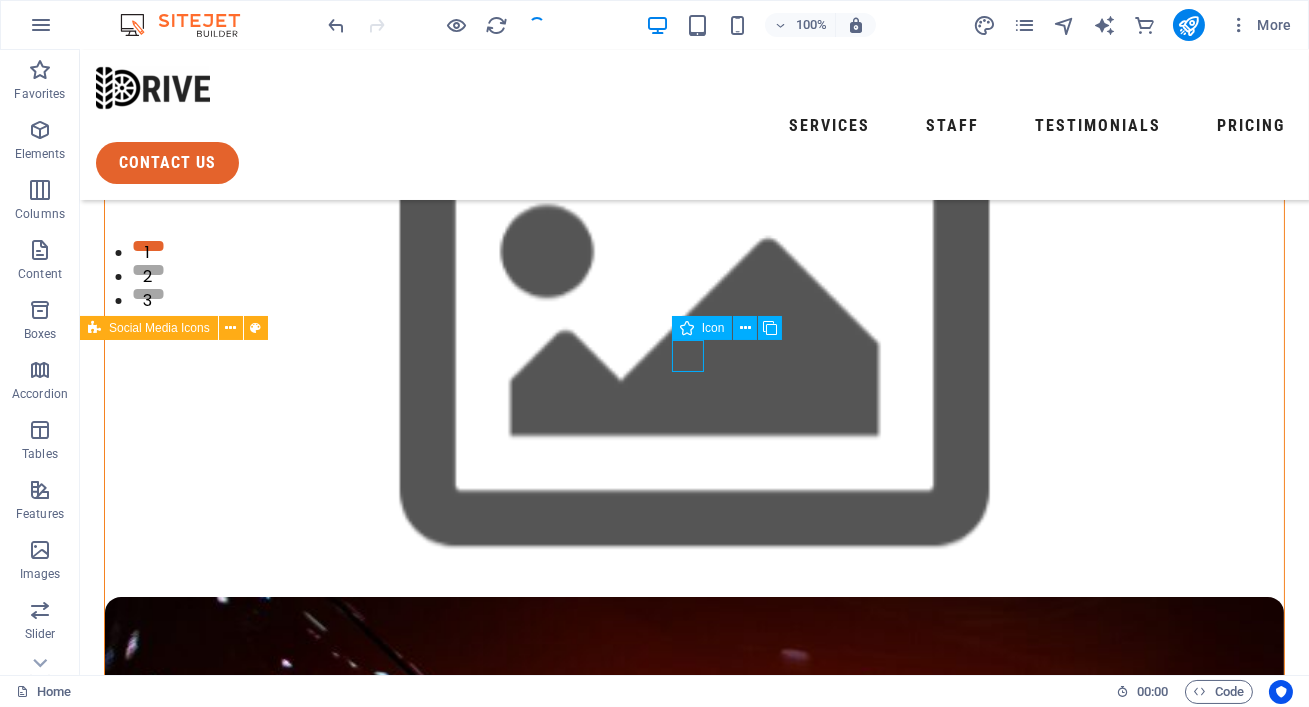 click at bounding box center (694, 1694) 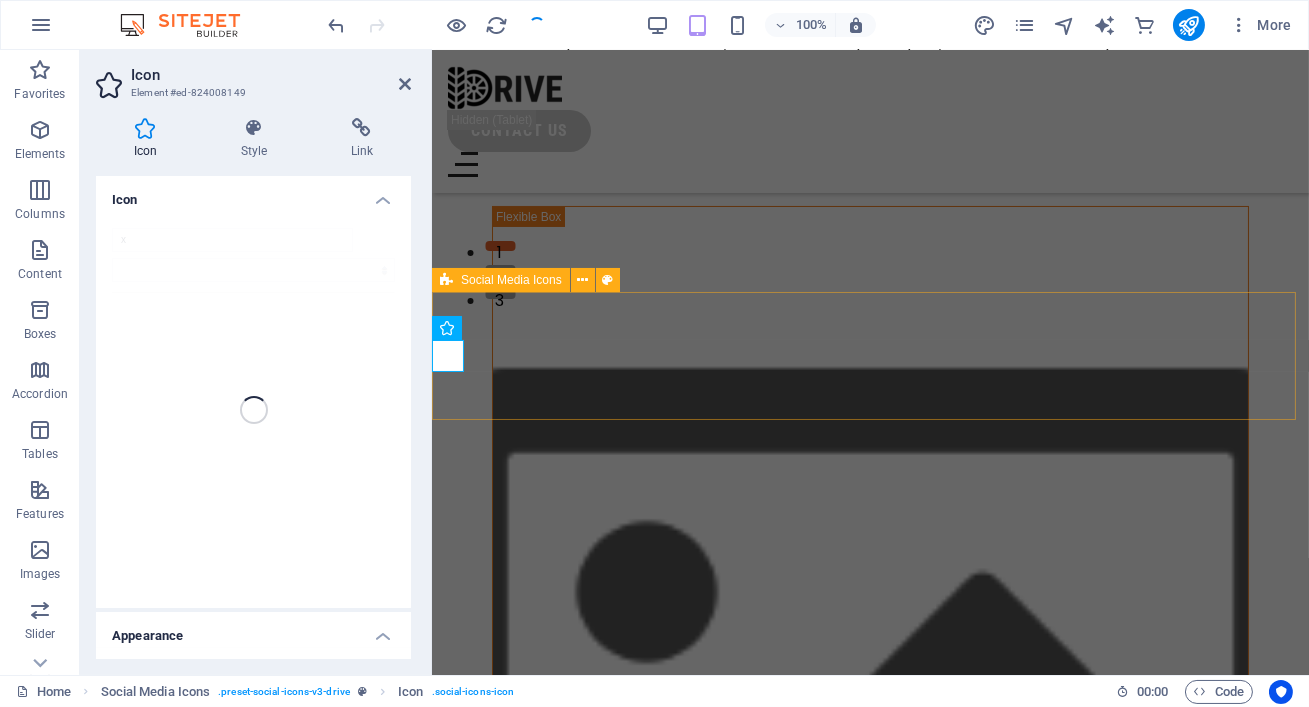 scroll, scrollTop: 880, scrollLeft: 0, axis: vertical 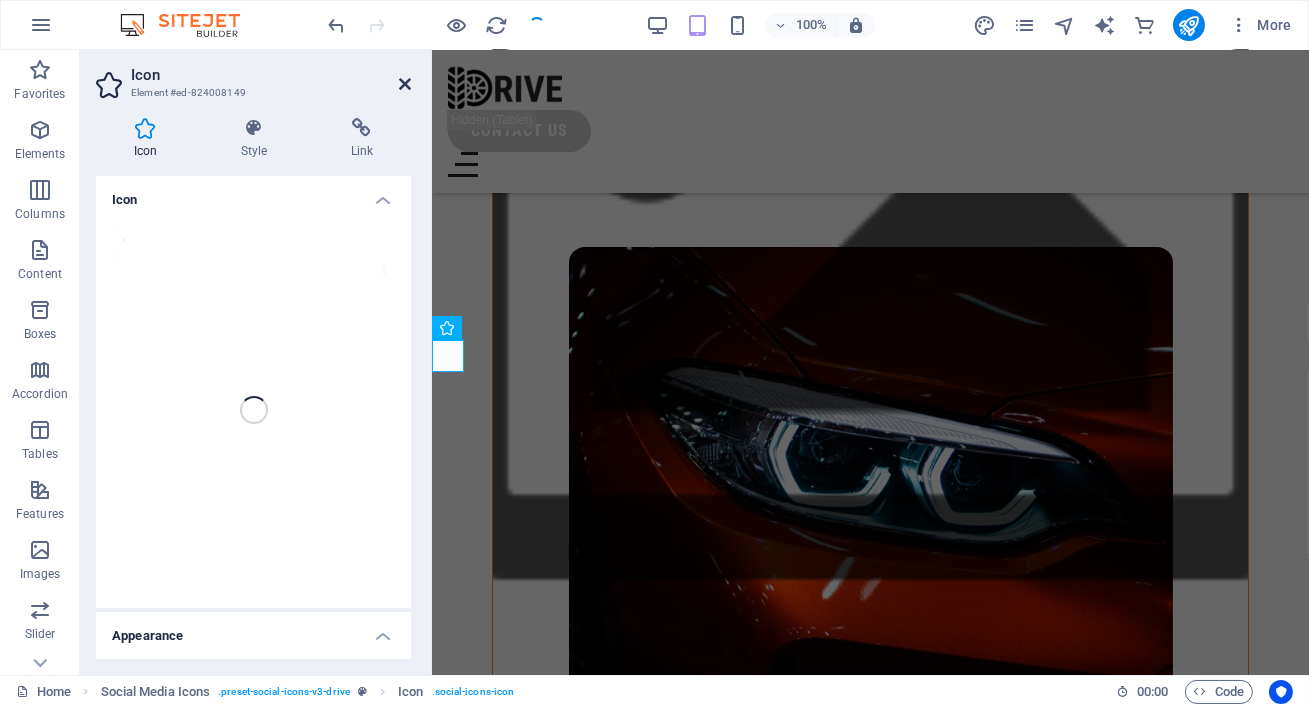 click at bounding box center [405, 84] 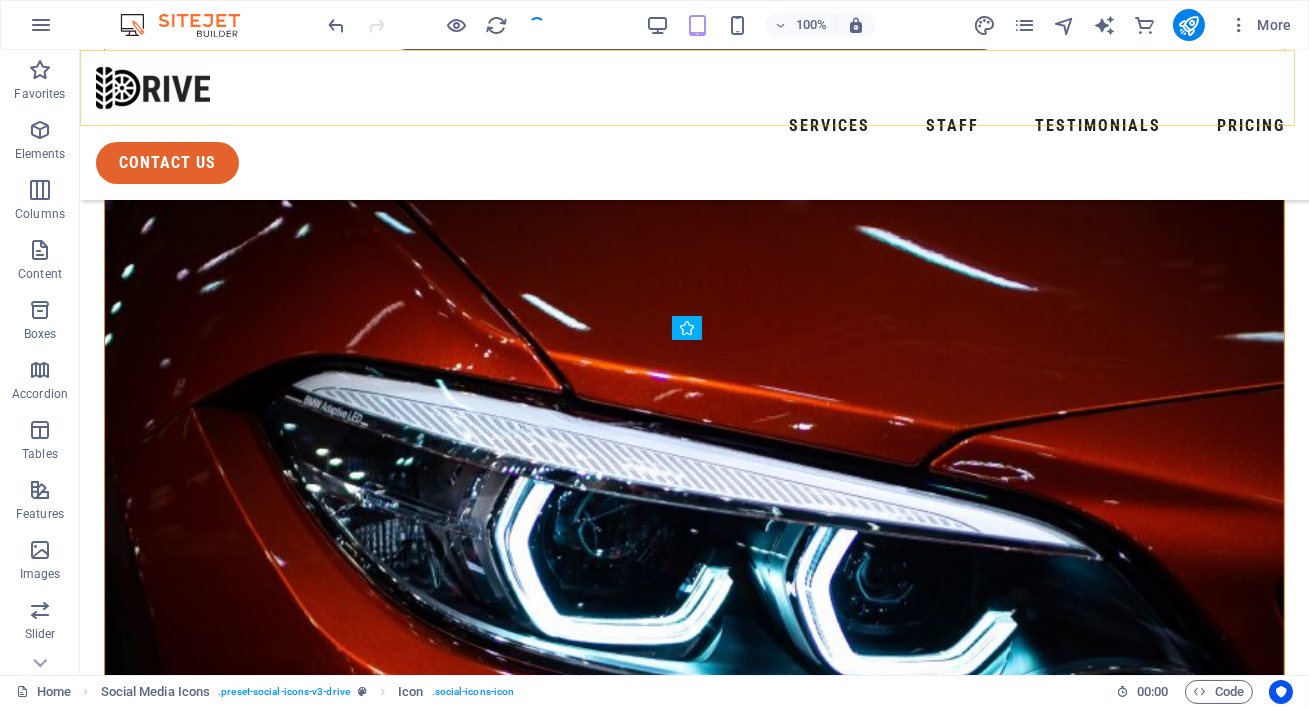scroll, scrollTop: 420, scrollLeft: 0, axis: vertical 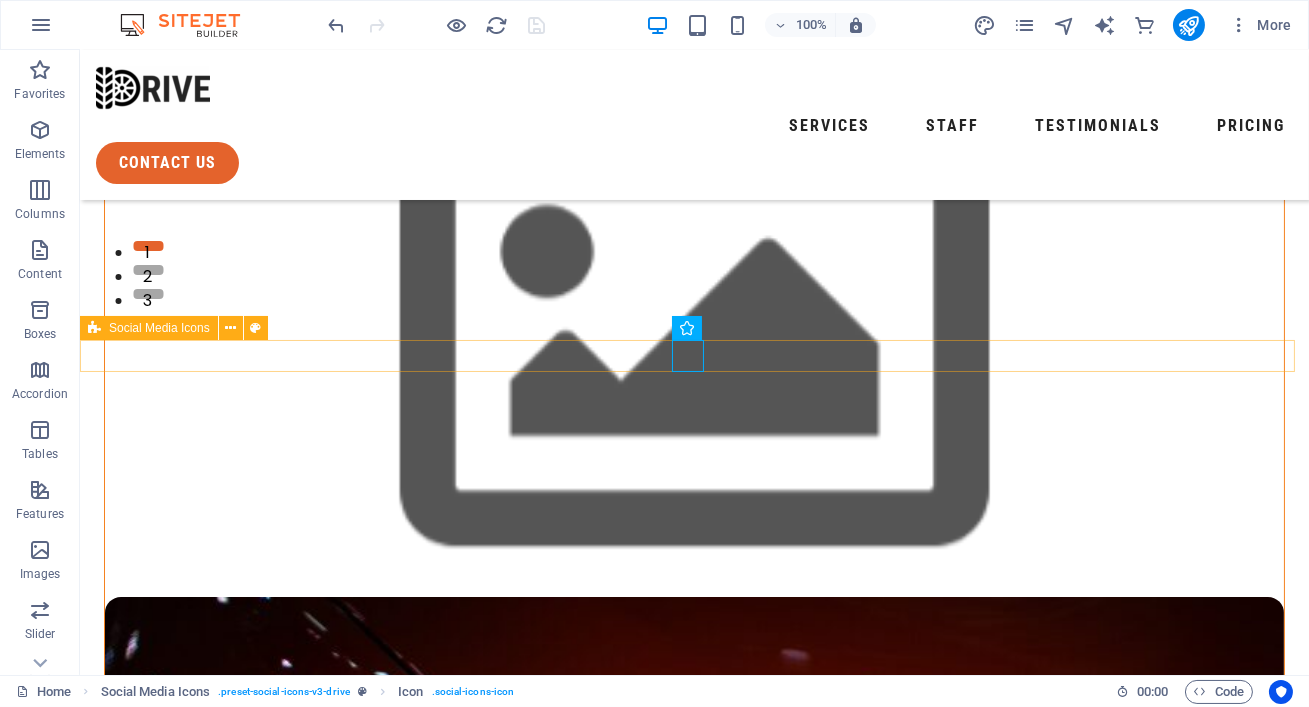 click at bounding box center (694, 1694) 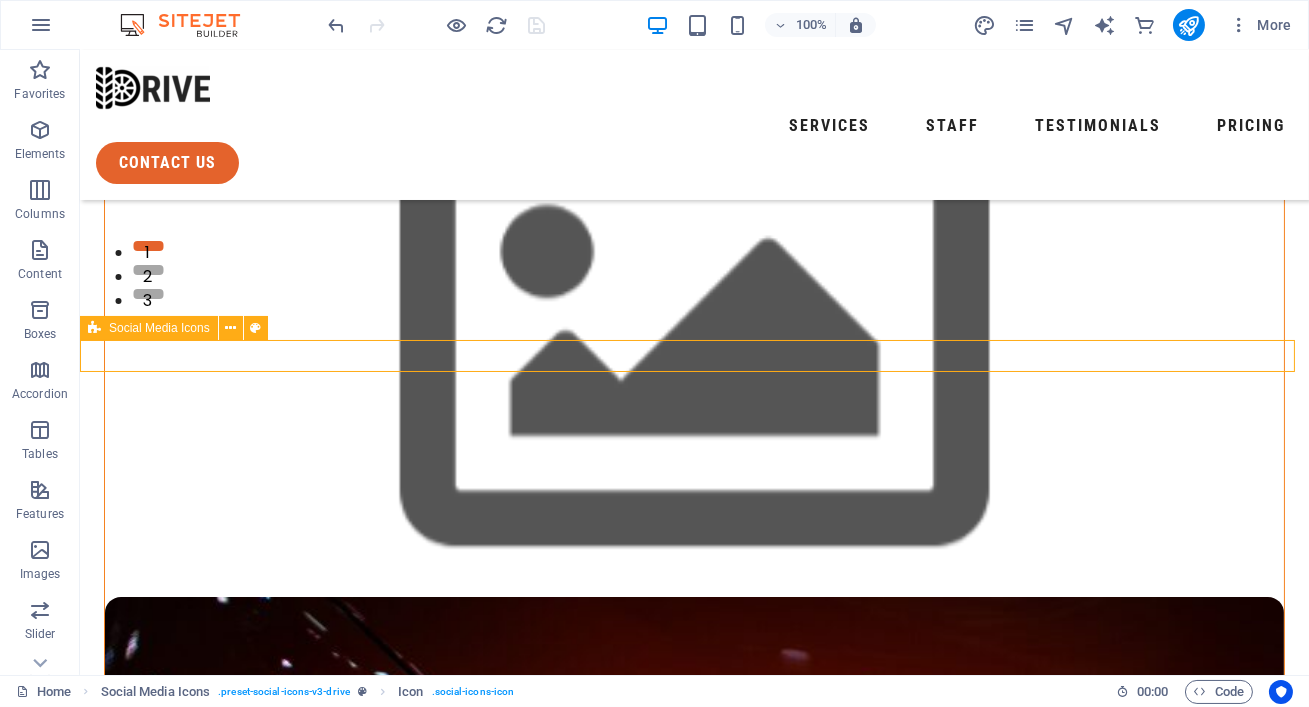 click at bounding box center (694, 1694) 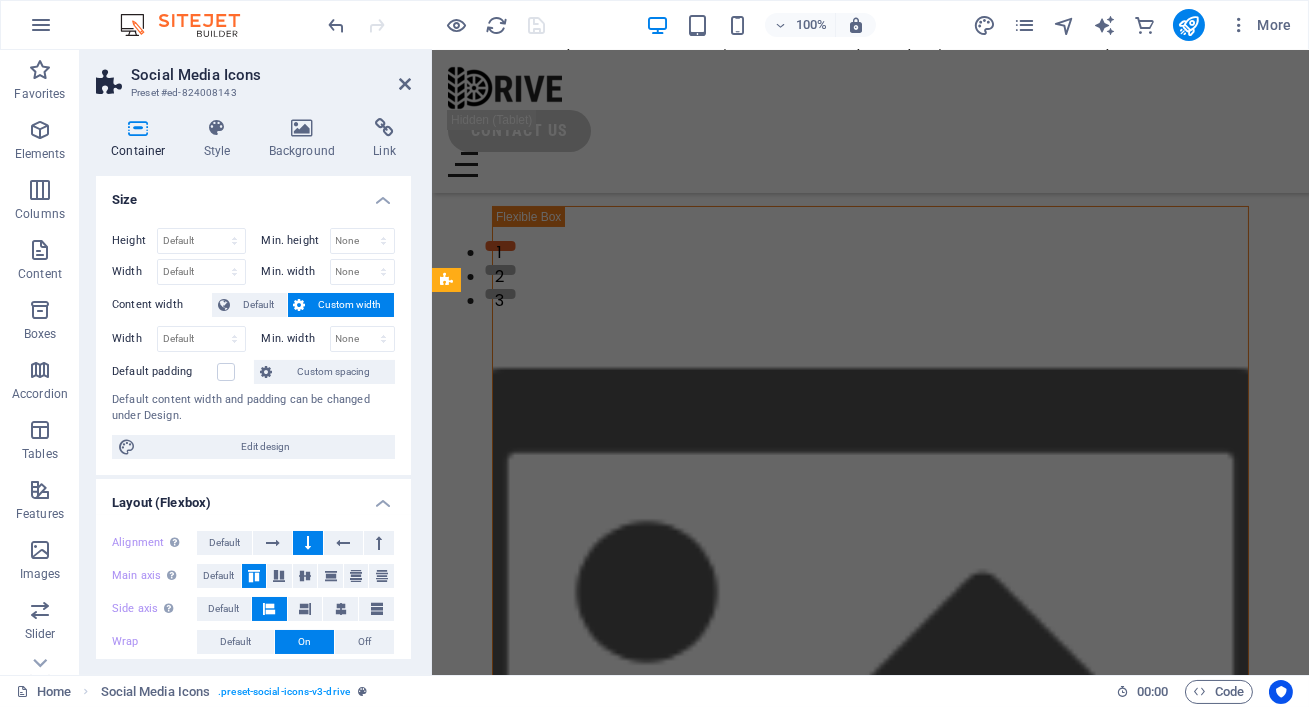 scroll, scrollTop: 880, scrollLeft: 0, axis: vertical 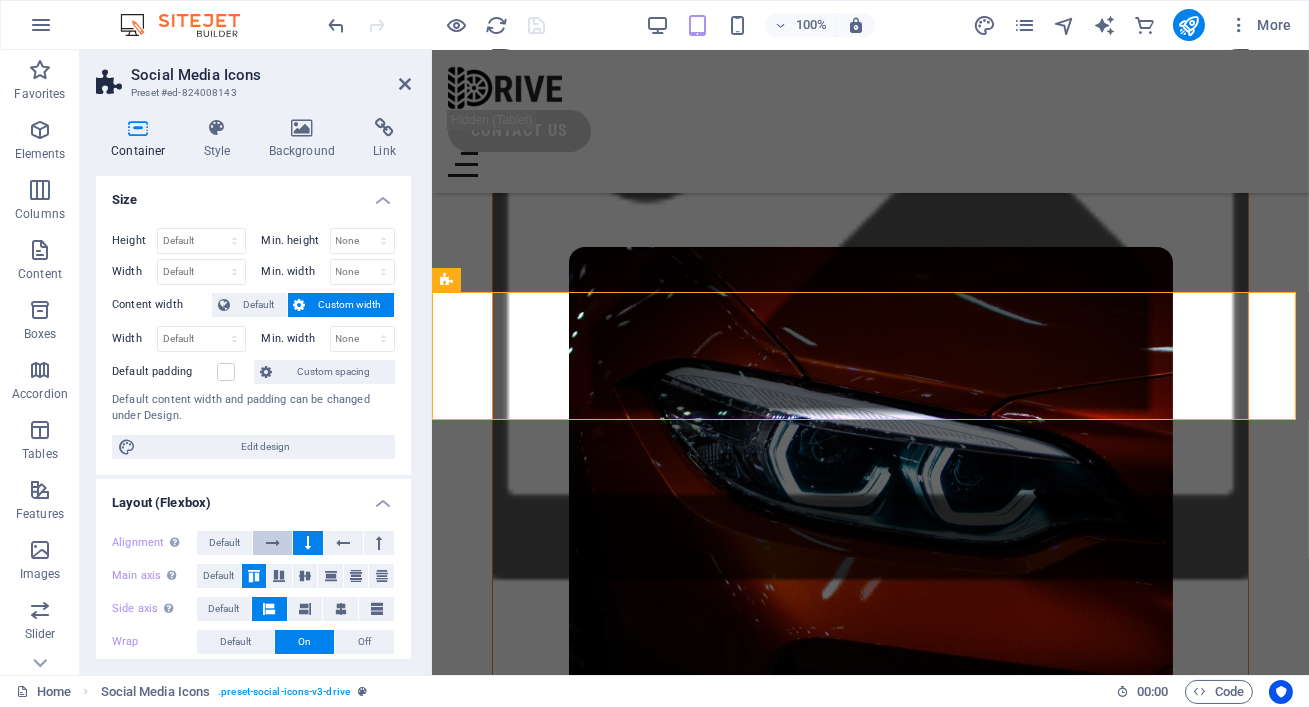 click at bounding box center (272, 543) 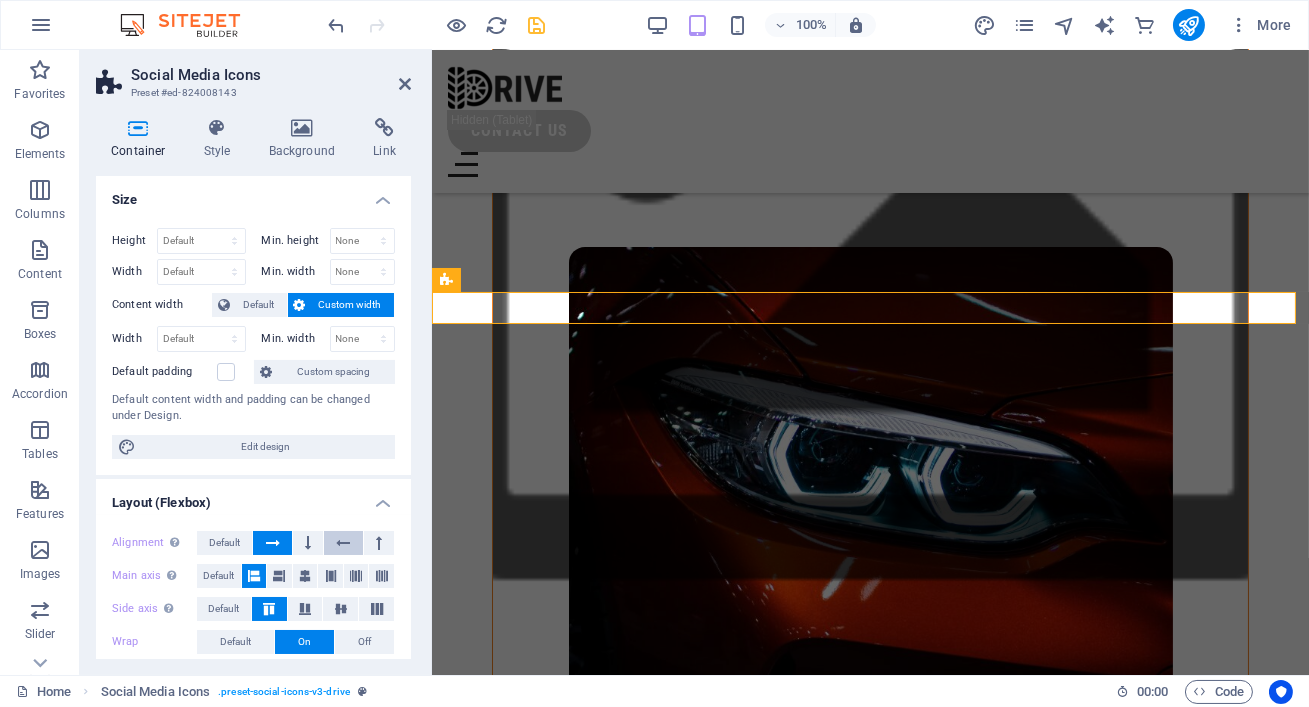 click at bounding box center [343, 543] 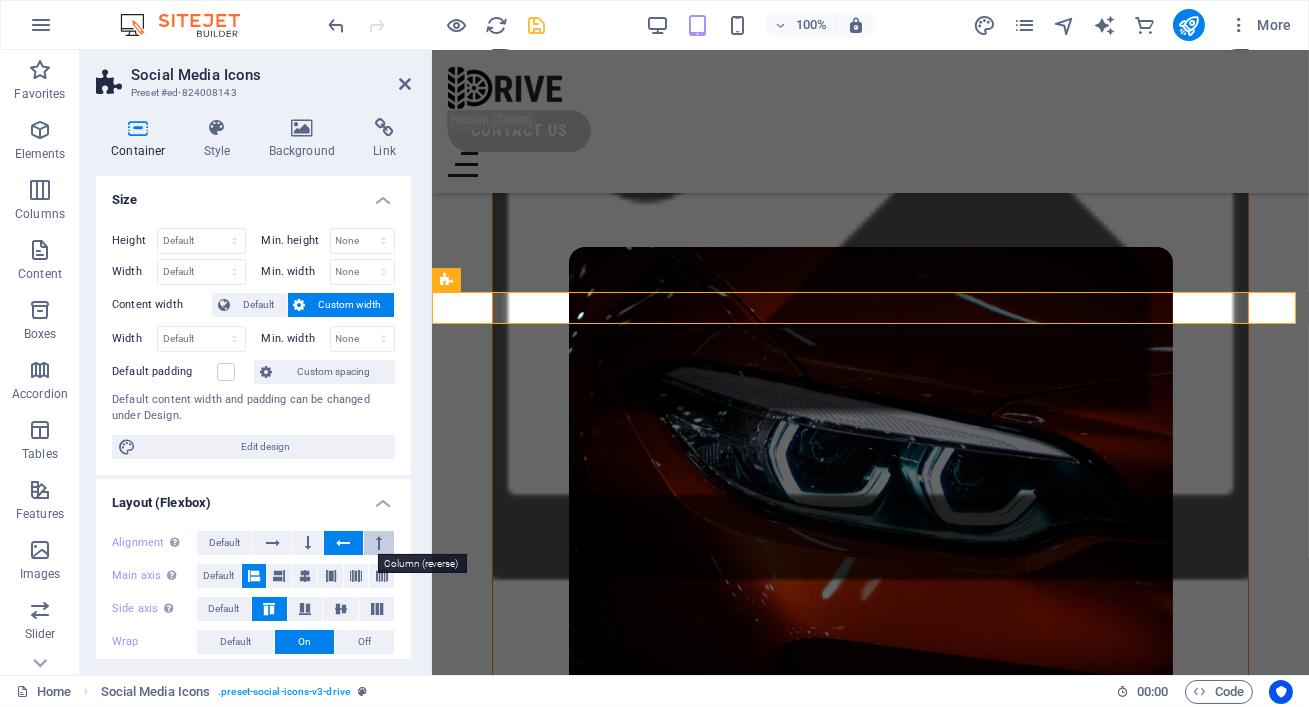 click at bounding box center [379, 543] 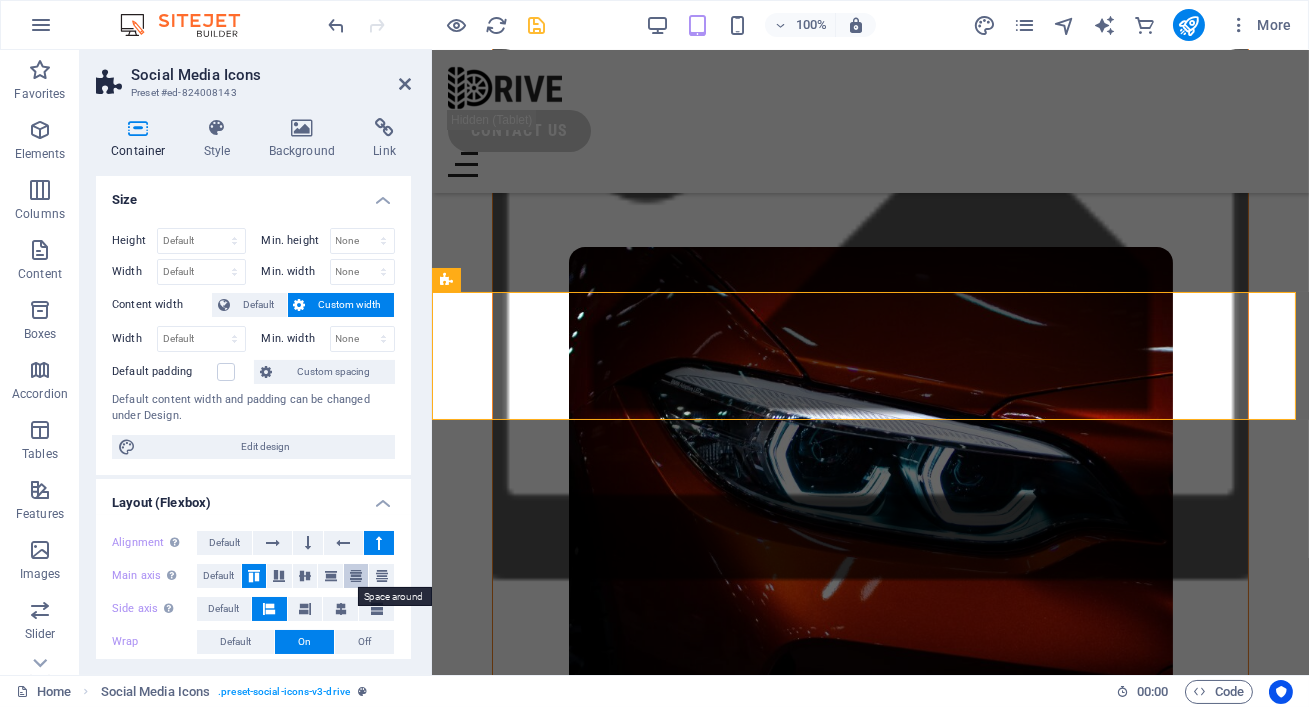 click at bounding box center (356, 576) 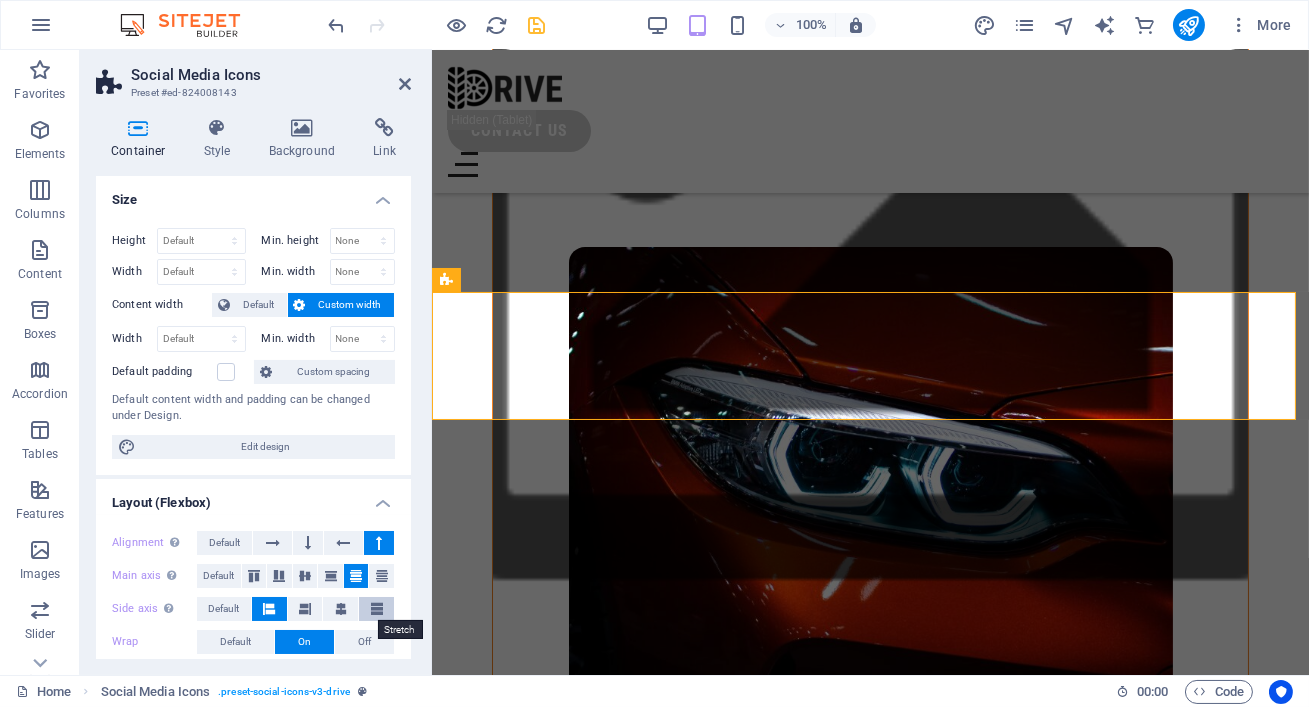click at bounding box center (377, 609) 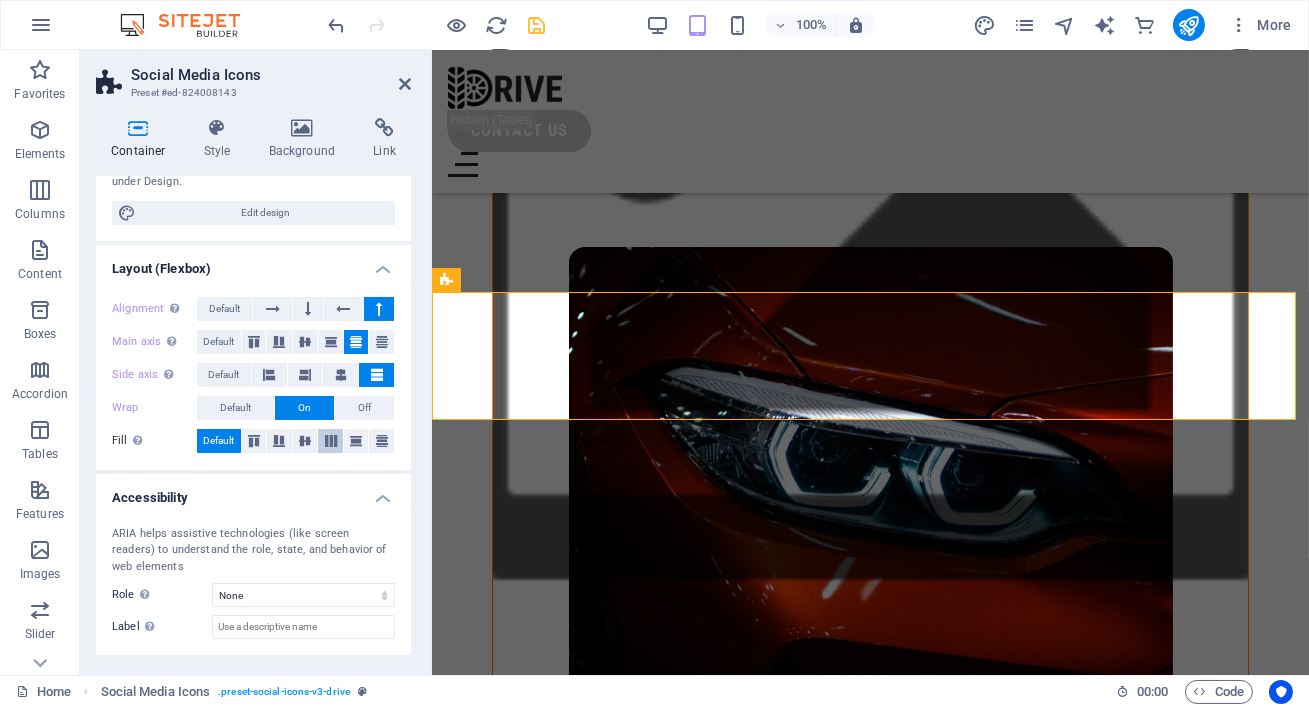 scroll, scrollTop: 246, scrollLeft: 0, axis: vertical 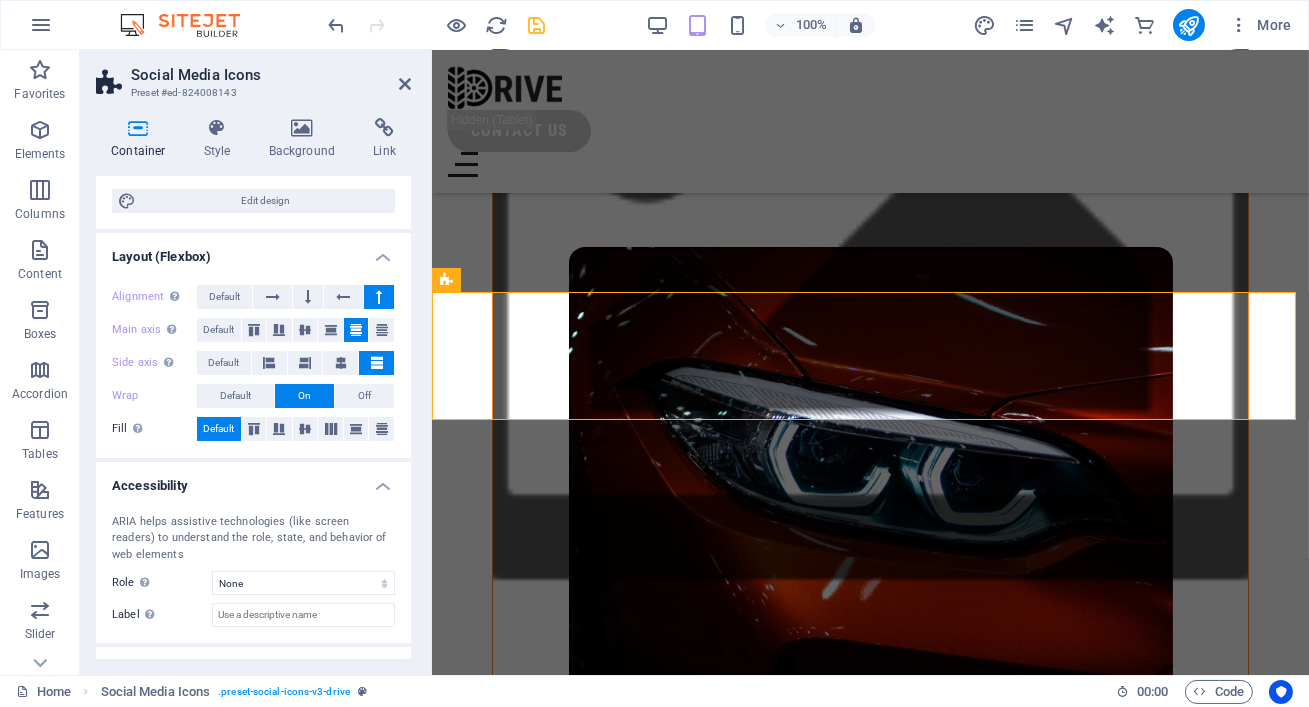 click on "100% More" at bounding box center [812, 25] 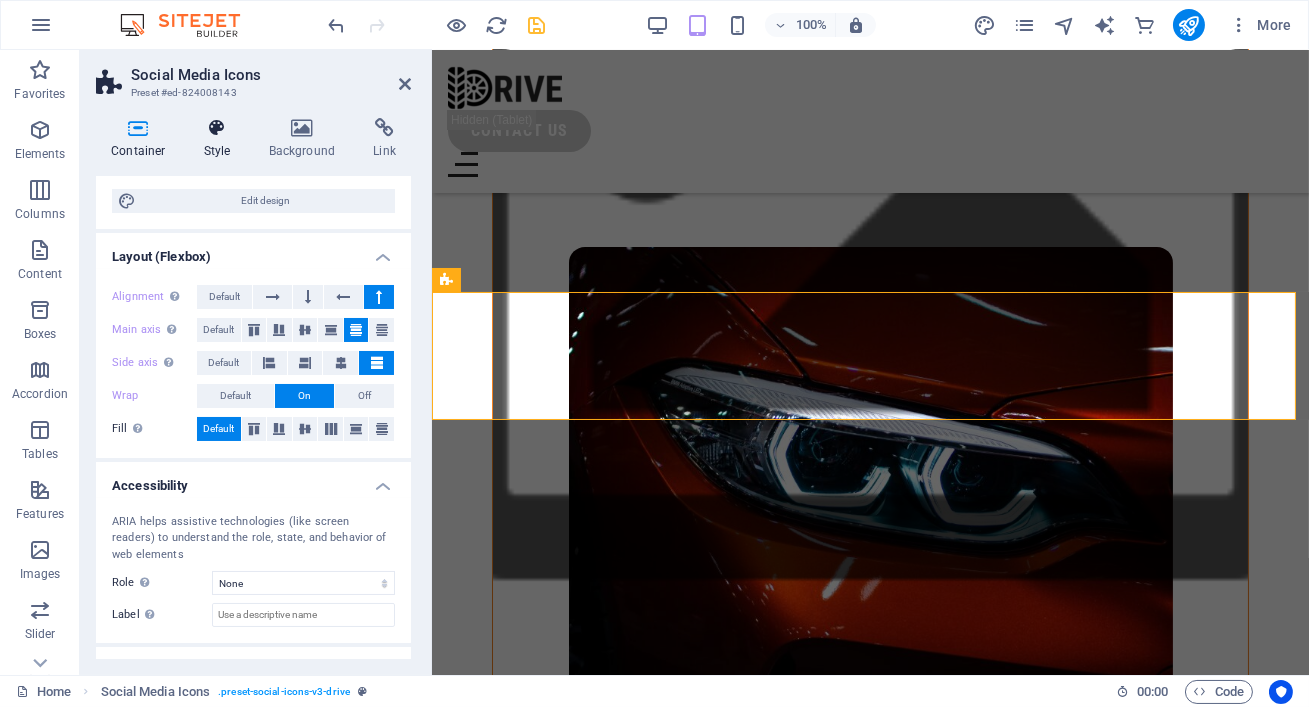 click at bounding box center [217, 128] 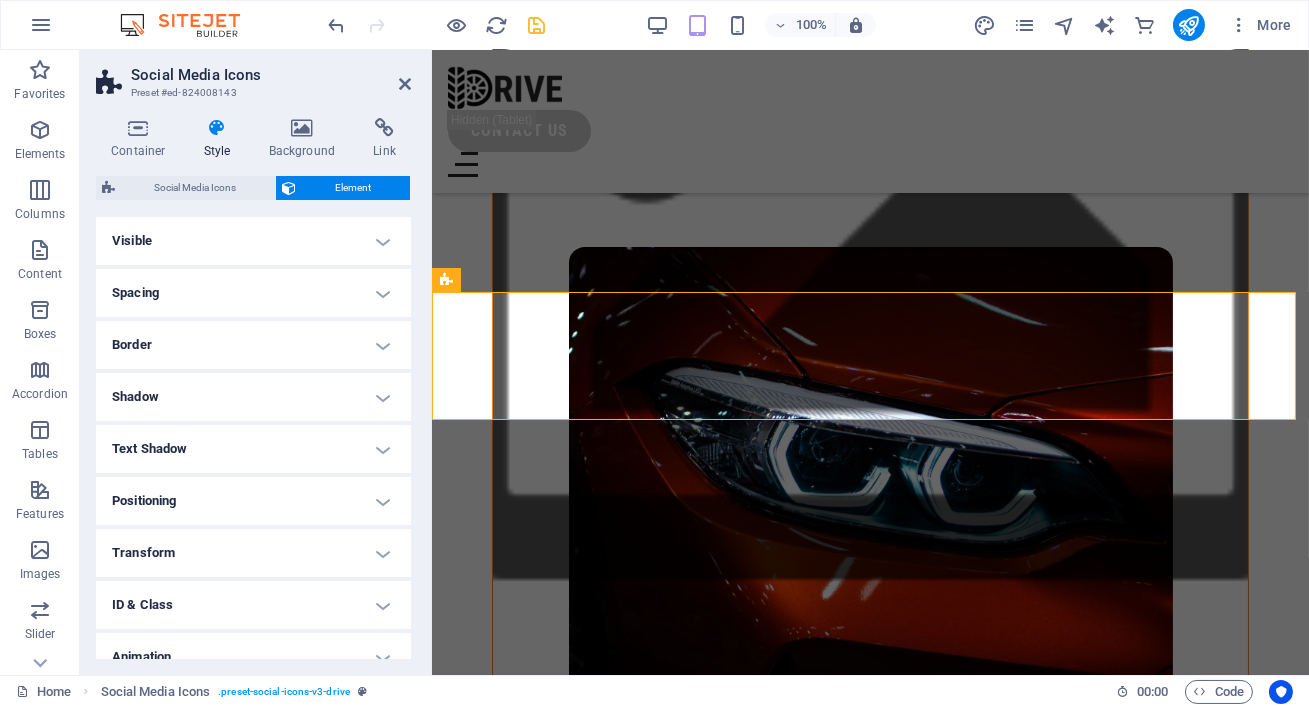 click on "Positioning" at bounding box center (253, 501) 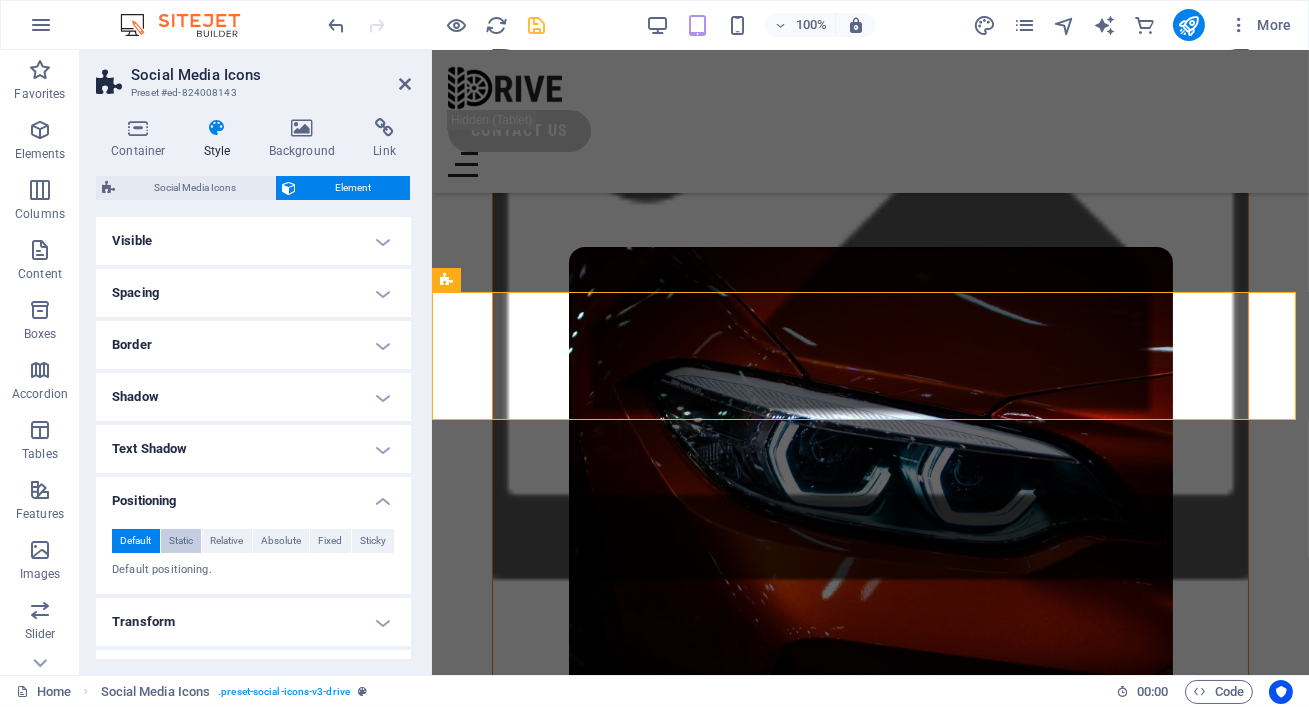 click on "Static" at bounding box center [181, 541] 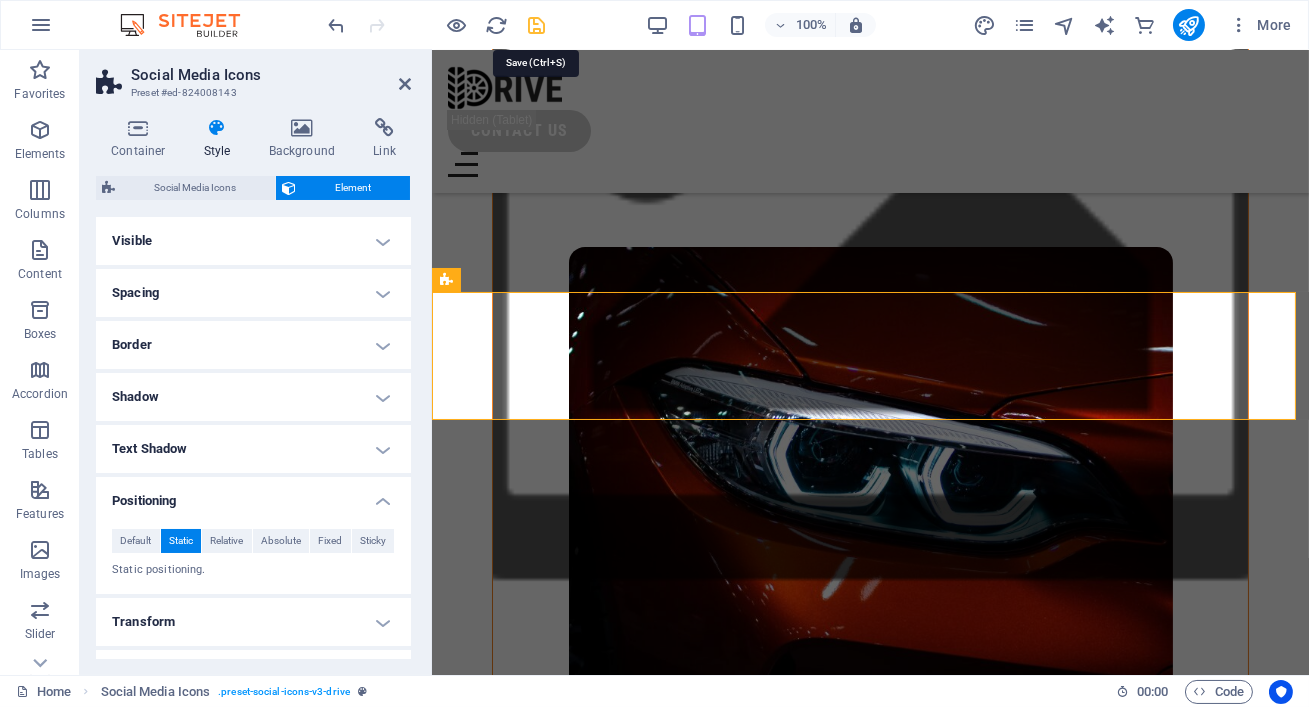 click at bounding box center (537, 25) 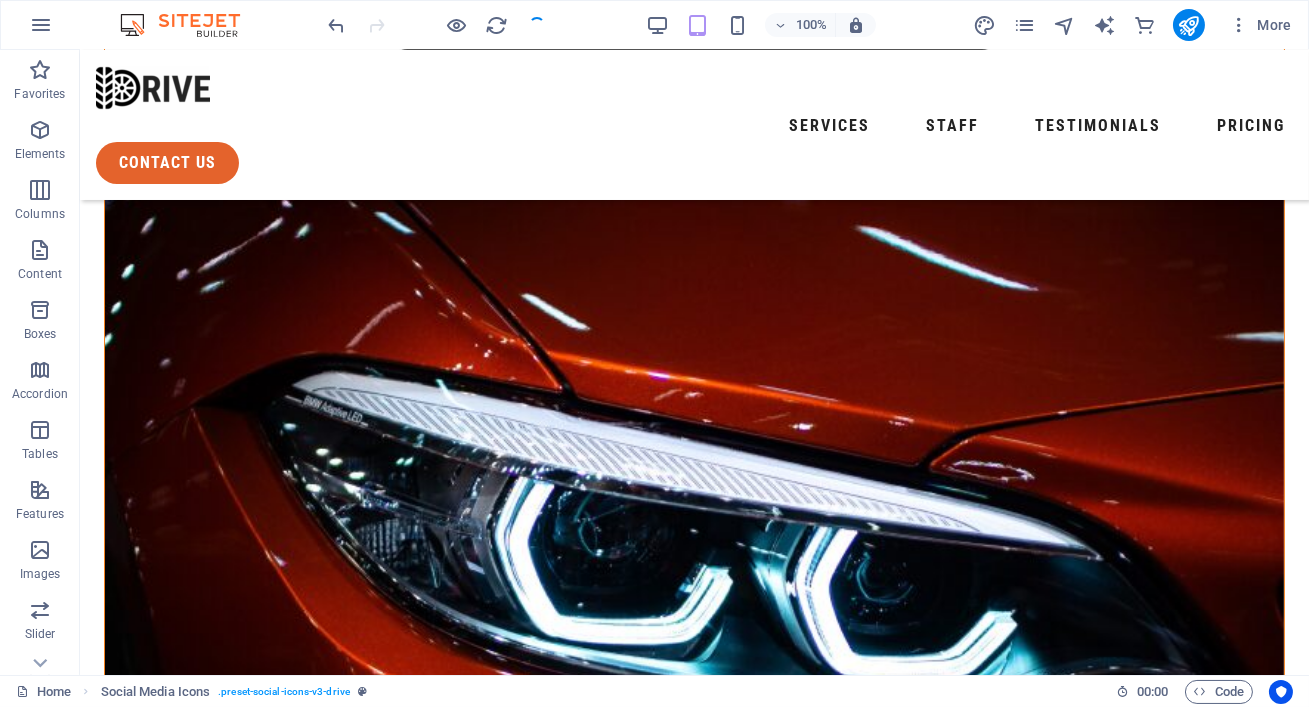scroll, scrollTop: 420, scrollLeft: 0, axis: vertical 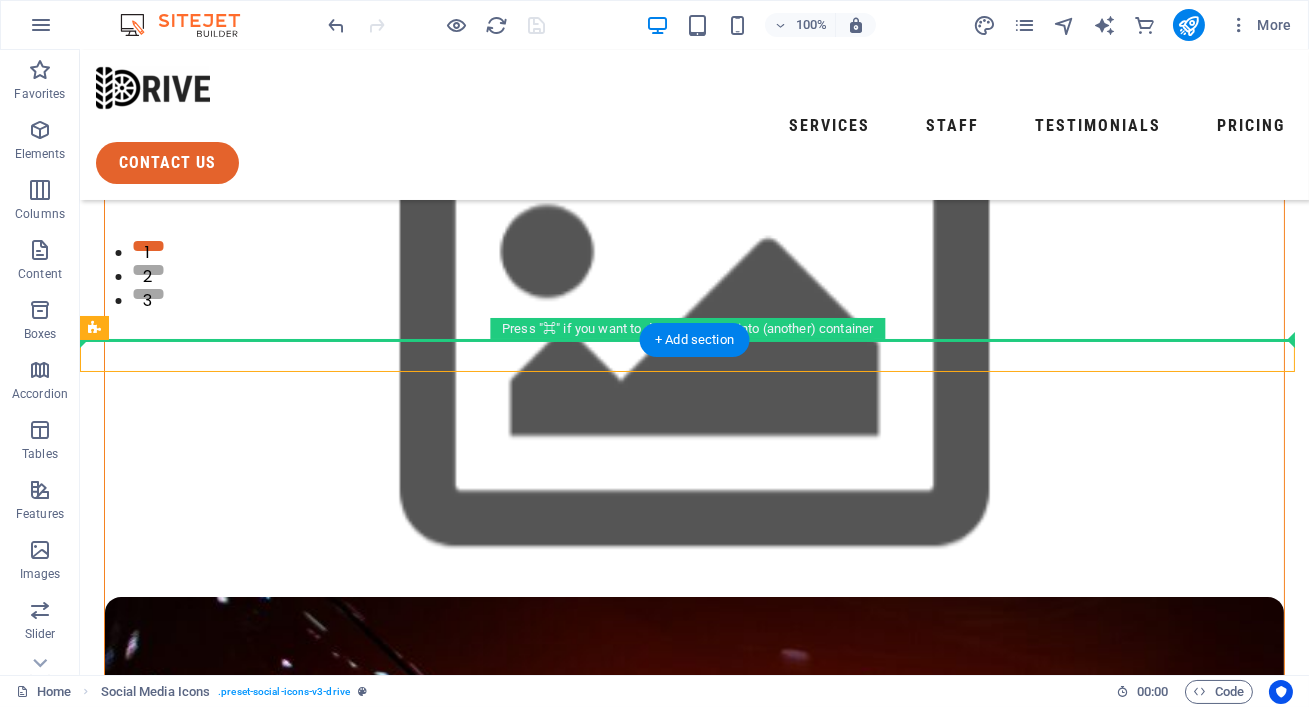 drag, startPoint x: 275, startPoint y: 382, endPoint x: 198, endPoint y: 309, distance: 106.10372 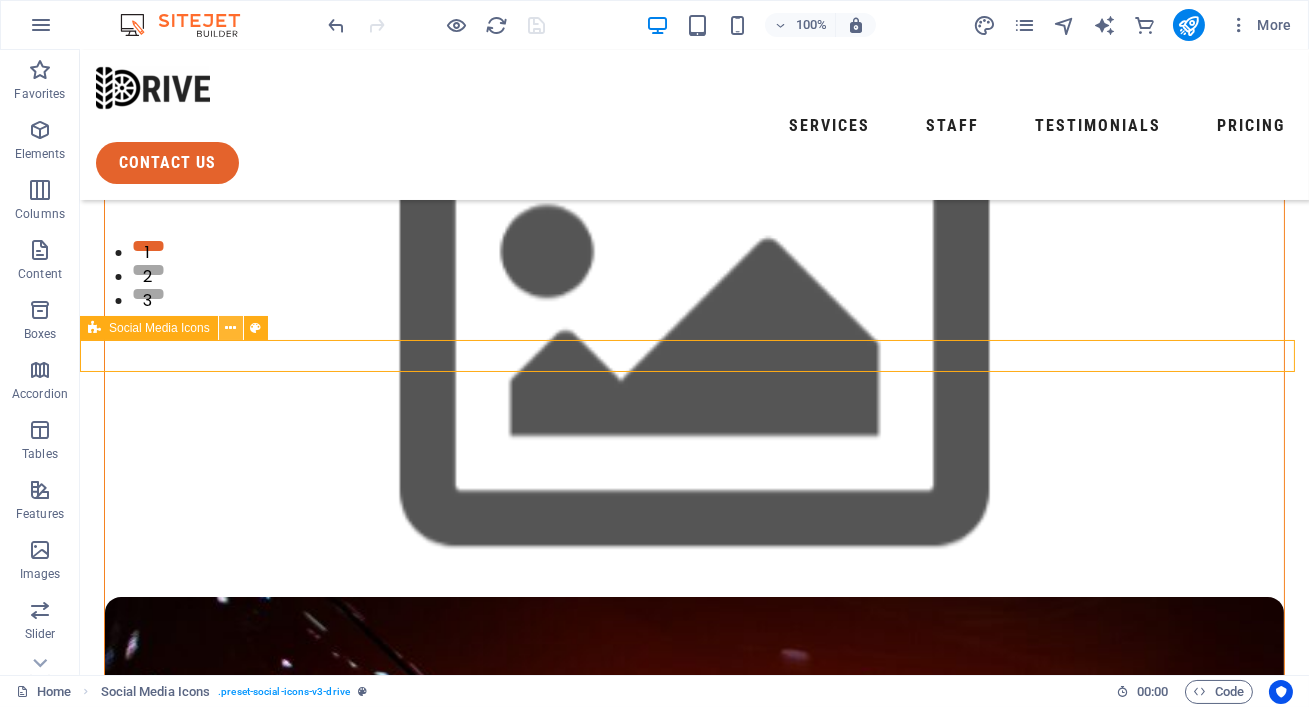 click at bounding box center [230, 328] 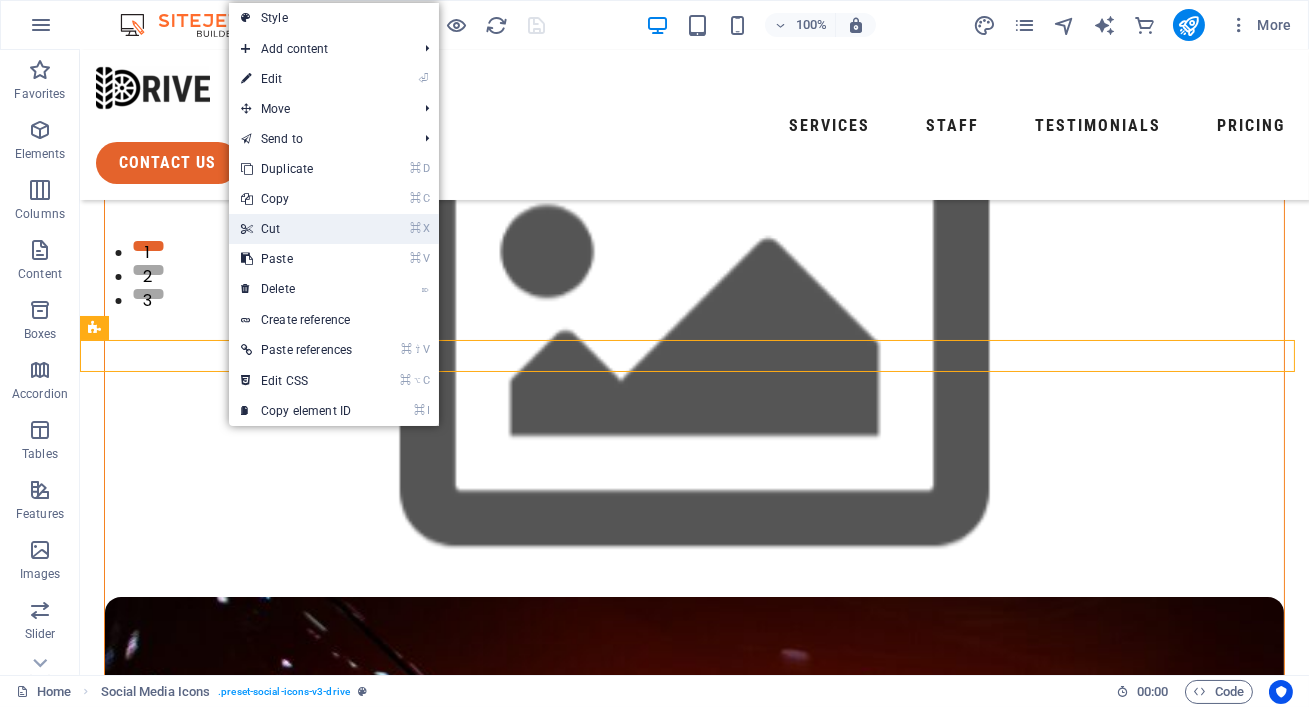 click on "⌘ X  Cut" at bounding box center [296, 229] 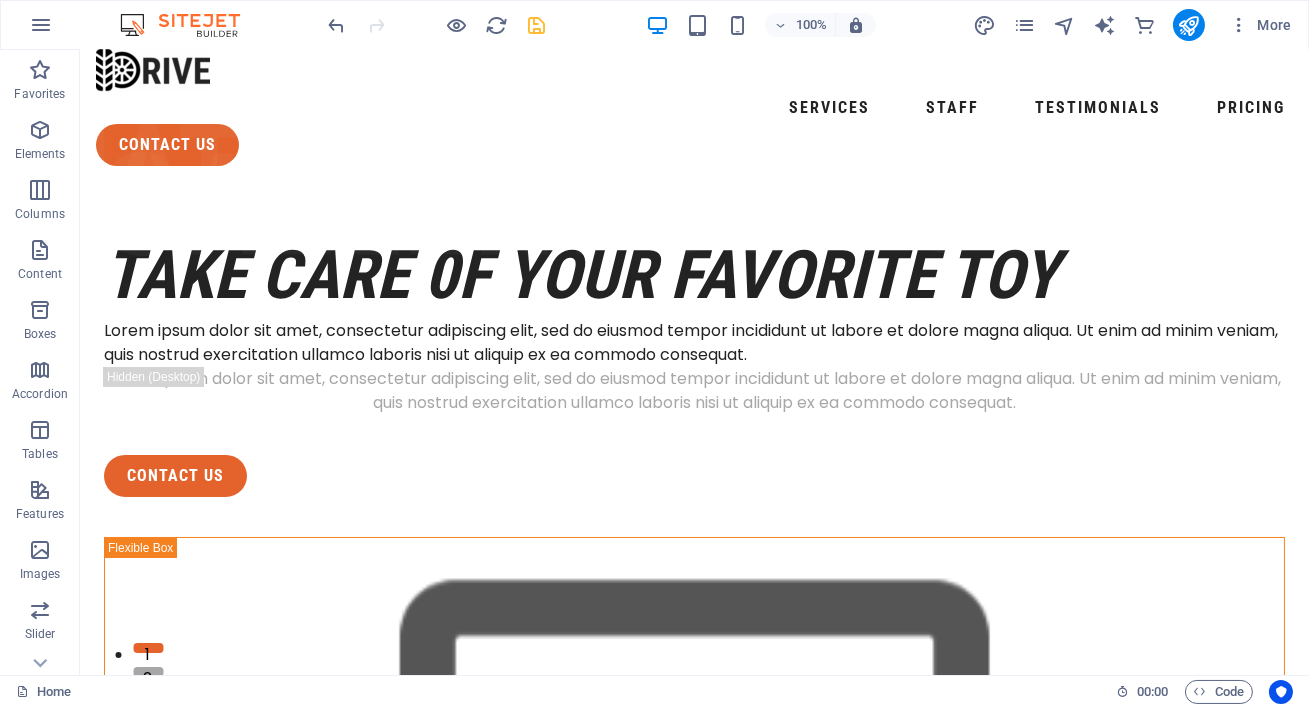scroll, scrollTop: 0, scrollLeft: 0, axis: both 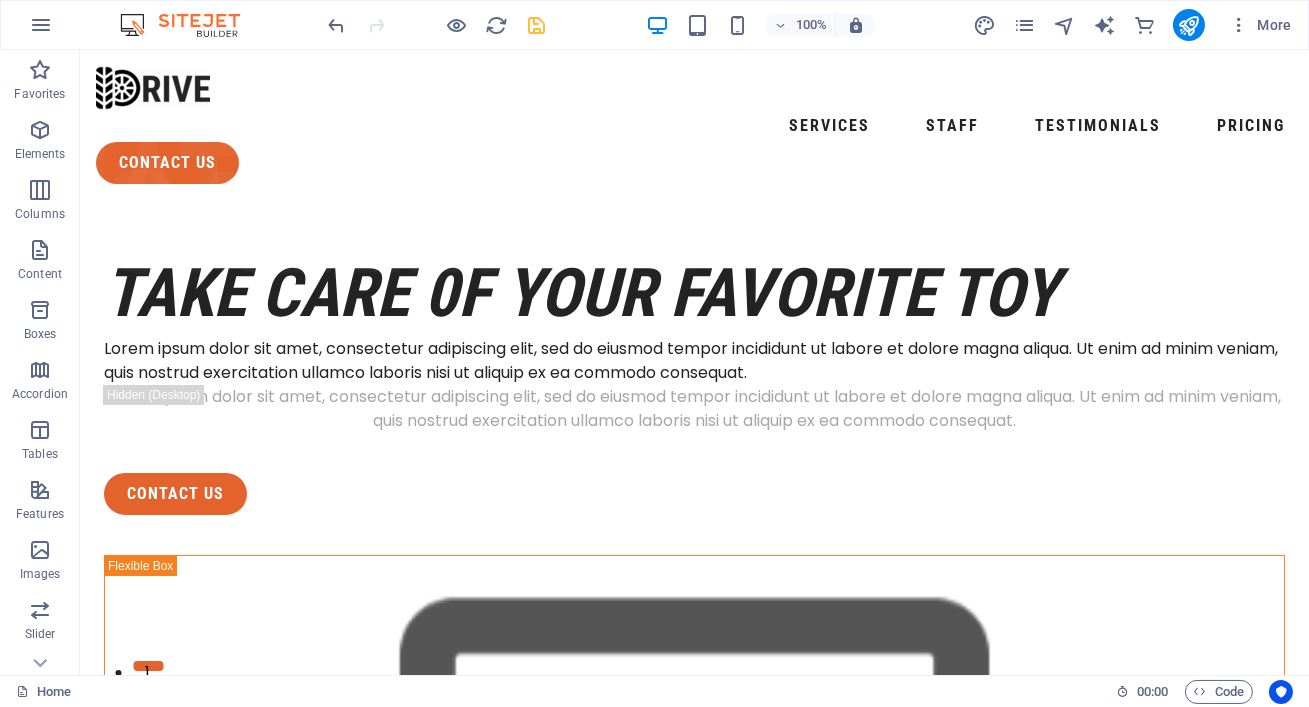 drag, startPoint x: 1309, startPoint y: 128, endPoint x: 1306, endPoint y: -6, distance: 134.03358 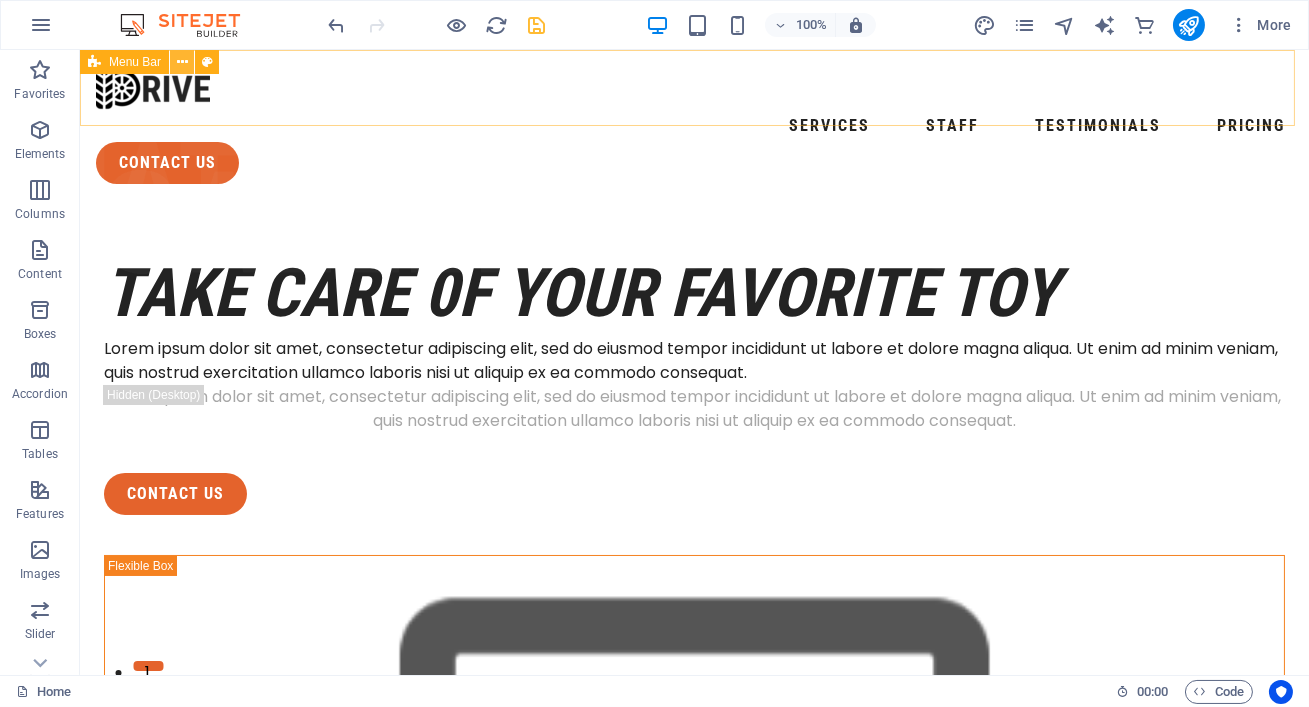 click at bounding box center (182, 62) 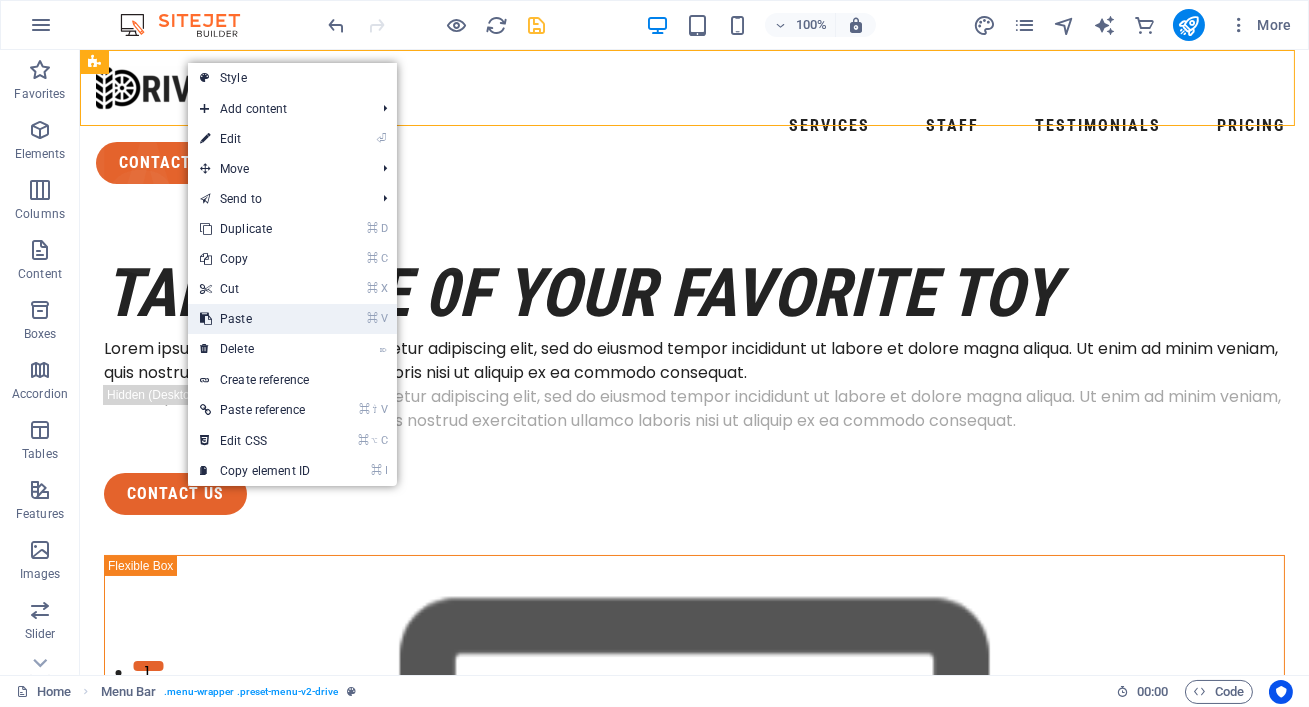 click on "⌘ V  Paste" at bounding box center (255, 319) 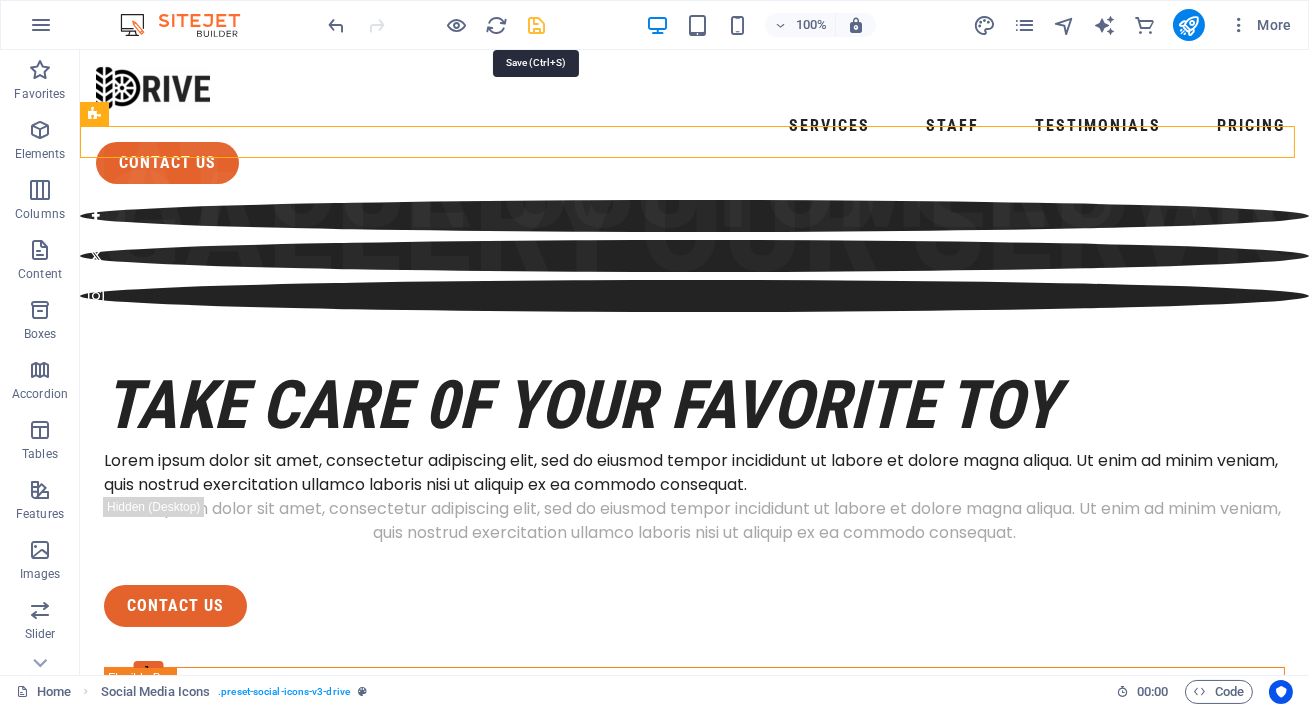click at bounding box center [537, 25] 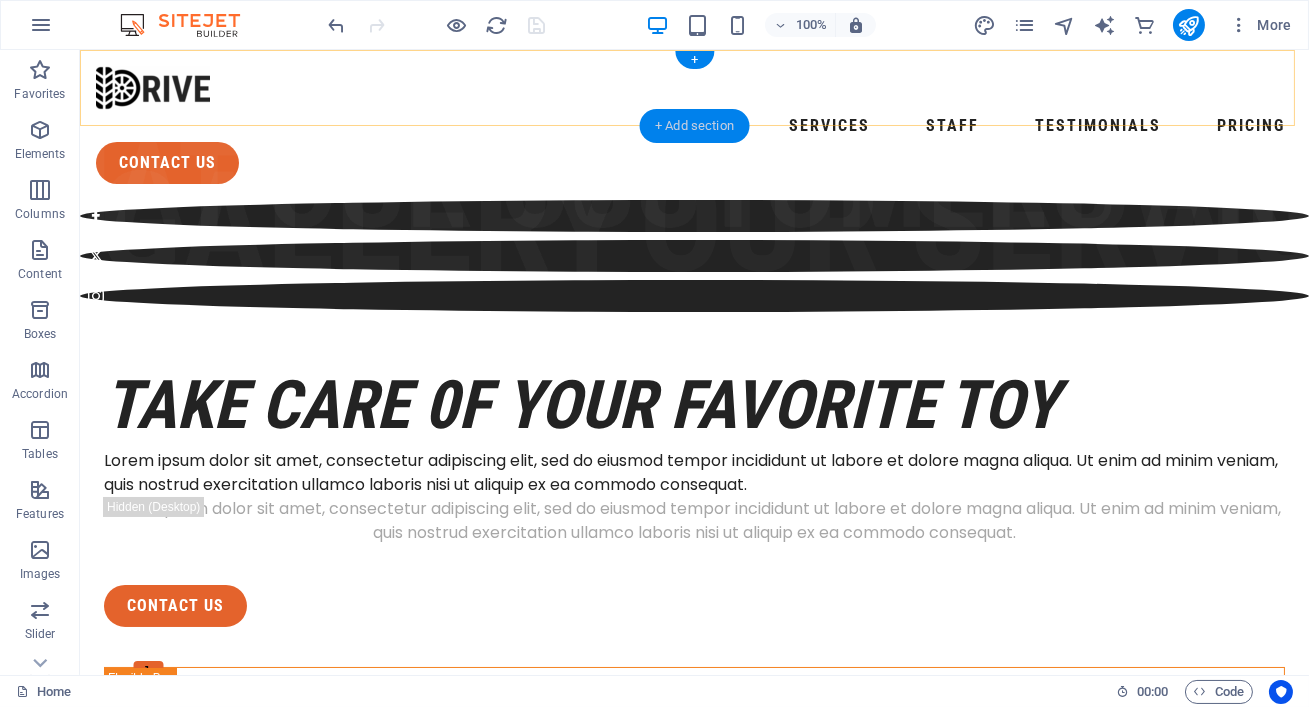 click on "+ Add section" at bounding box center [694, 126] 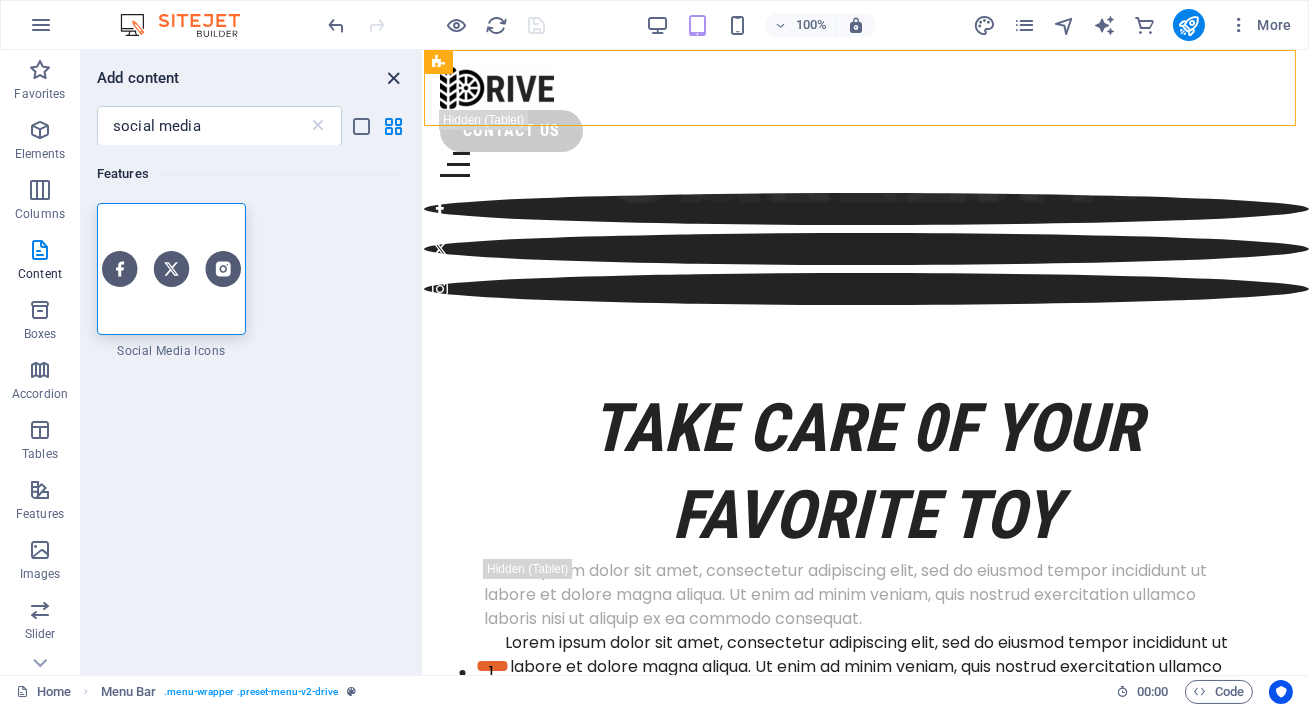 click at bounding box center (394, 78) 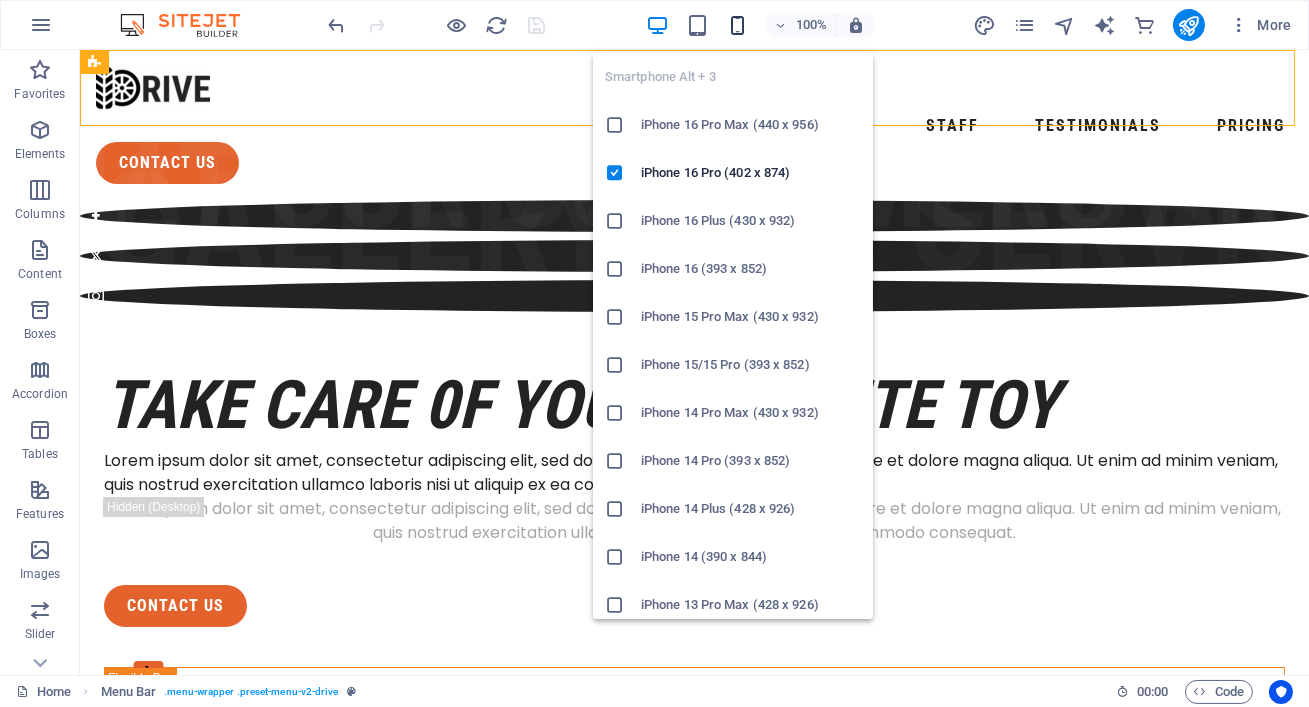 click at bounding box center [737, 25] 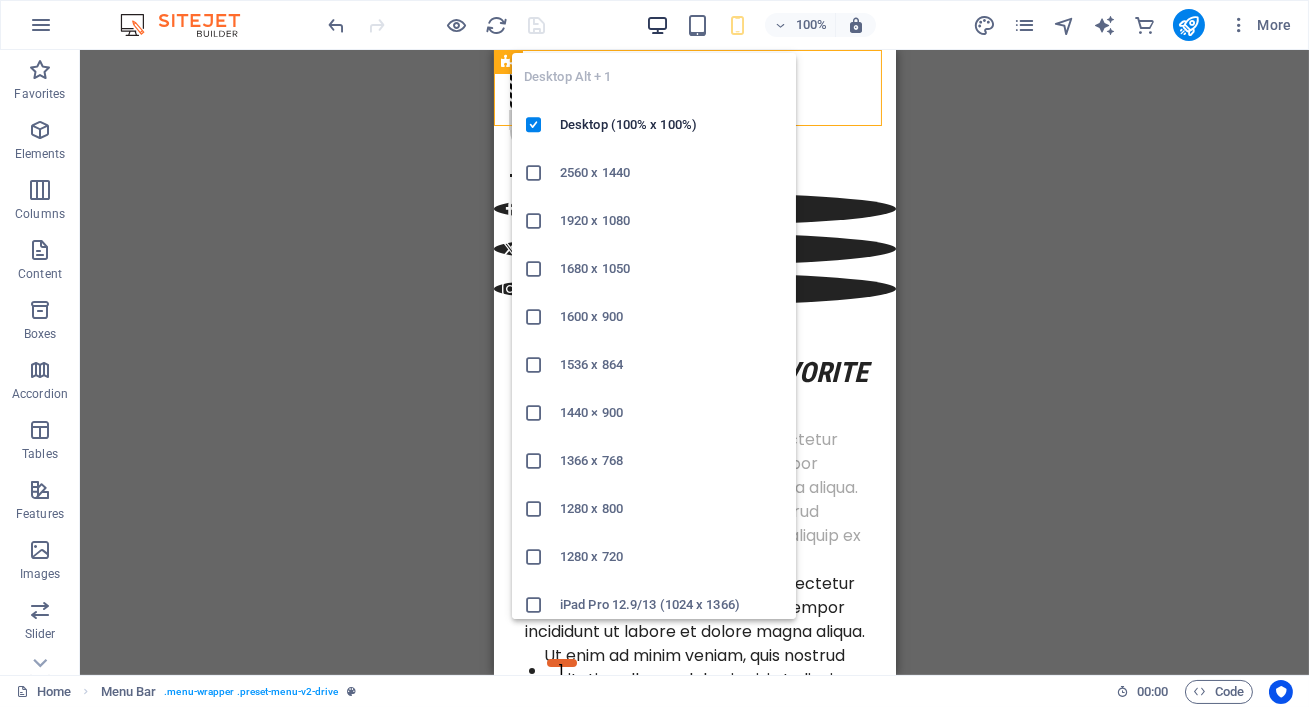 click at bounding box center (657, 25) 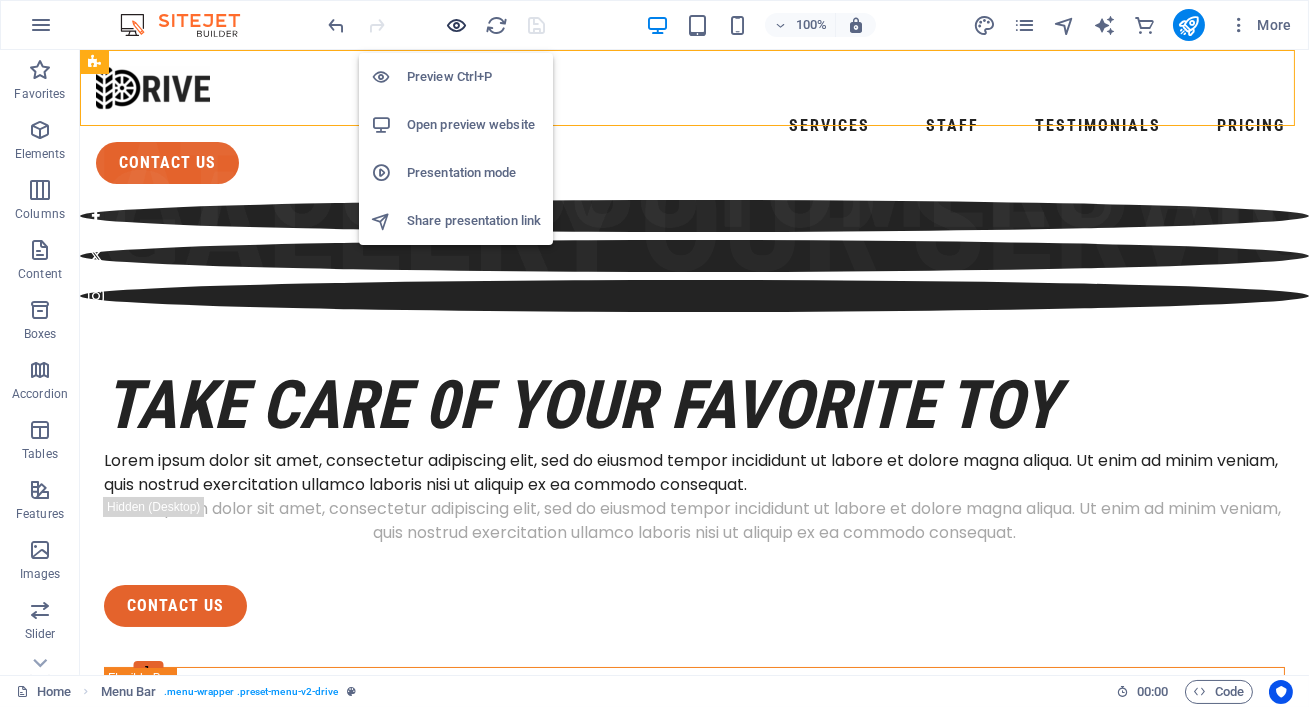 click at bounding box center [457, 25] 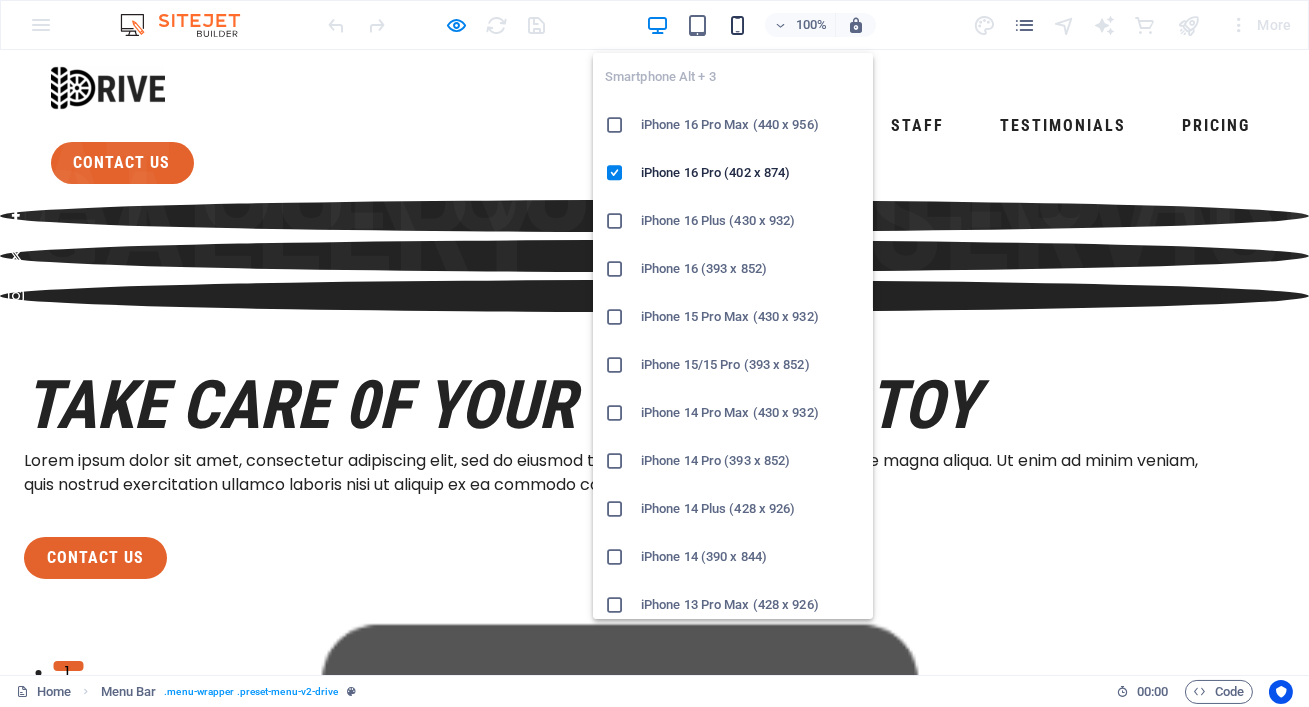 click at bounding box center (737, 25) 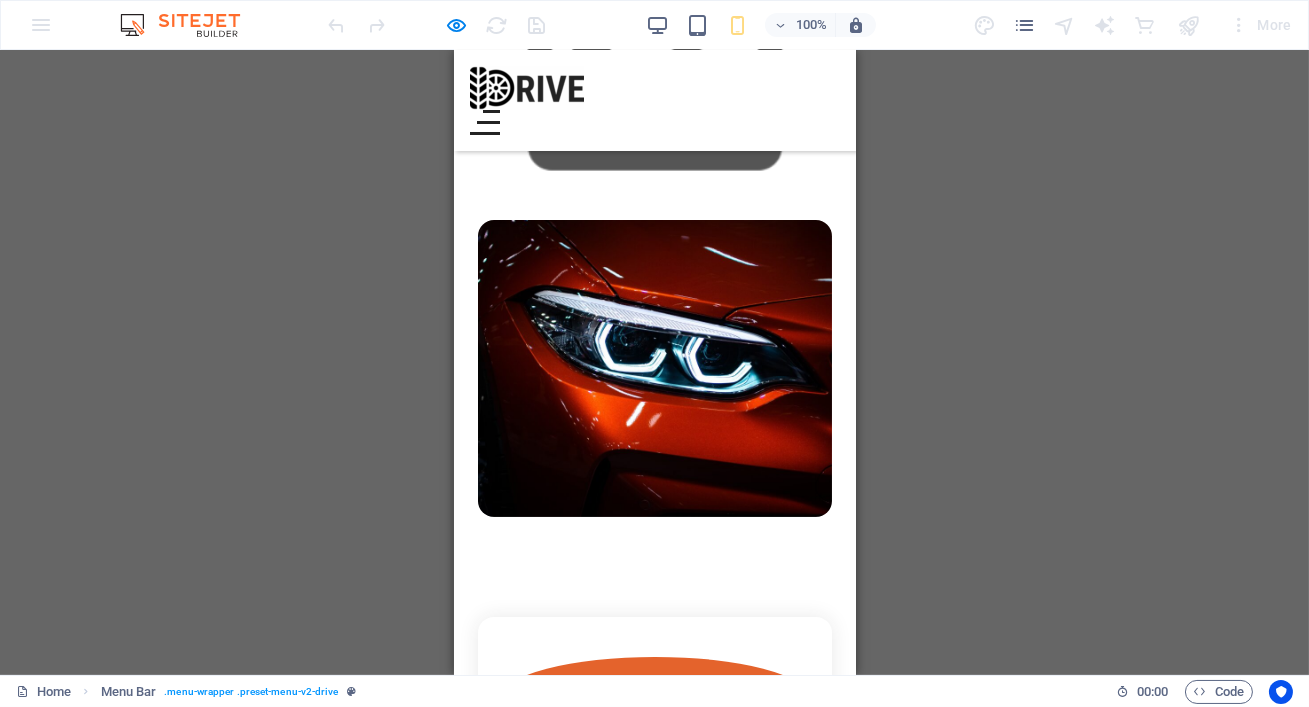 scroll, scrollTop: 0, scrollLeft: 0, axis: both 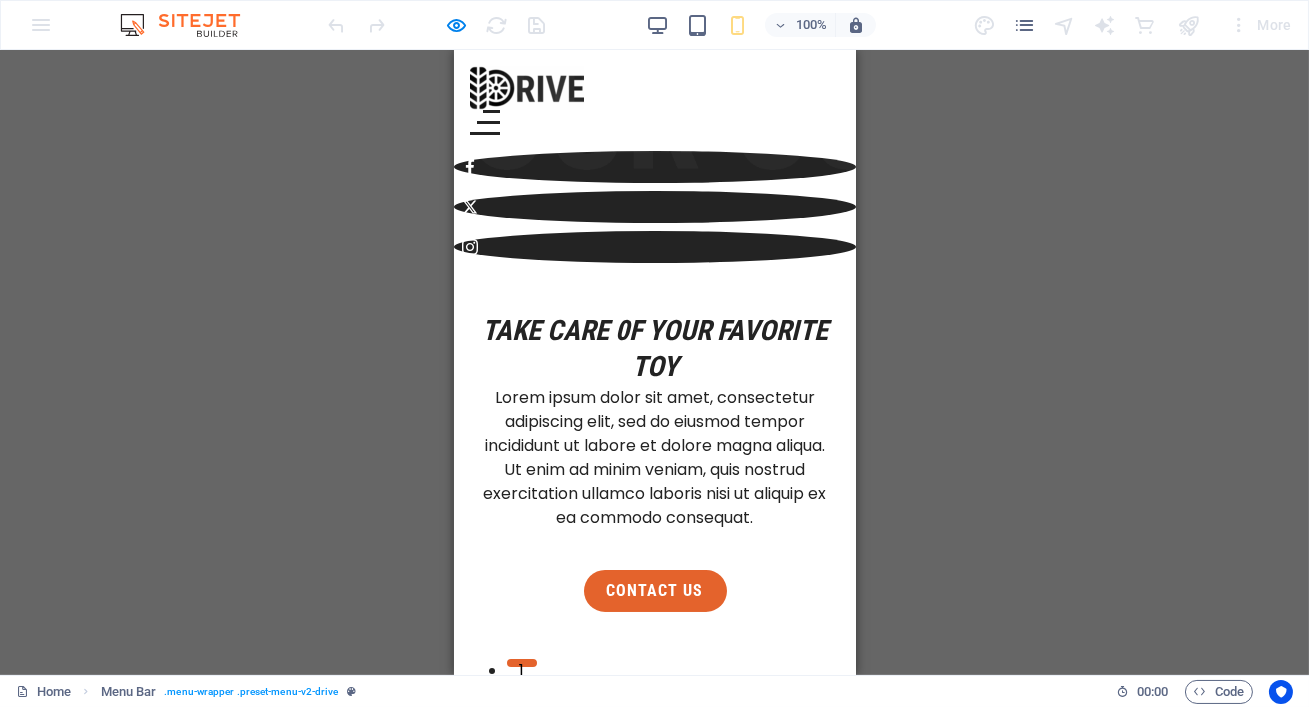 click on "100%" at bounding box center (760, 25) 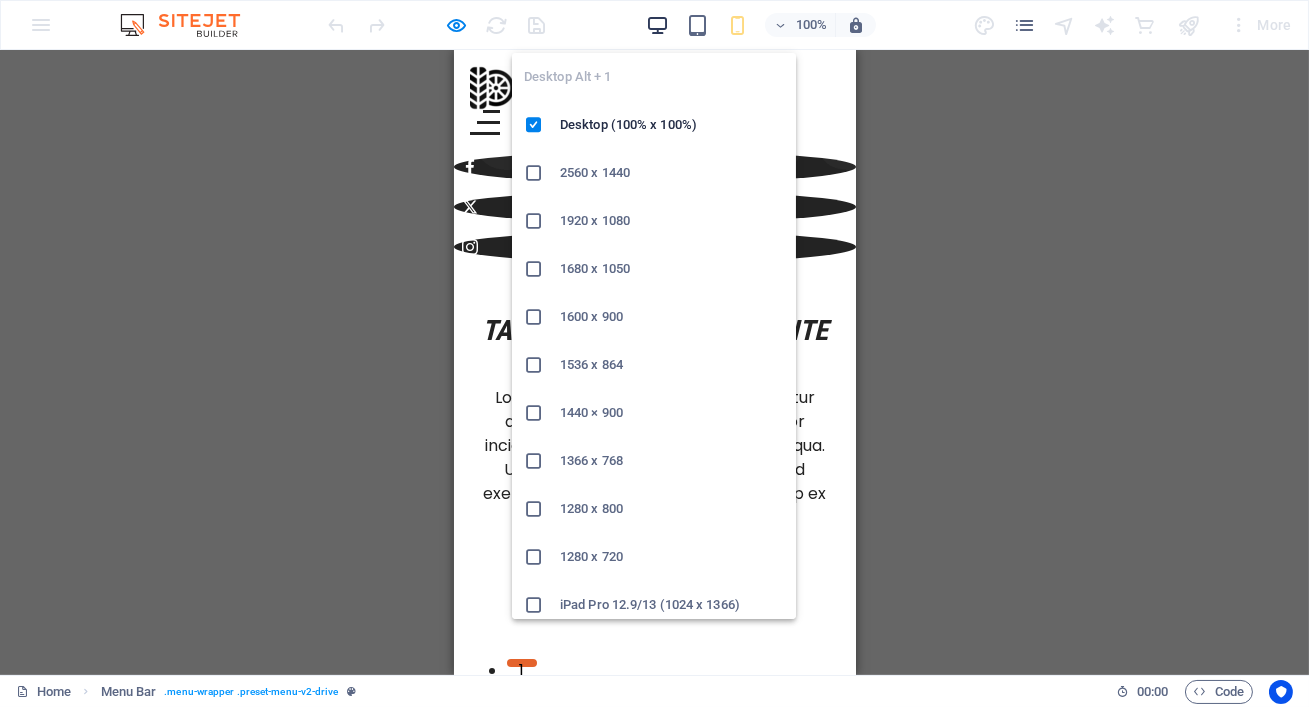 click at bounding box center (657, 25) 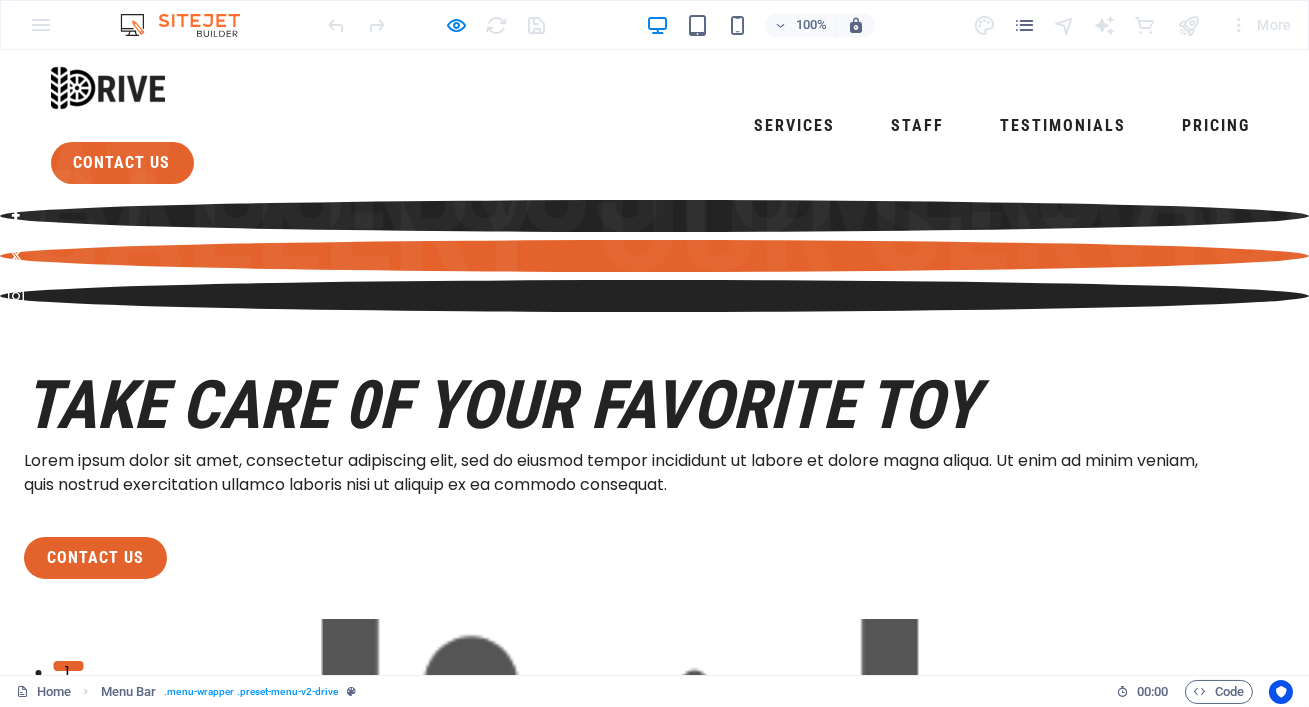 click at bounding box center (654, 256) 